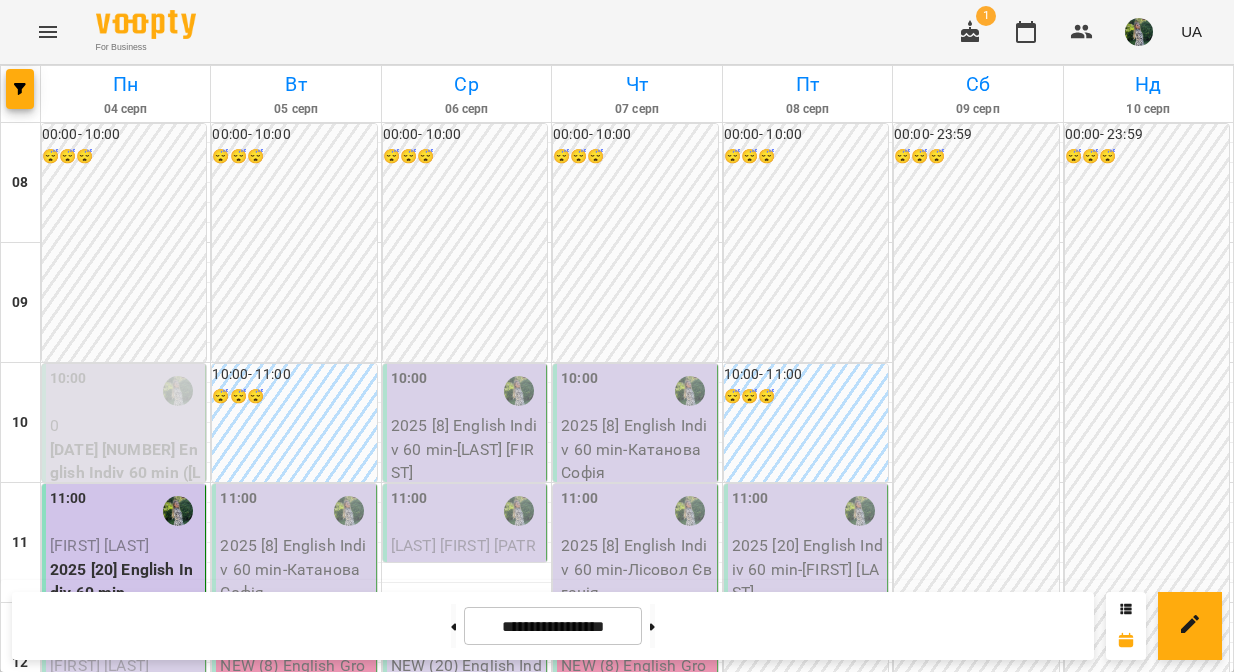 scroll, scrollTop: 0, scrollLeft: 0, axis: both 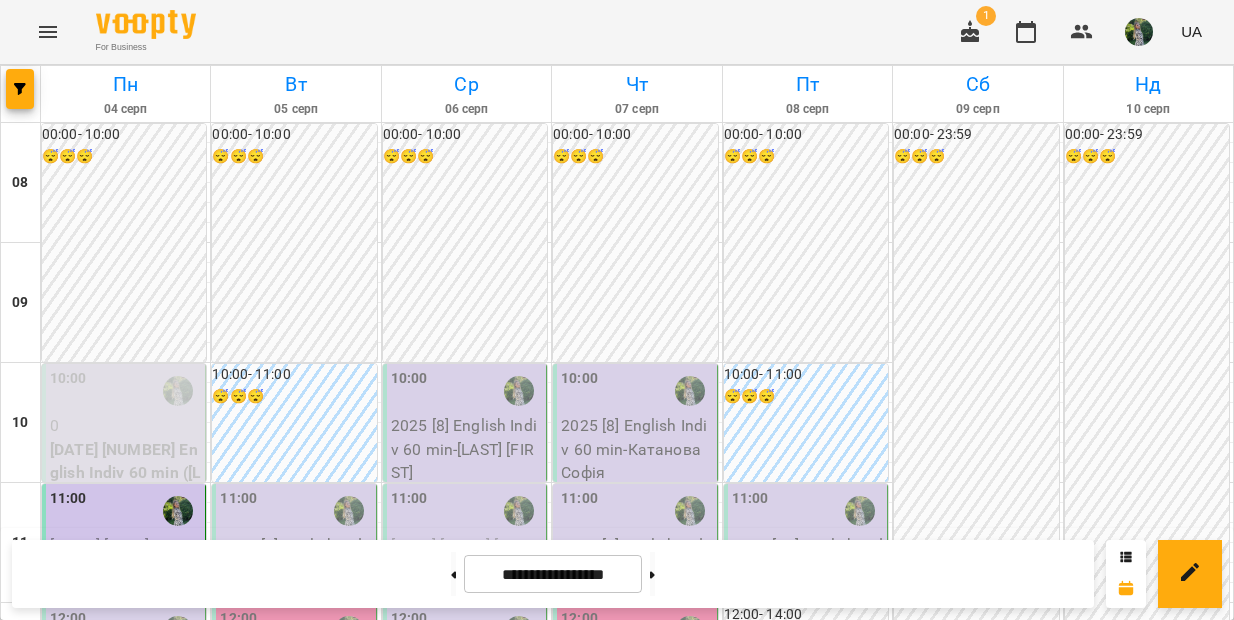 click on "2025 [20] English Indiv 60 min" at bounding box center [125, 701] 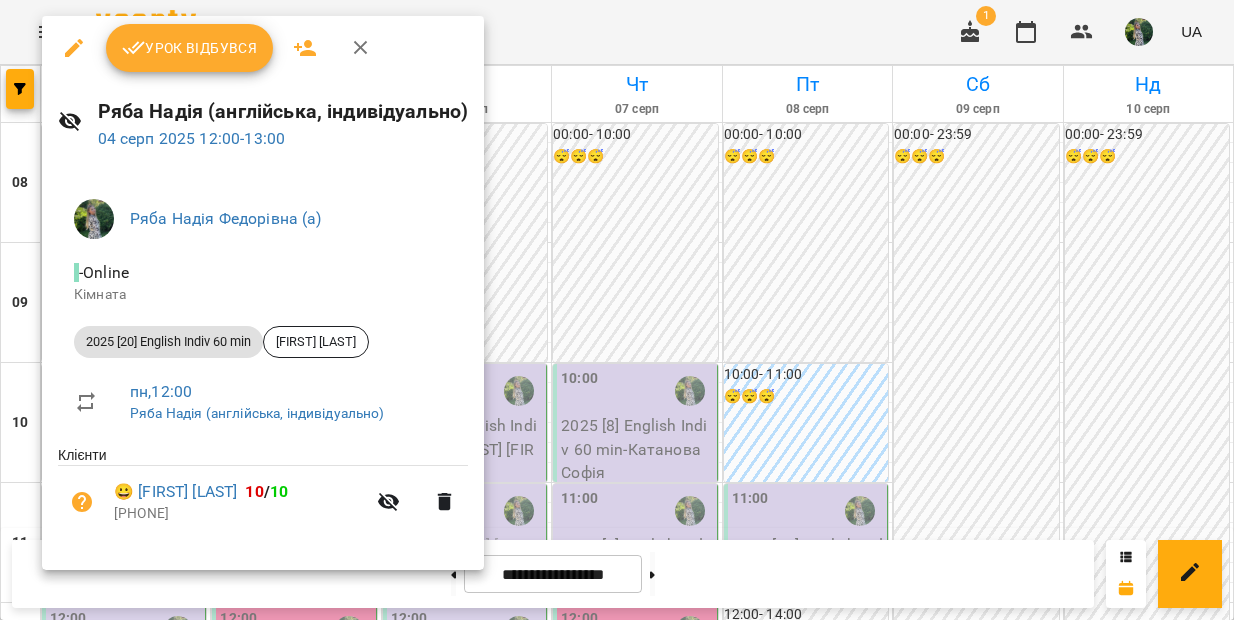 click on "[LAST] [FIRST] (англійська, індивідуально) [DATE] [TIME]  -  [TIME]" at bounding box center (263, 123) 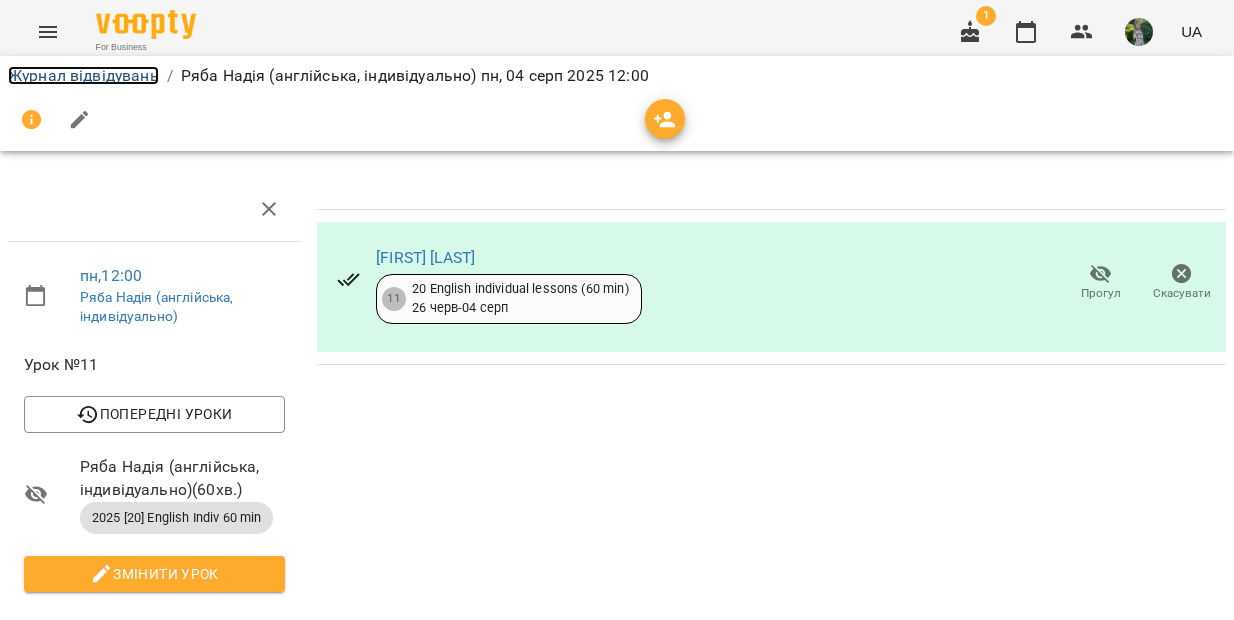 click on "Журнал відвідувань" at bounding box center [83, 75] 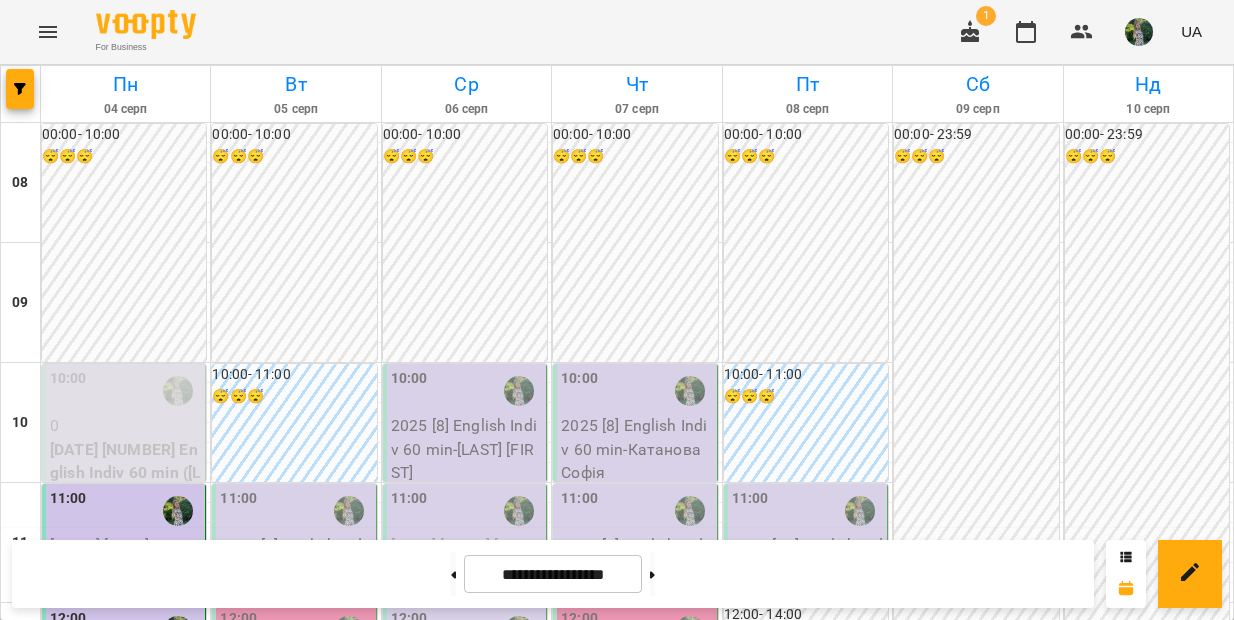 scroll, scrollTop: 217, scrollLeft: 0, axis: vertical 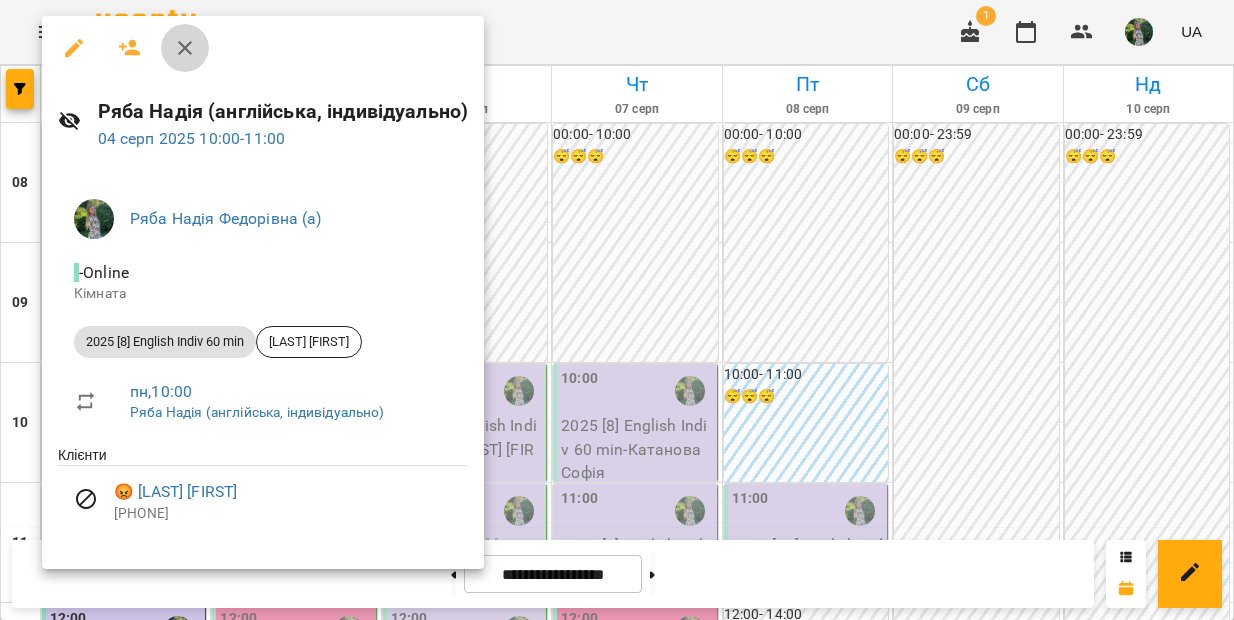 click 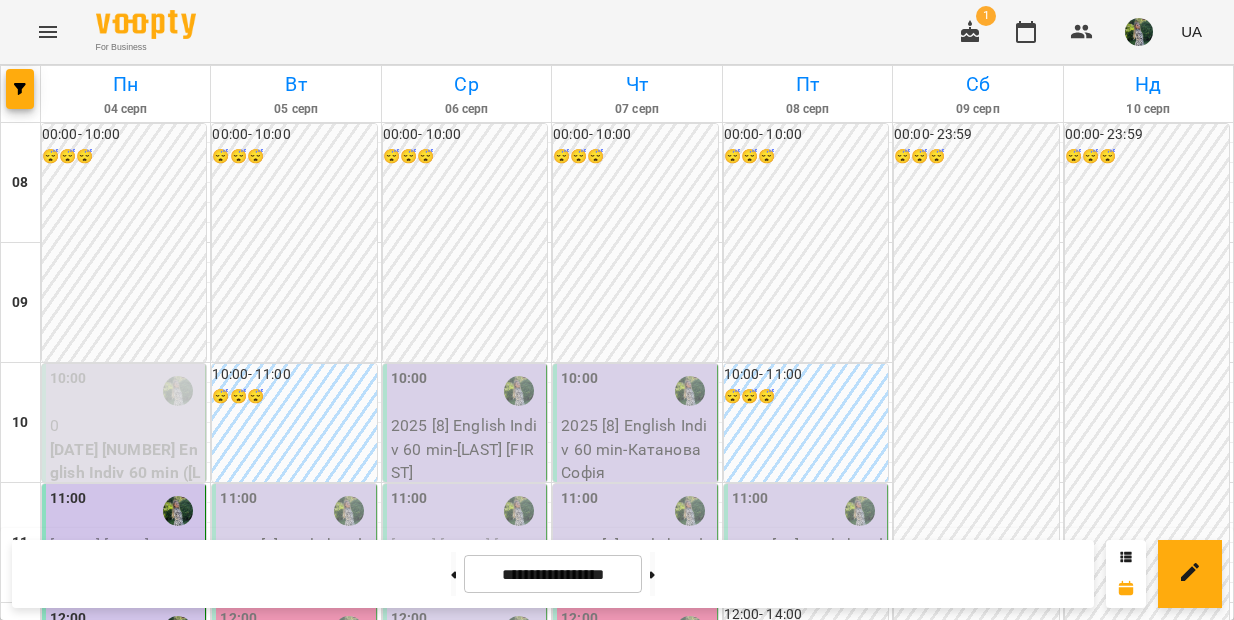 scroll, scrollTop: 401, scrollLeft: 0, axis: vertical 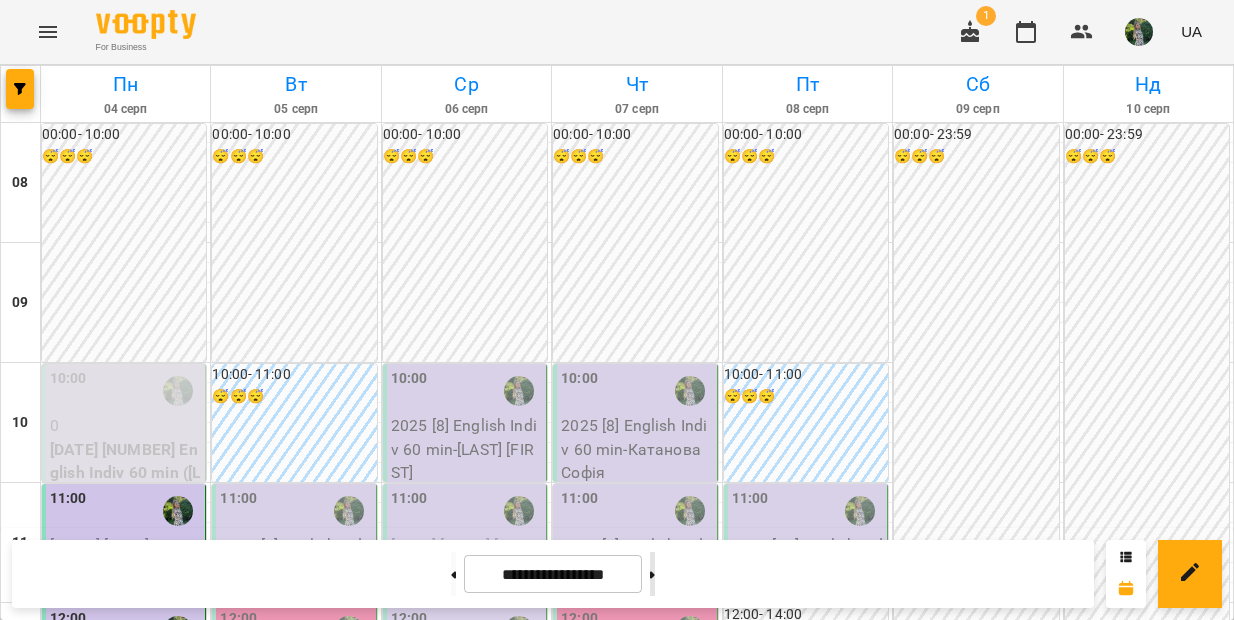 click at bounding box center (652, 574) 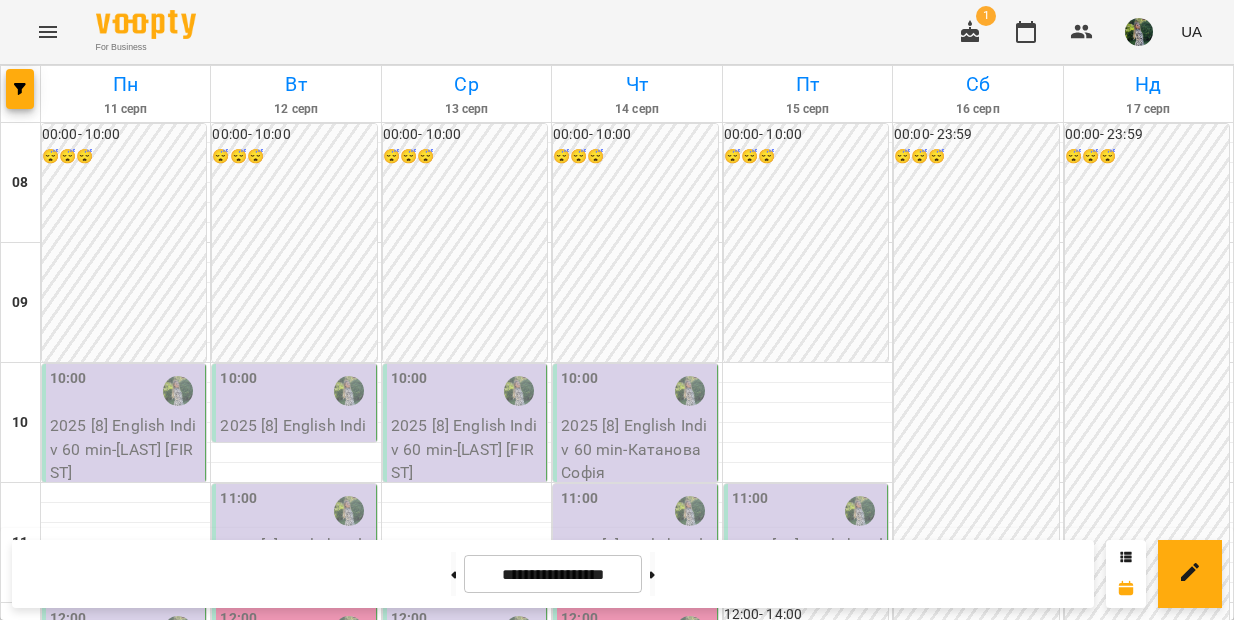 click at bounding box center (970, 32) 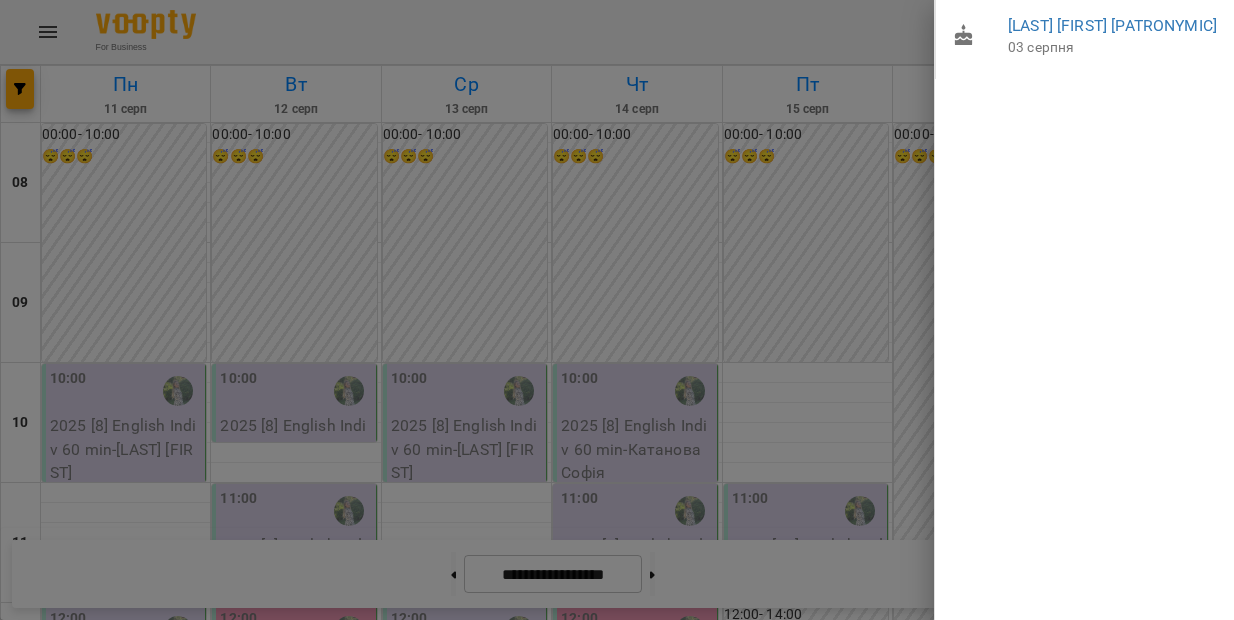 click at bounding box center [617, 310] 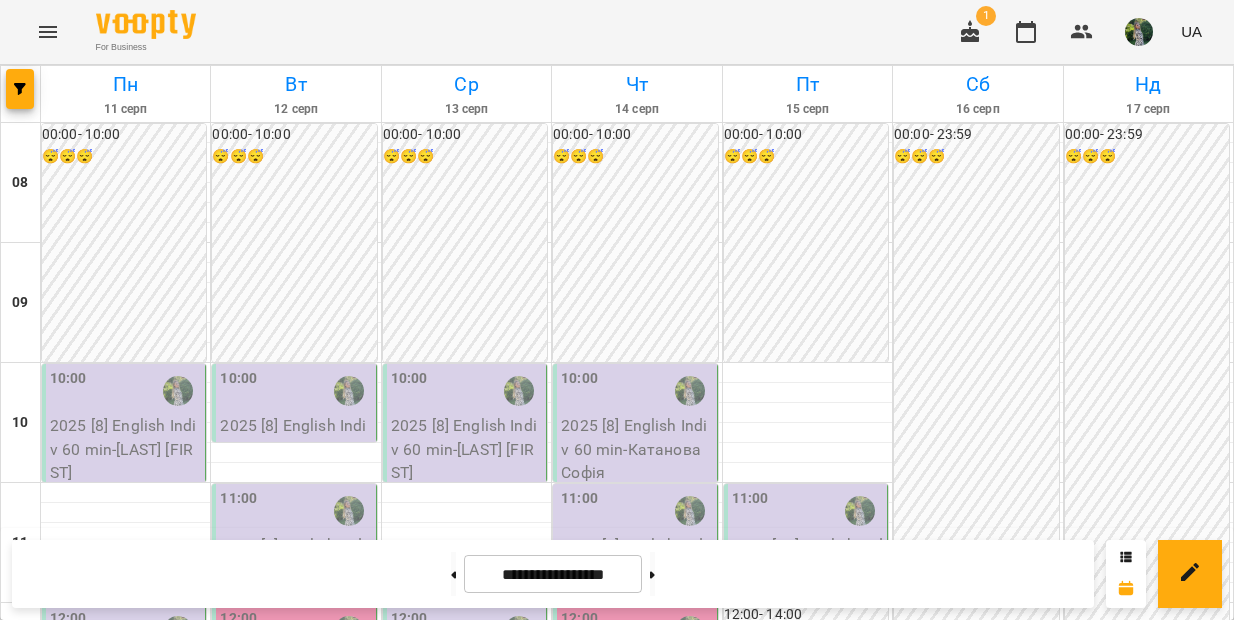 scroll, scrollTop: 376, scrollLeft: 0, axis: vertical 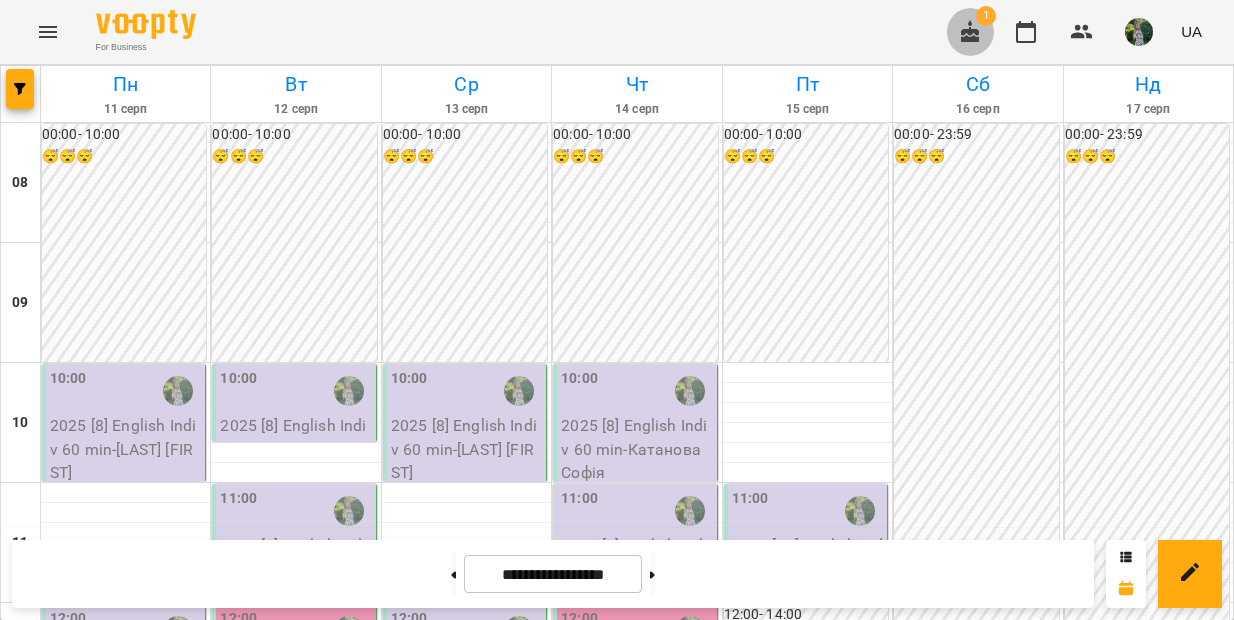 click 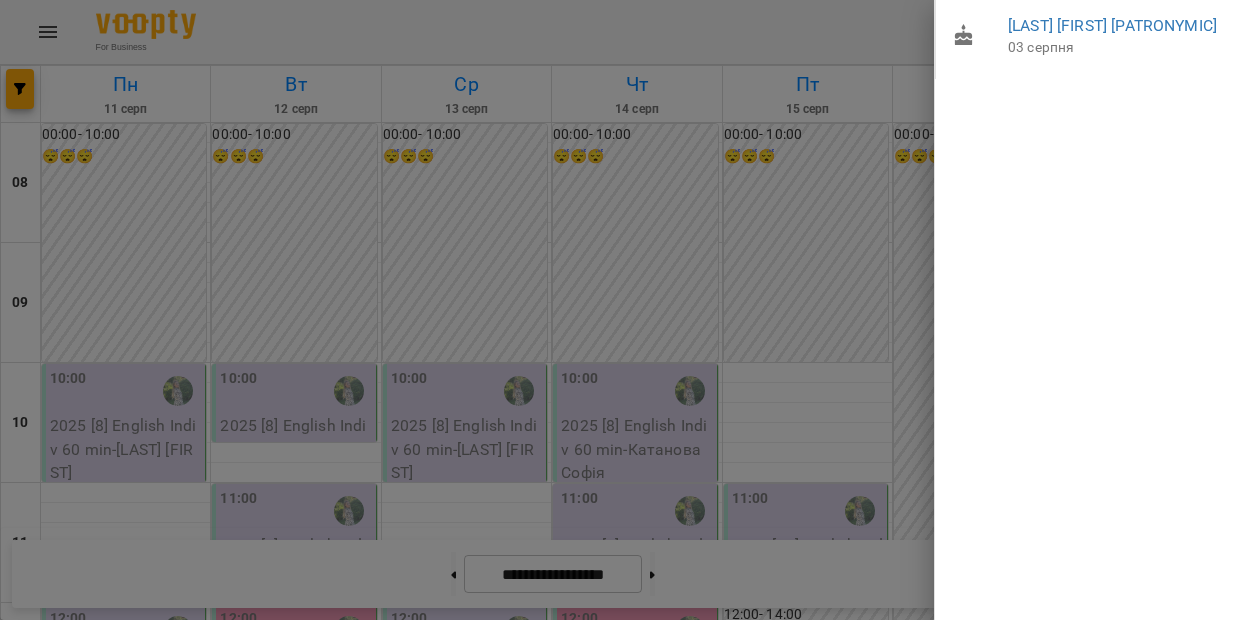 click on "[LAST] [FIRST] [PATRONYMIC] [DATE]" at bounding box center [1084, 310] 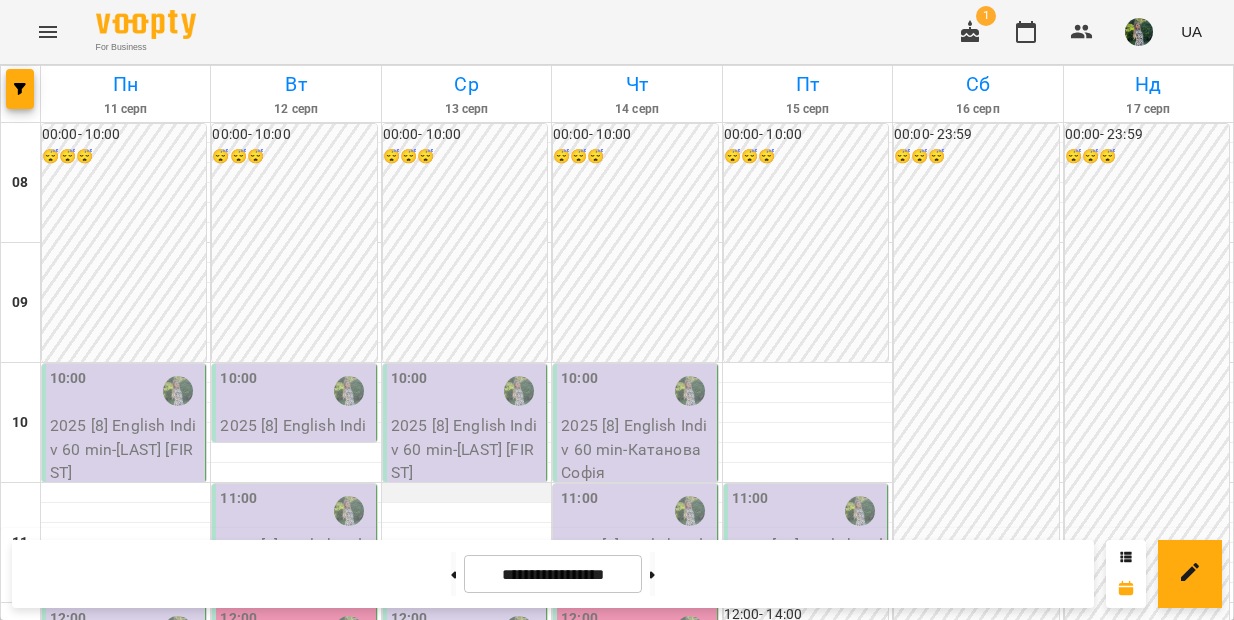 scroll, scrollTop: 12, scrollLeft: 0, axis: vertical 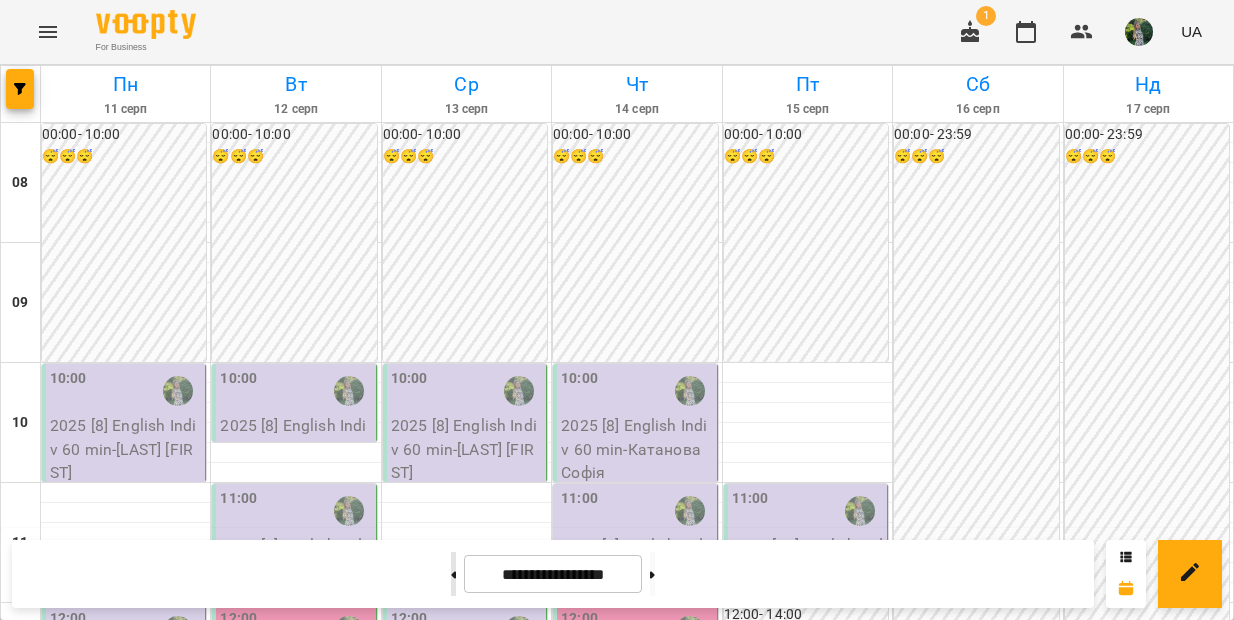 click at bounding box center (453, 574) 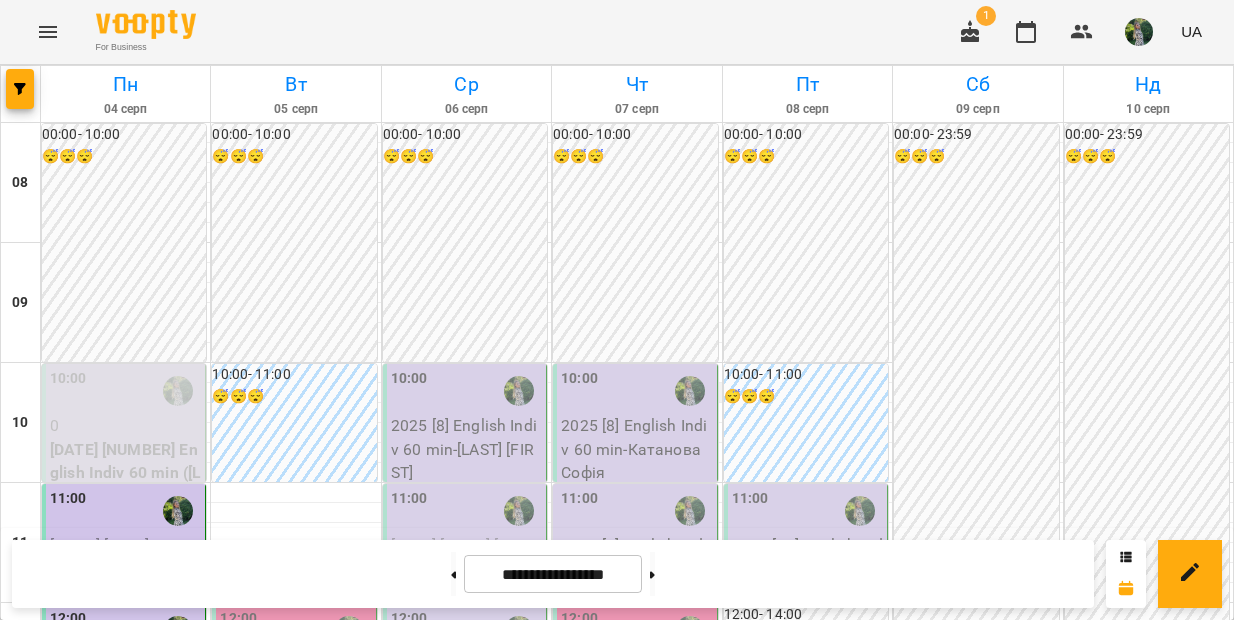 scroll, scrollTop: 501, scrollLeft: 0, axis: vertical 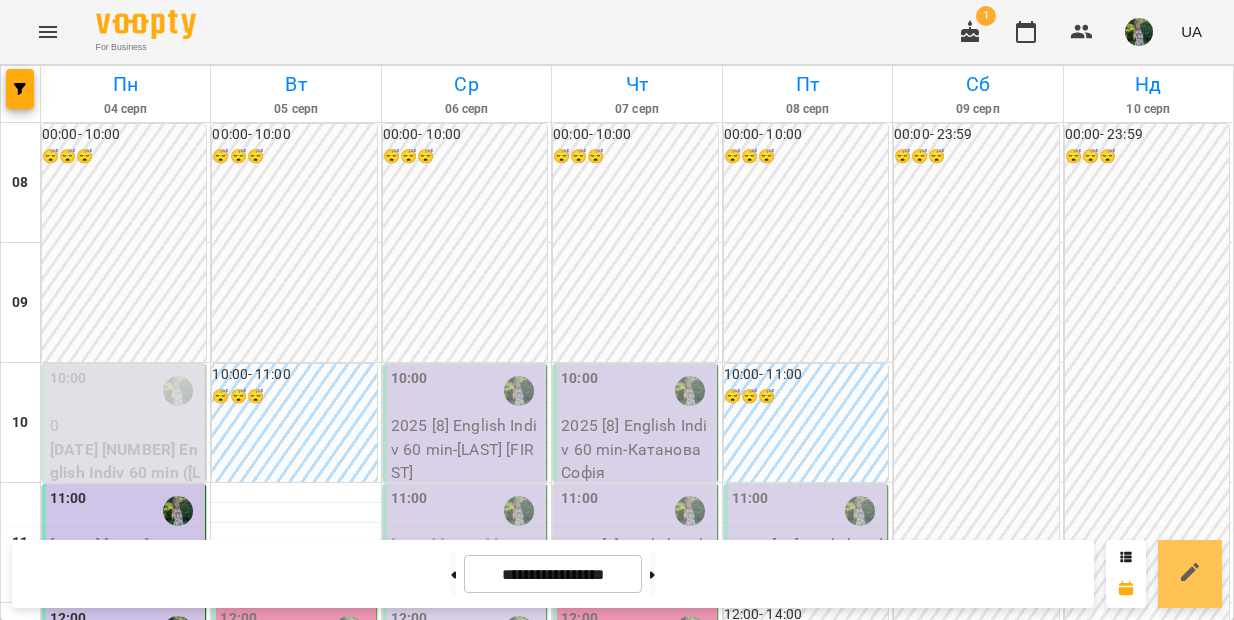 click 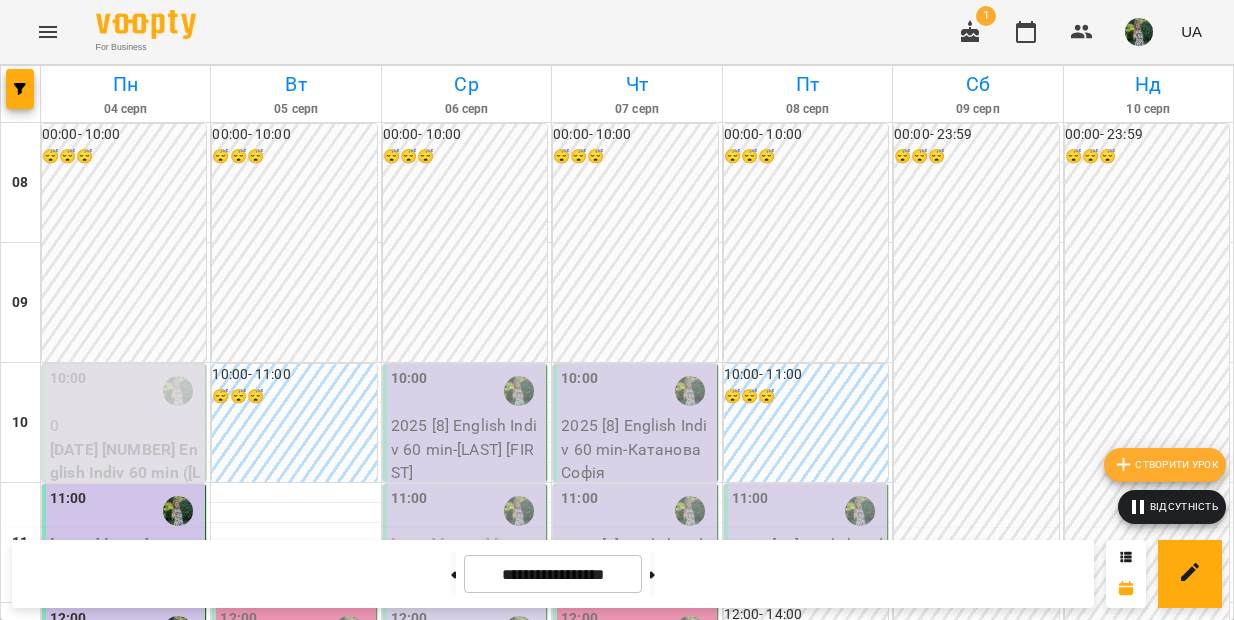 click on "Відсутність" at bounding box center (1172, 507) 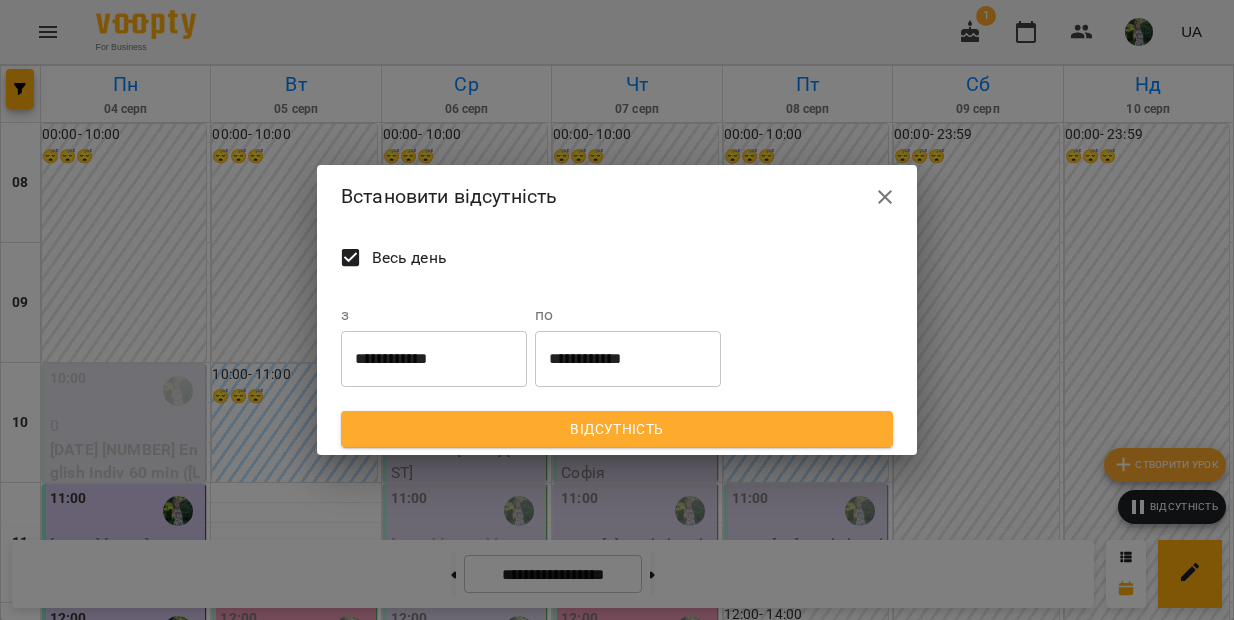 click on "**********" at bounding box center (617, 342) 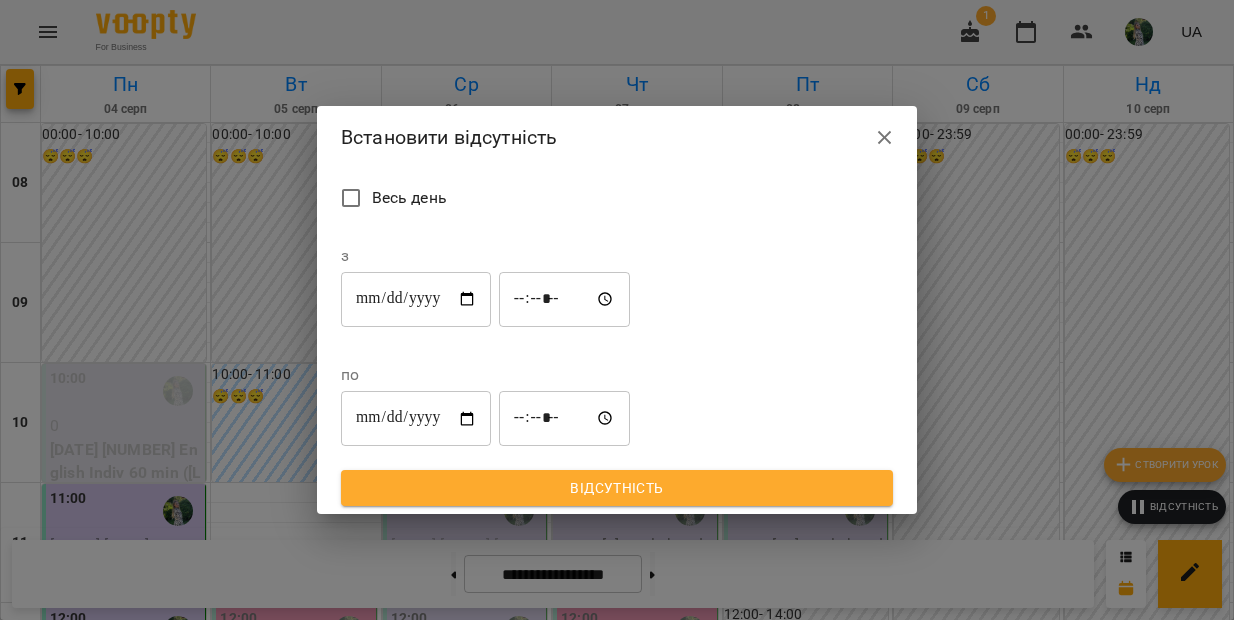 click on "**********" at bounding box center [416, 299] 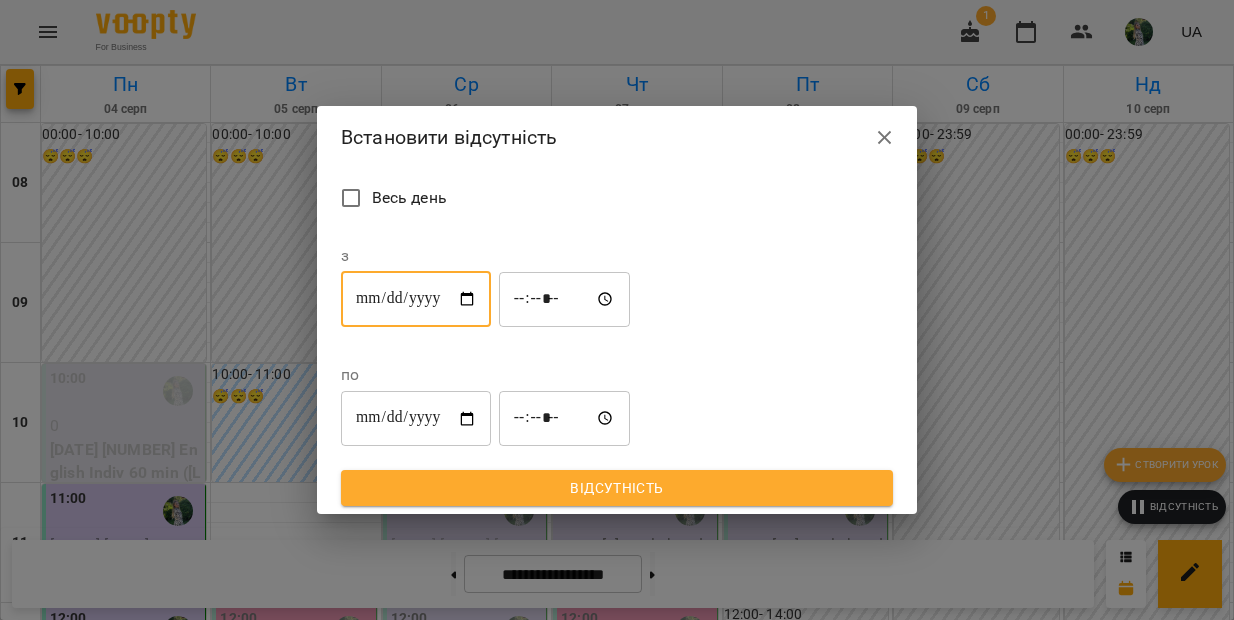 type on "**********" 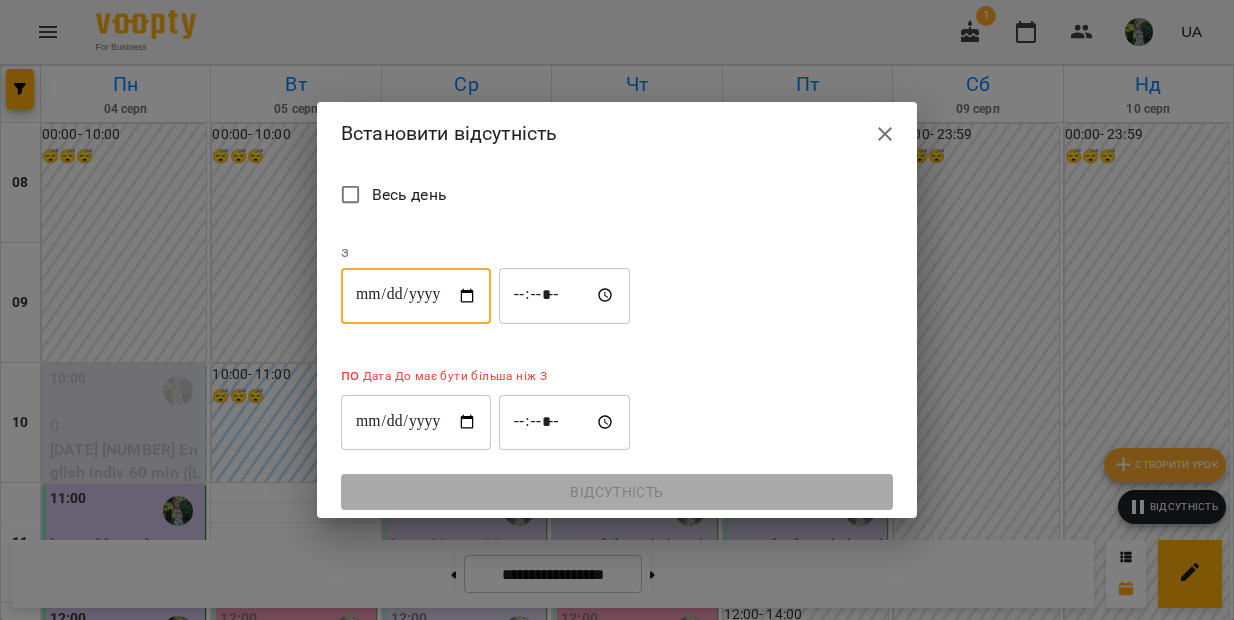 click on "**********" at bounding box center [416, 422] 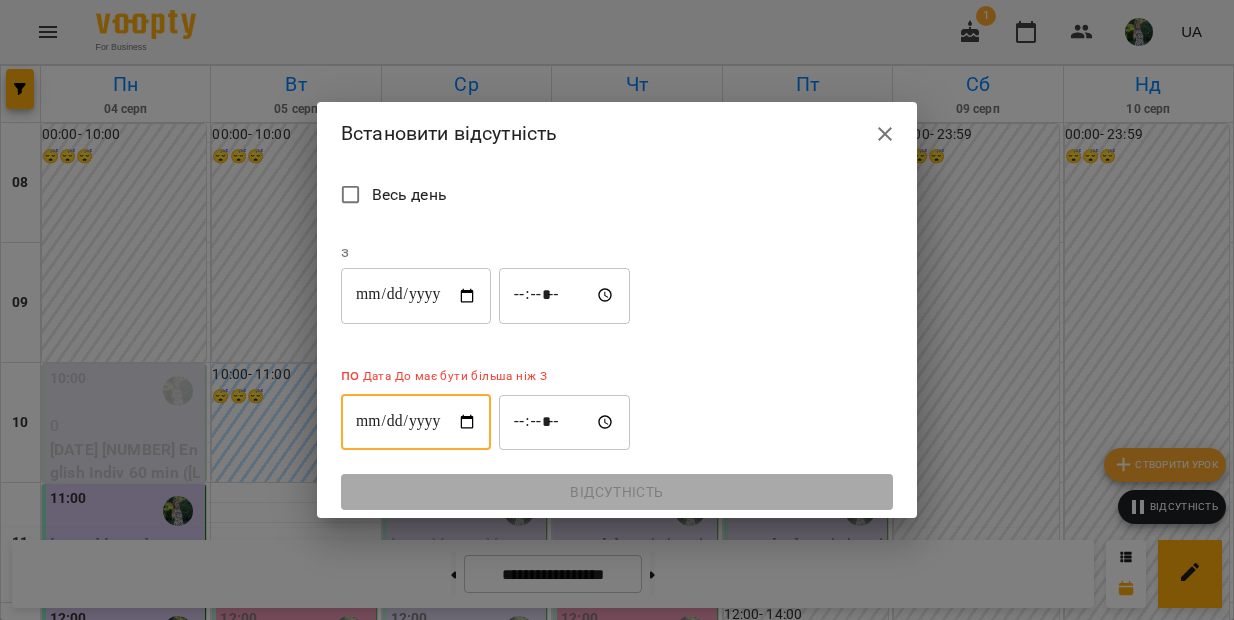 type on "**********" 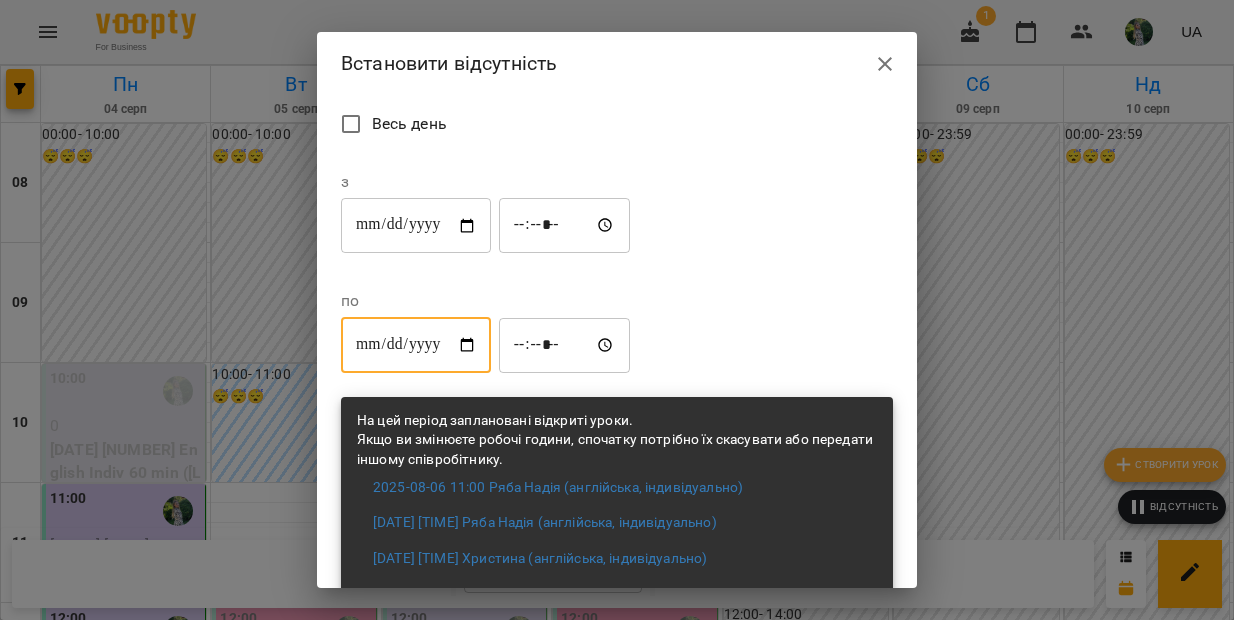 click on "*****" at bounding box center [565, 226] 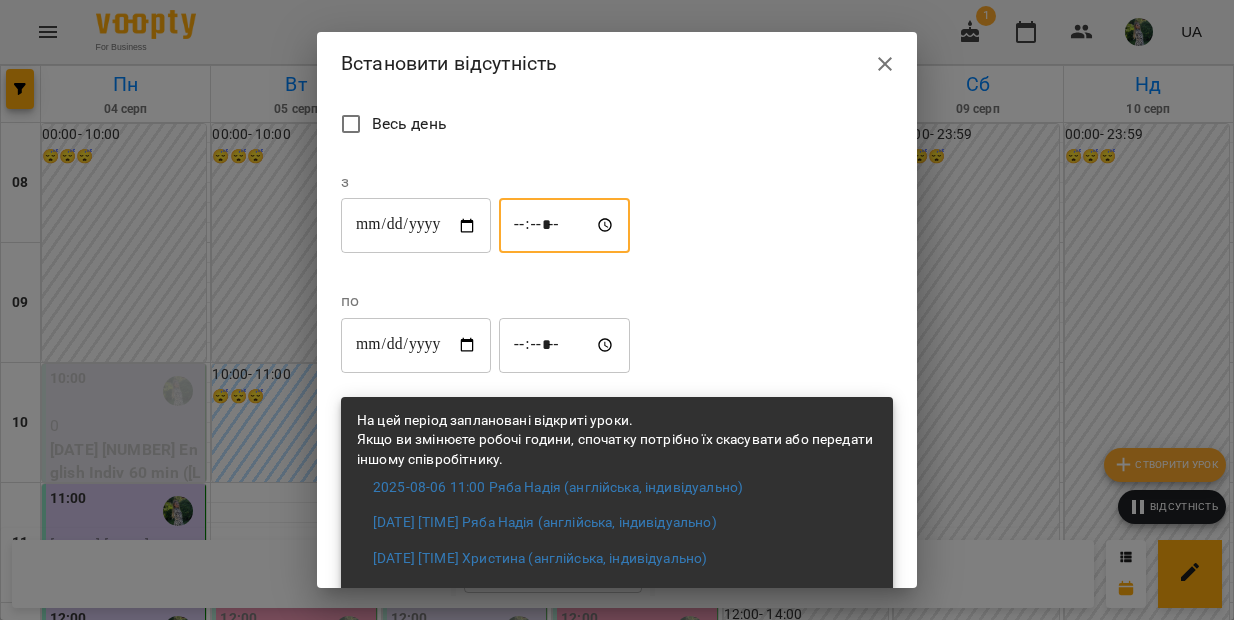type on "*****" 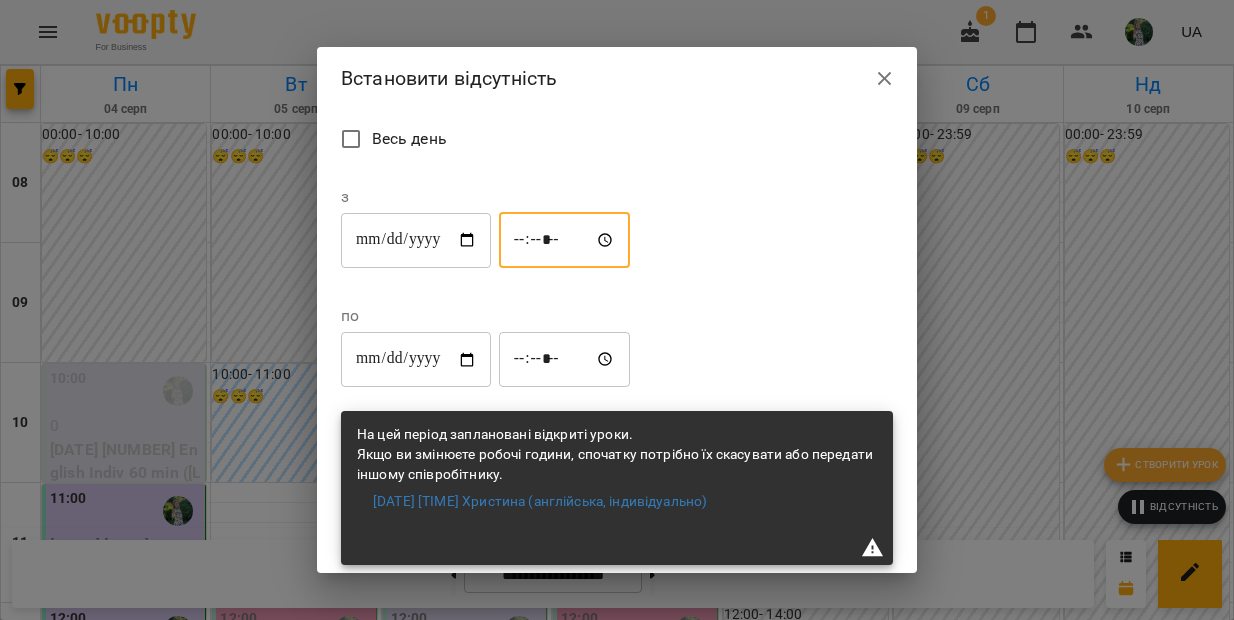 click on "*****" at bounding box center [565, 360] 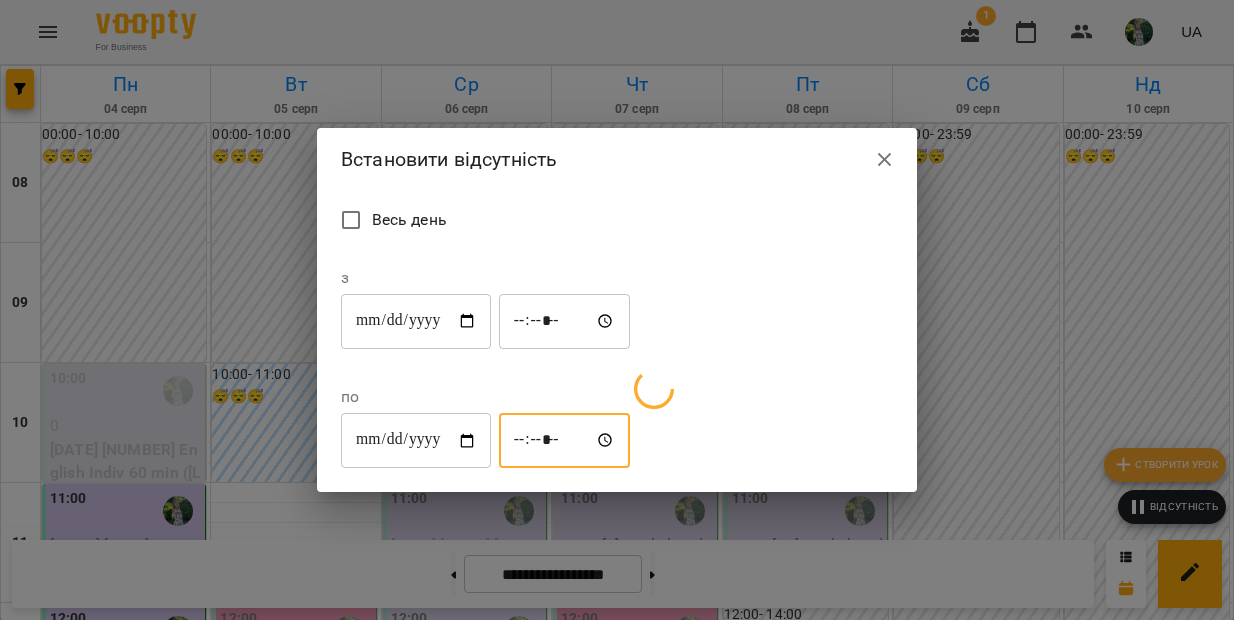 type on "*****" 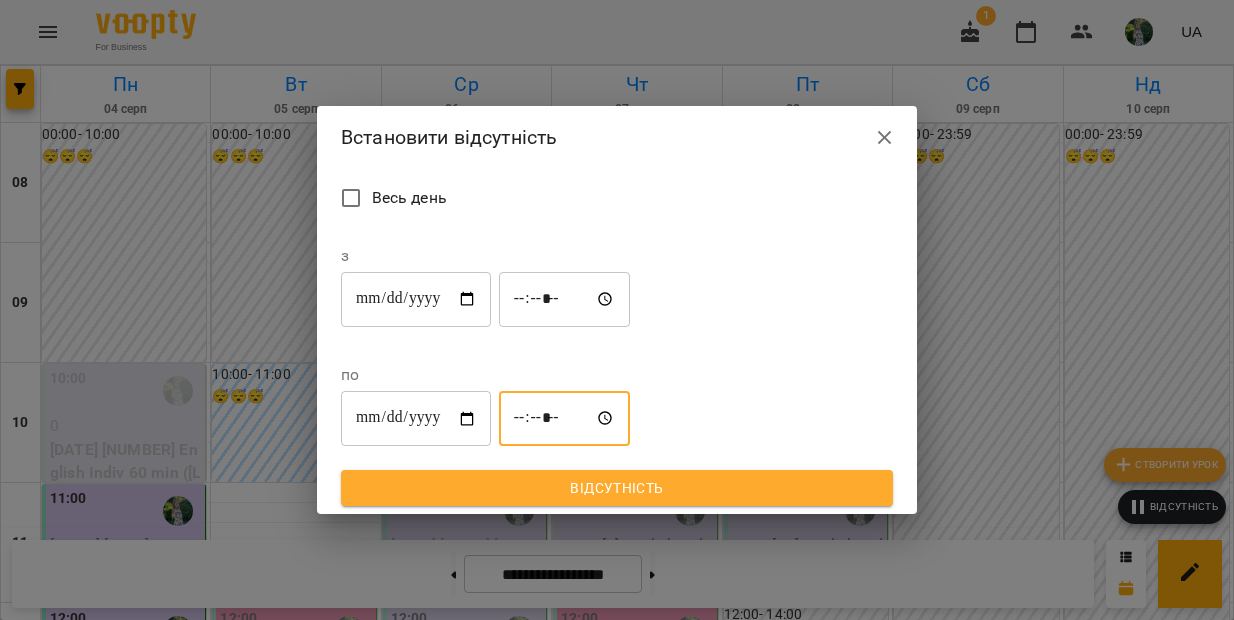 click on "Відсутність" at bounding box center (617, 488) 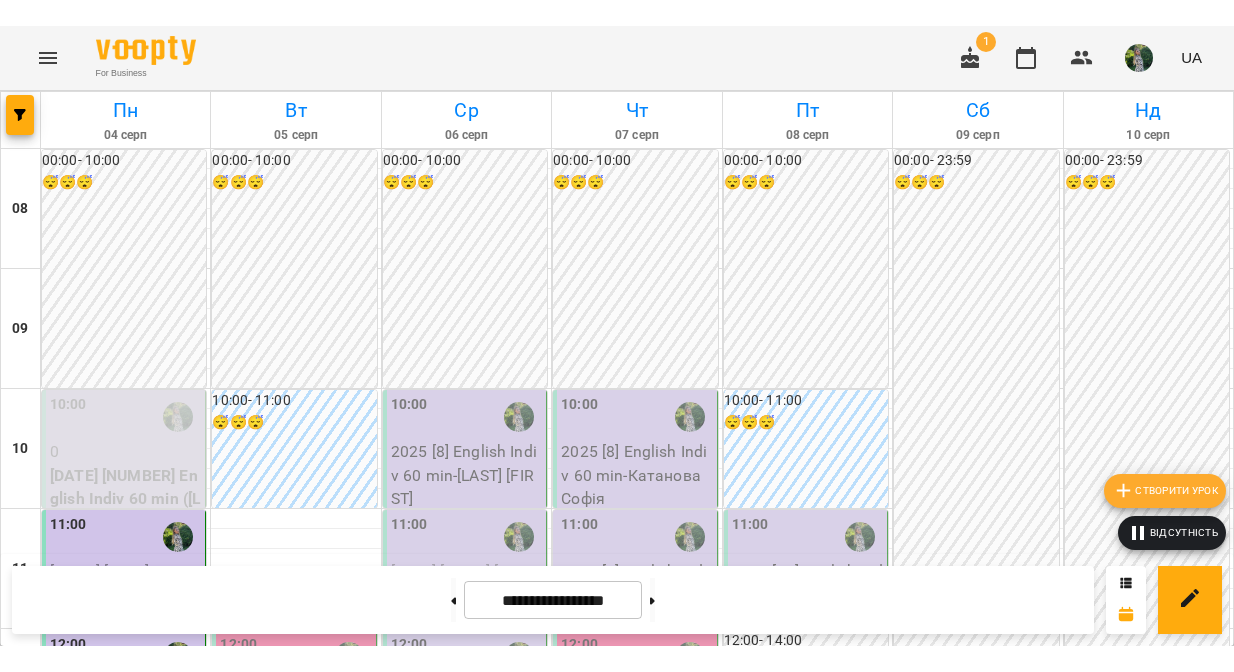 scroll, scrollTop: 202, scrollLeft: 0, axis: vertical 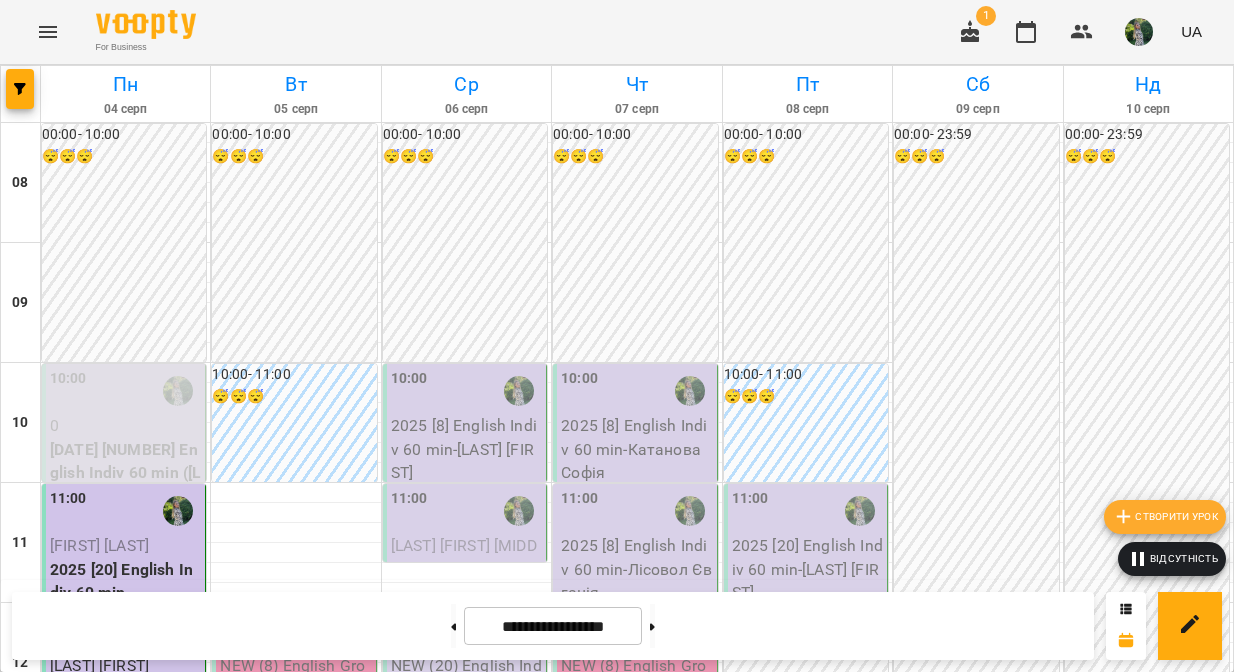 click on "NEW (20) English Indiv 60 min" at bounding box center (125, 821) 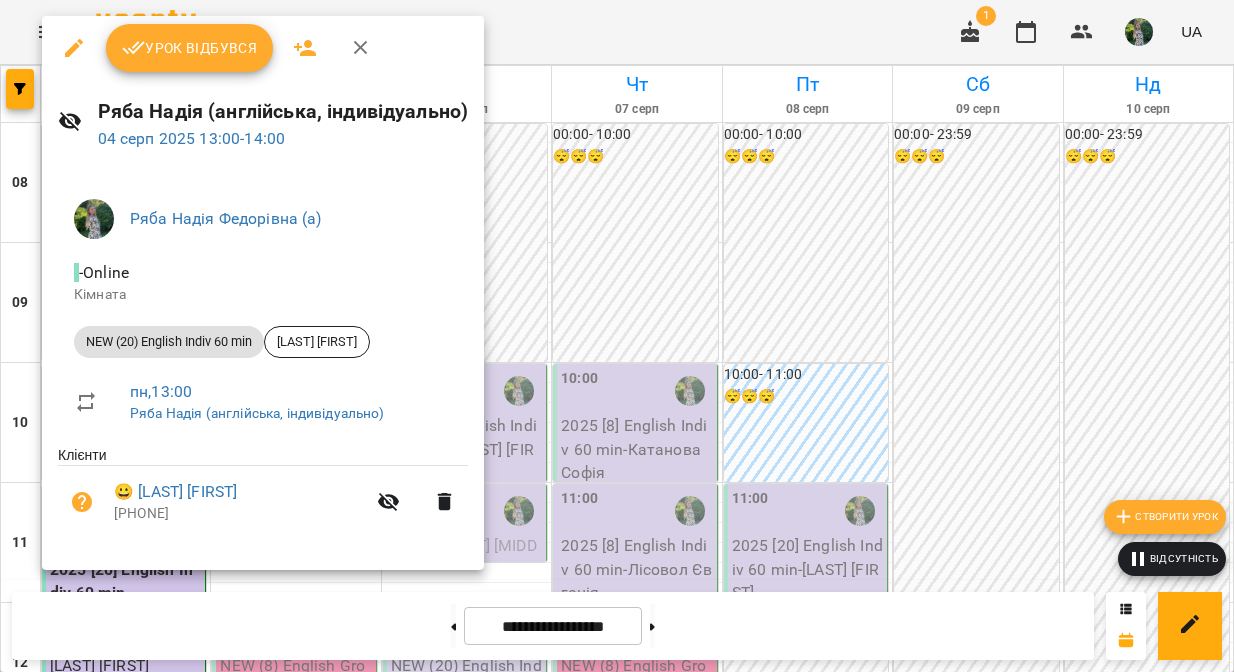 click on "Урок відбувся" at bounding box center [190, 48] 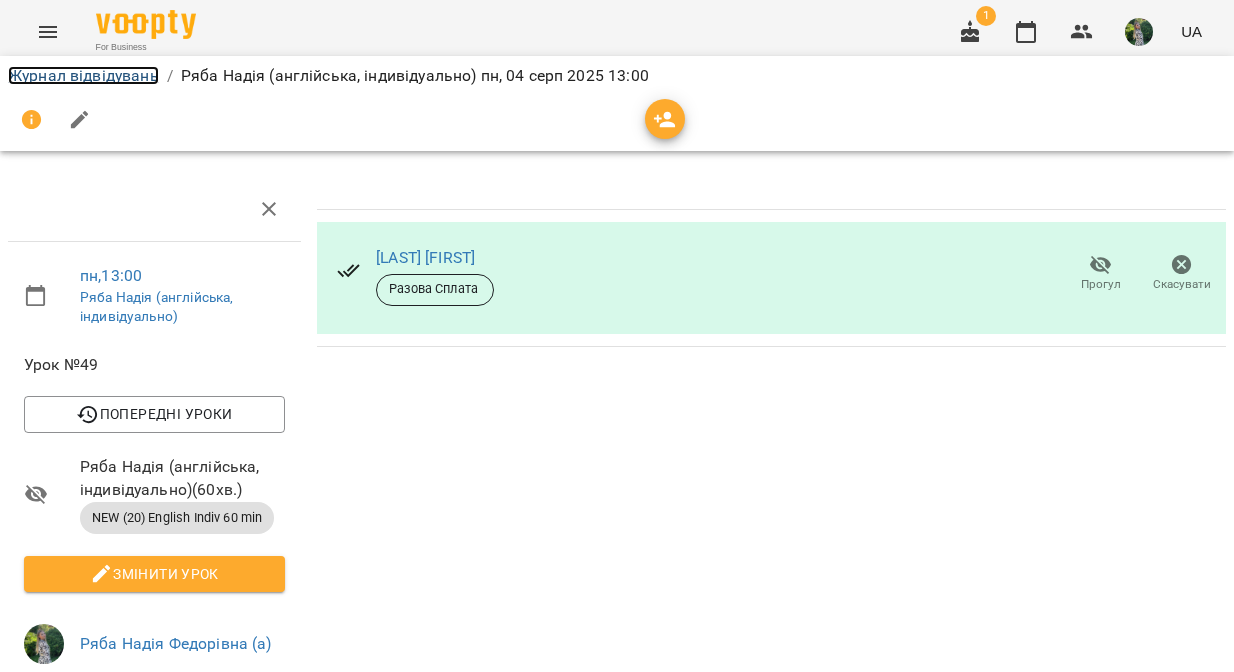 click on "Журнал відвідувань" at bounding box center (83, 75) 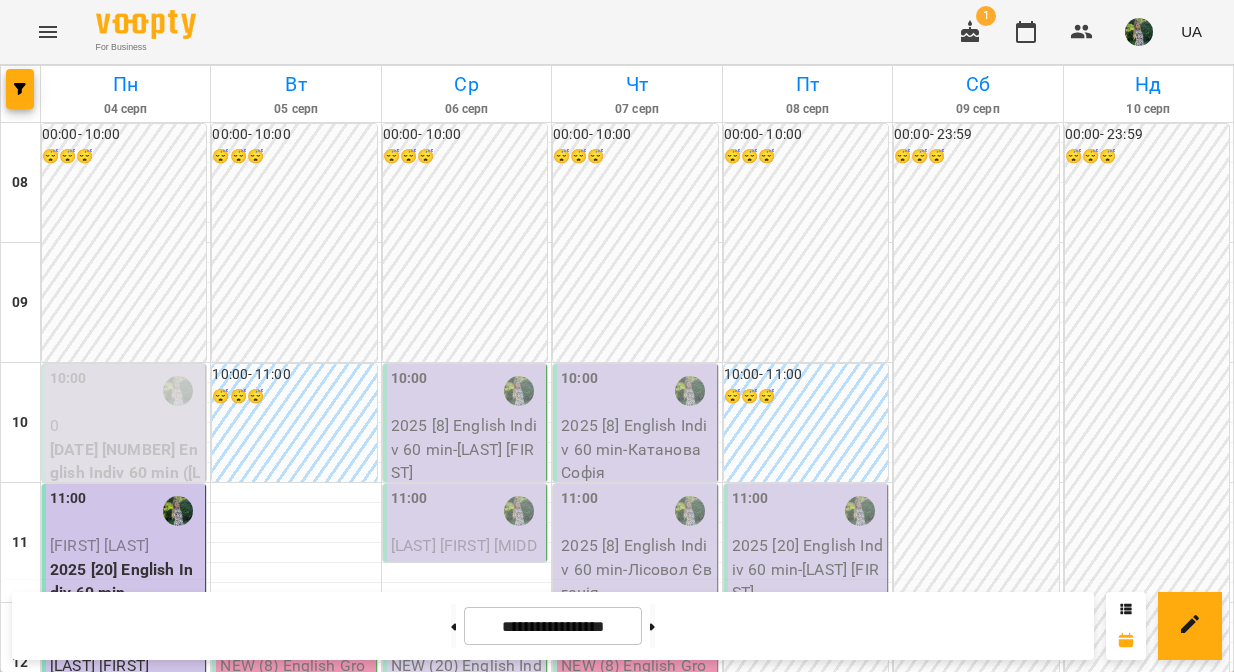scroll, scrollTop: 622, scrollLeft: 0, axis: vertical 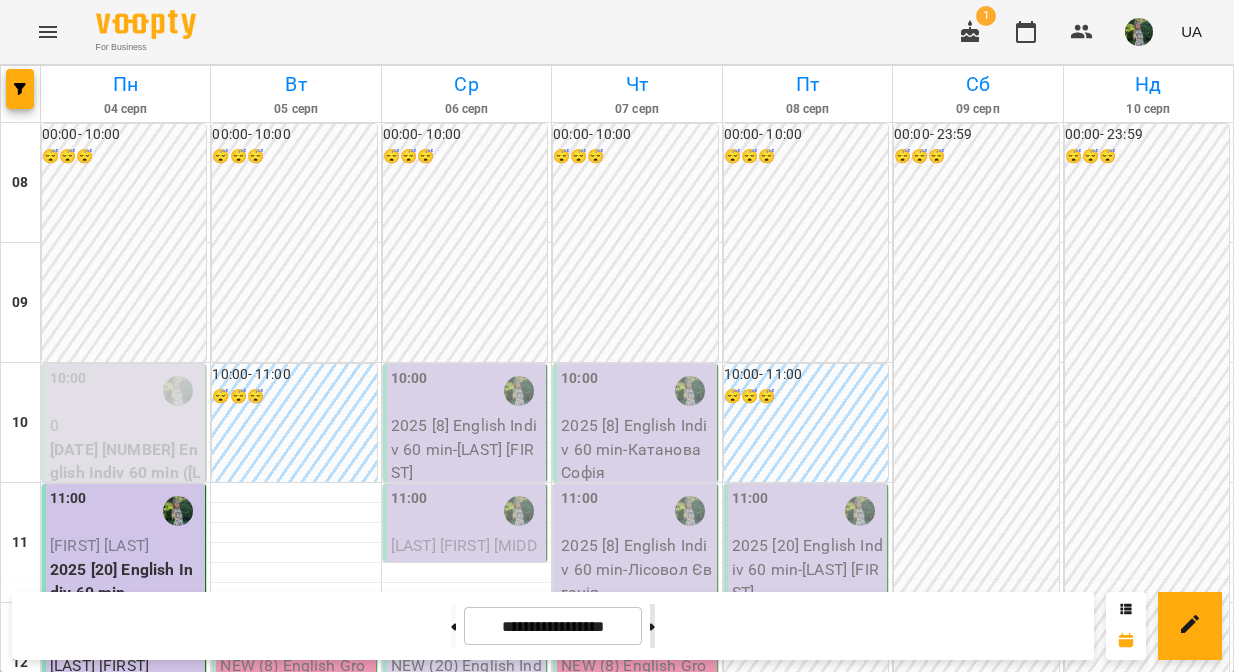 click at bounding box center (652, 626) 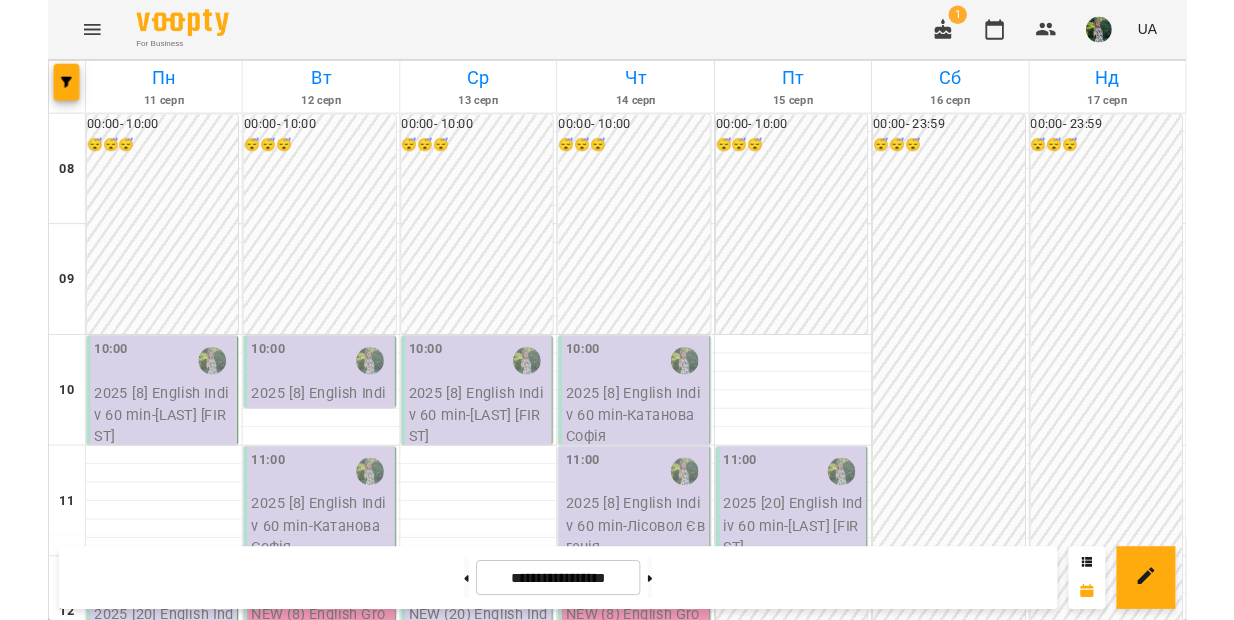 scroll, scrollTop: 100, scrollLeft: 0, axis: vertical 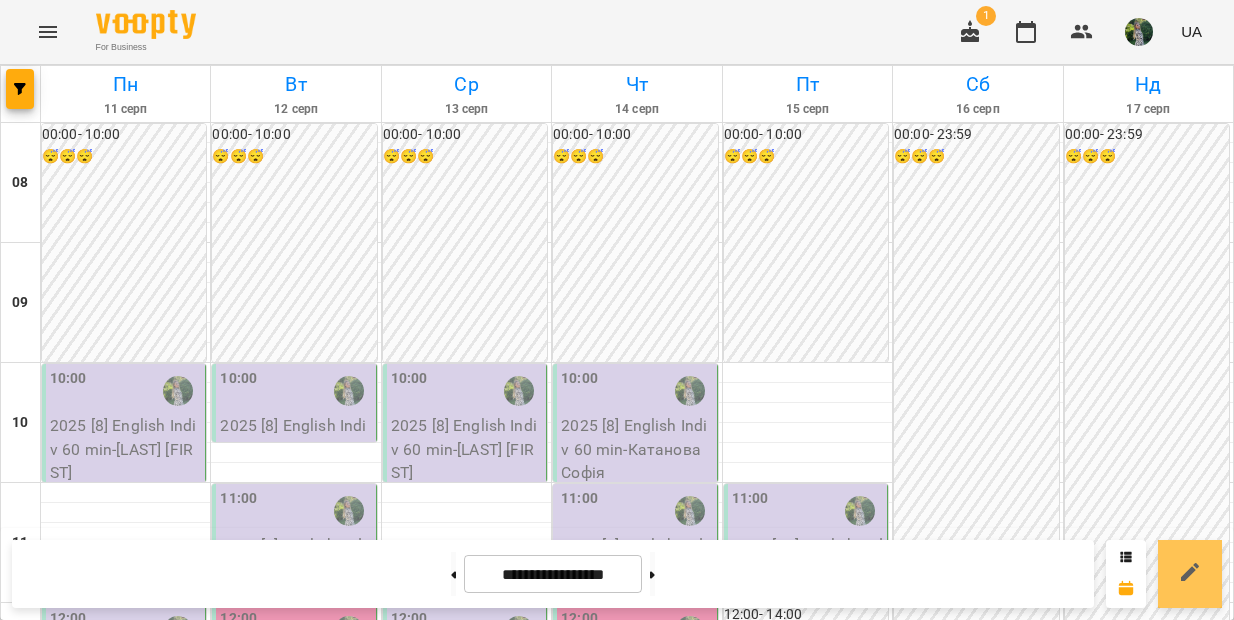 click 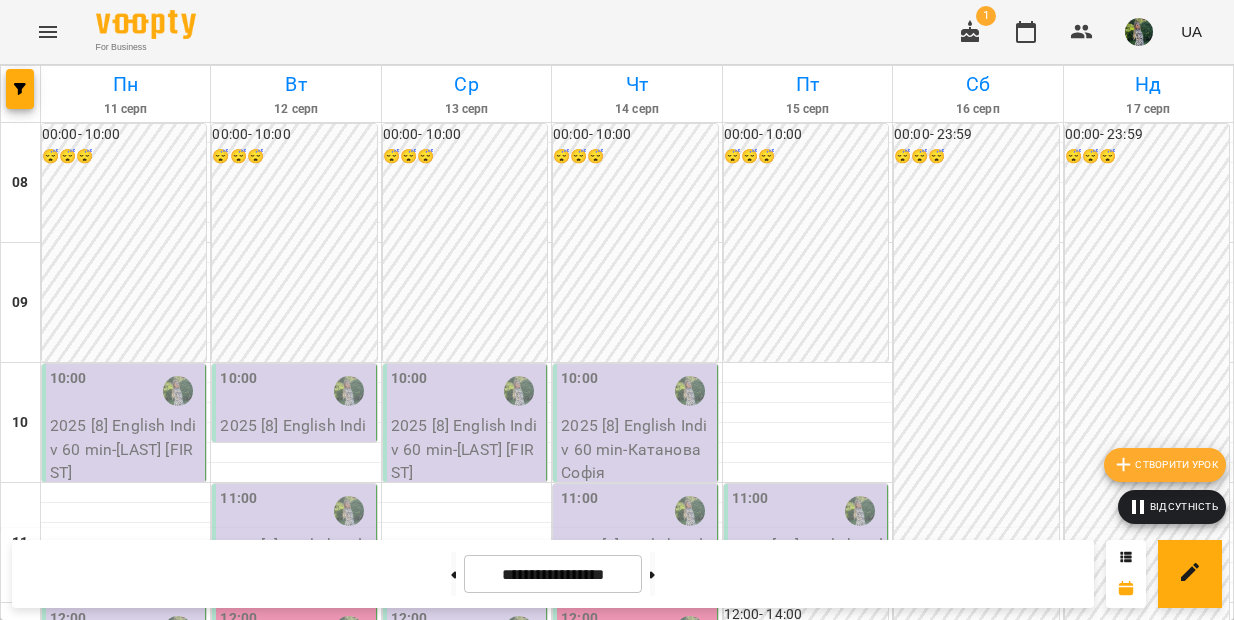 click on "Відсутність" at bounding box center [1172, 507] 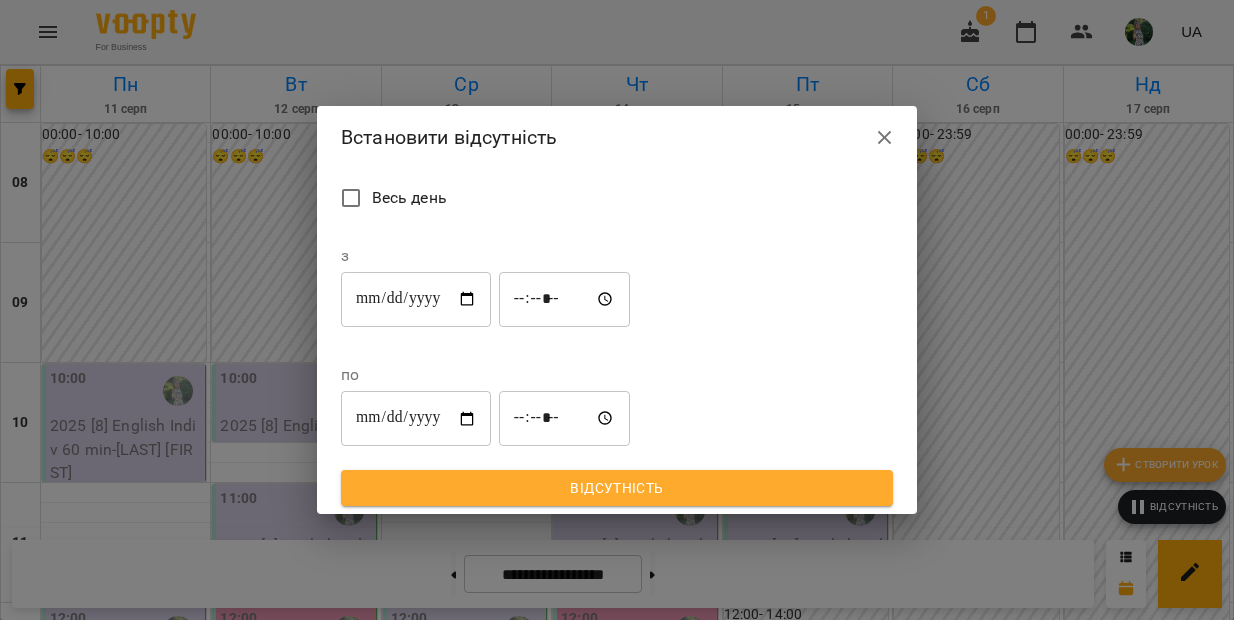 click on "**********" at bounding box center [416, 299] 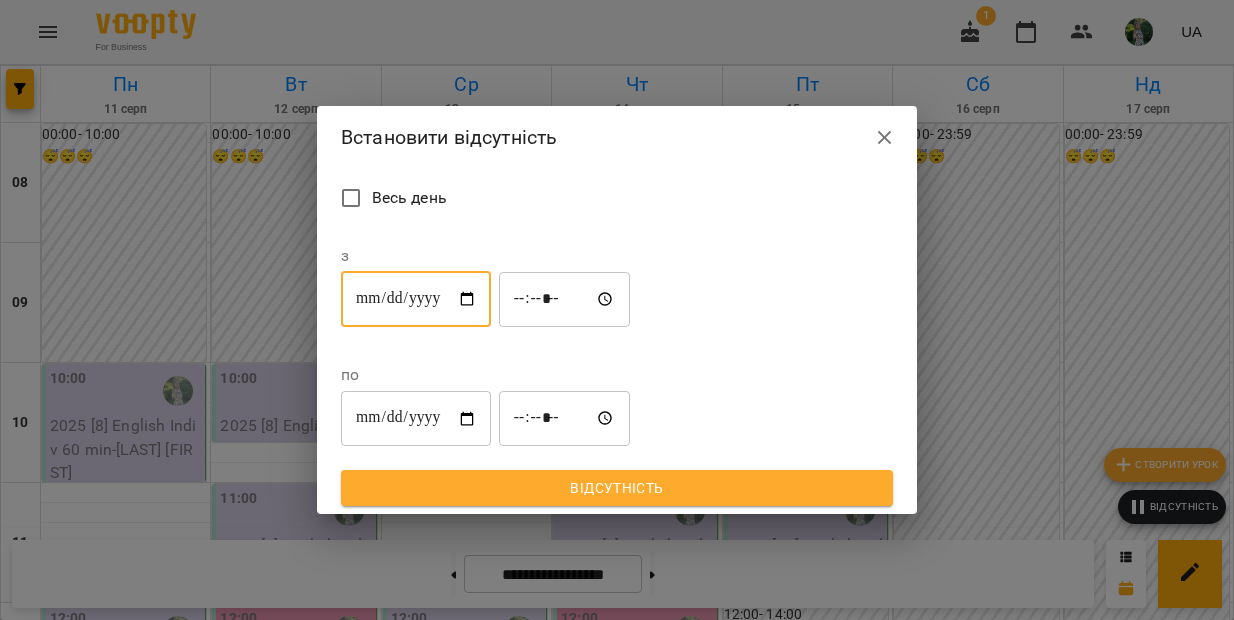 type on "**********" 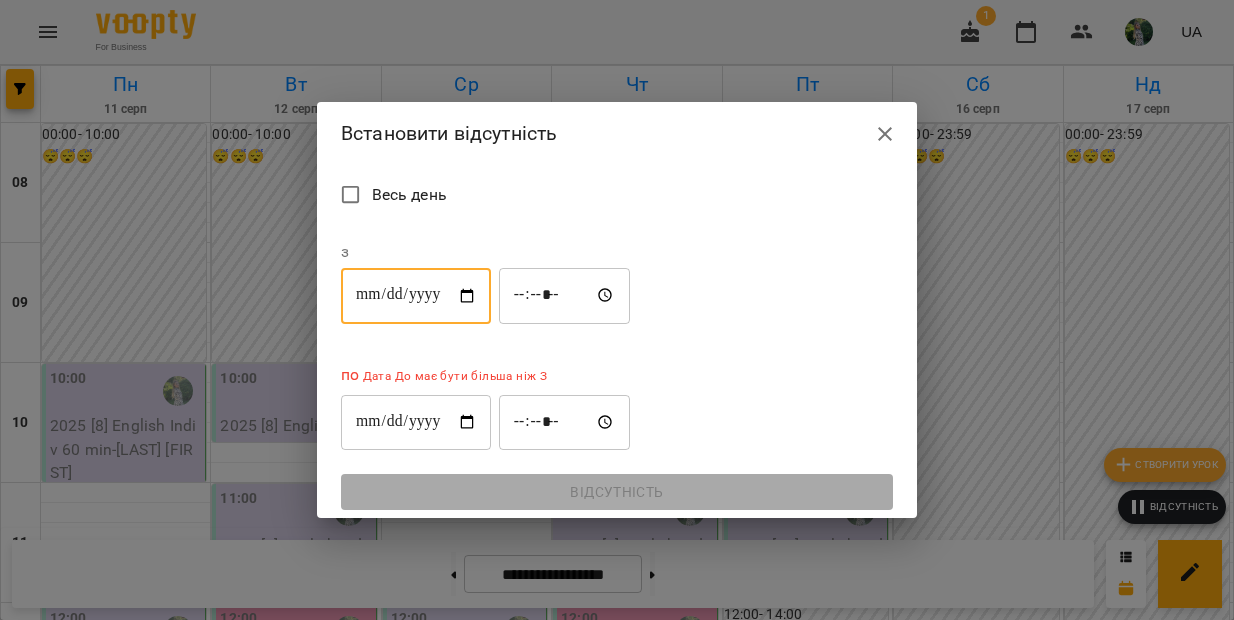 click on "**********" at bounding box center [416, 422] 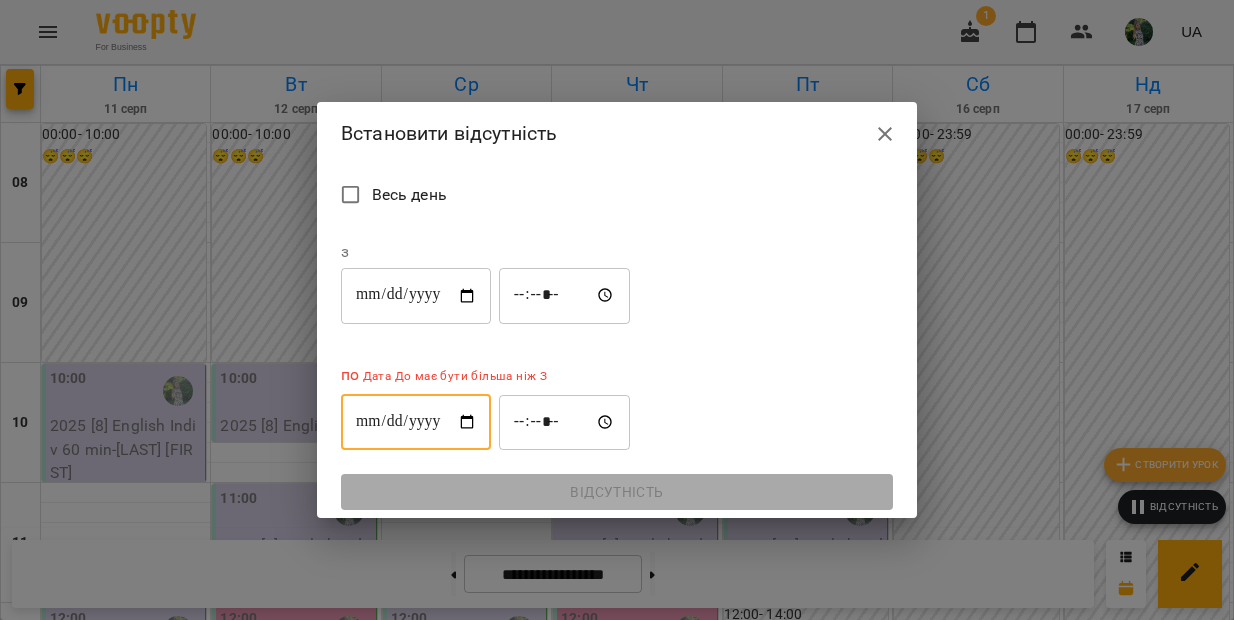 type on "**********" 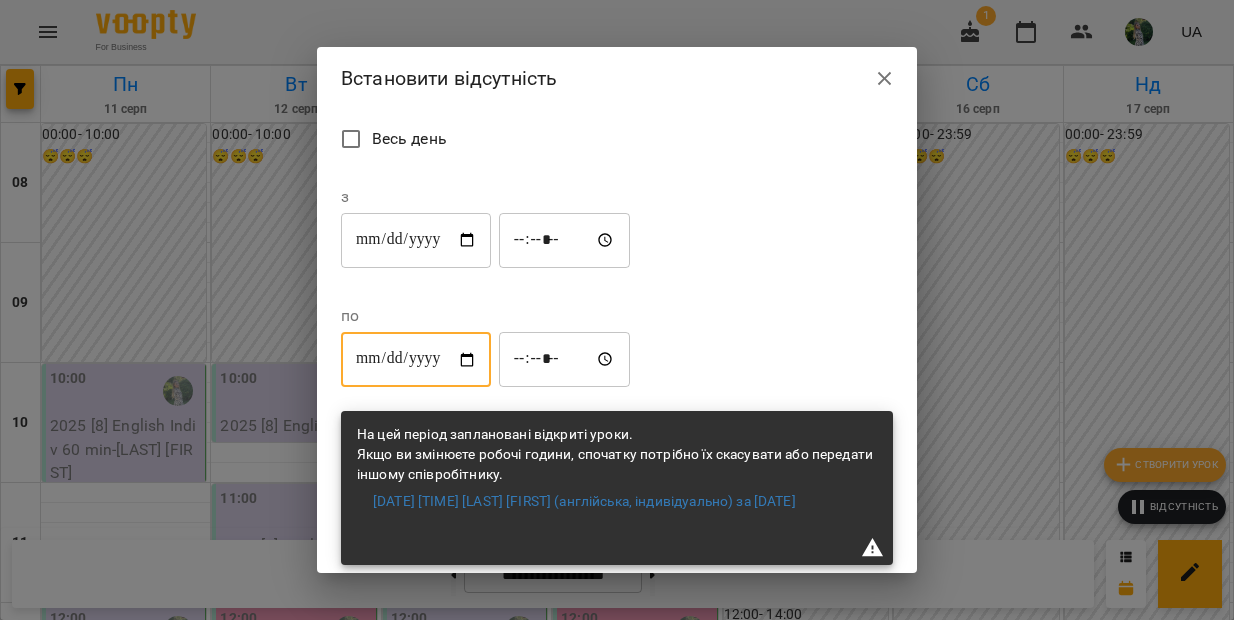 click on "*****" at bounding box center (565, 240) 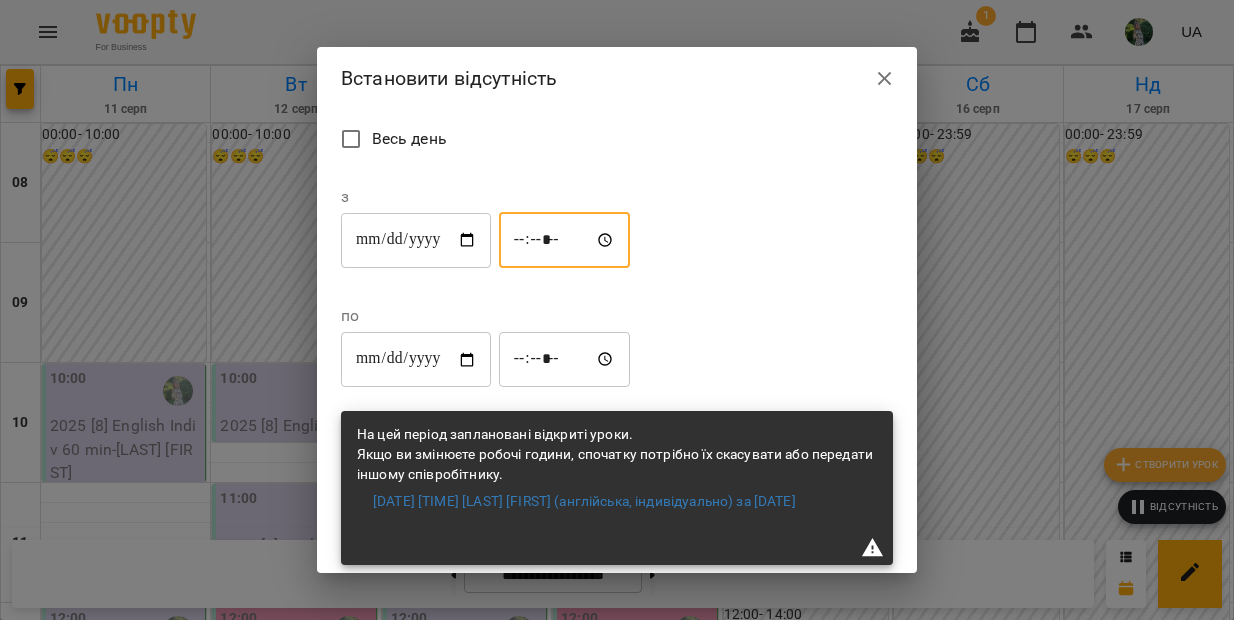 type on "*****" 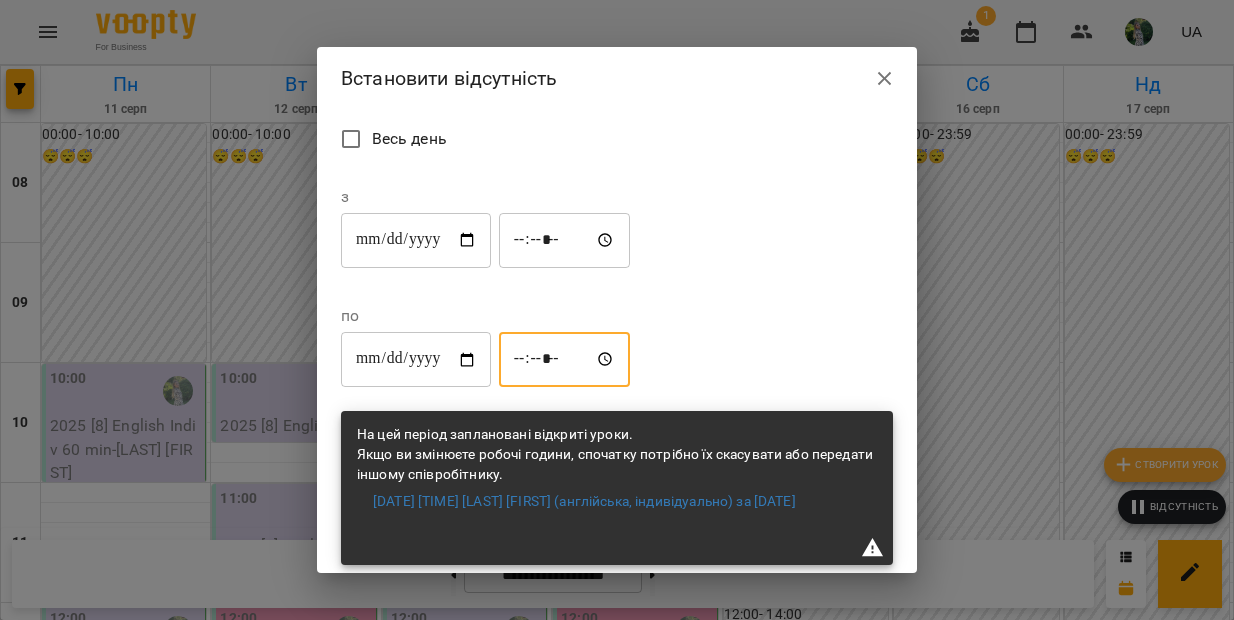 click on "*****" at bounding box center (565, 360) 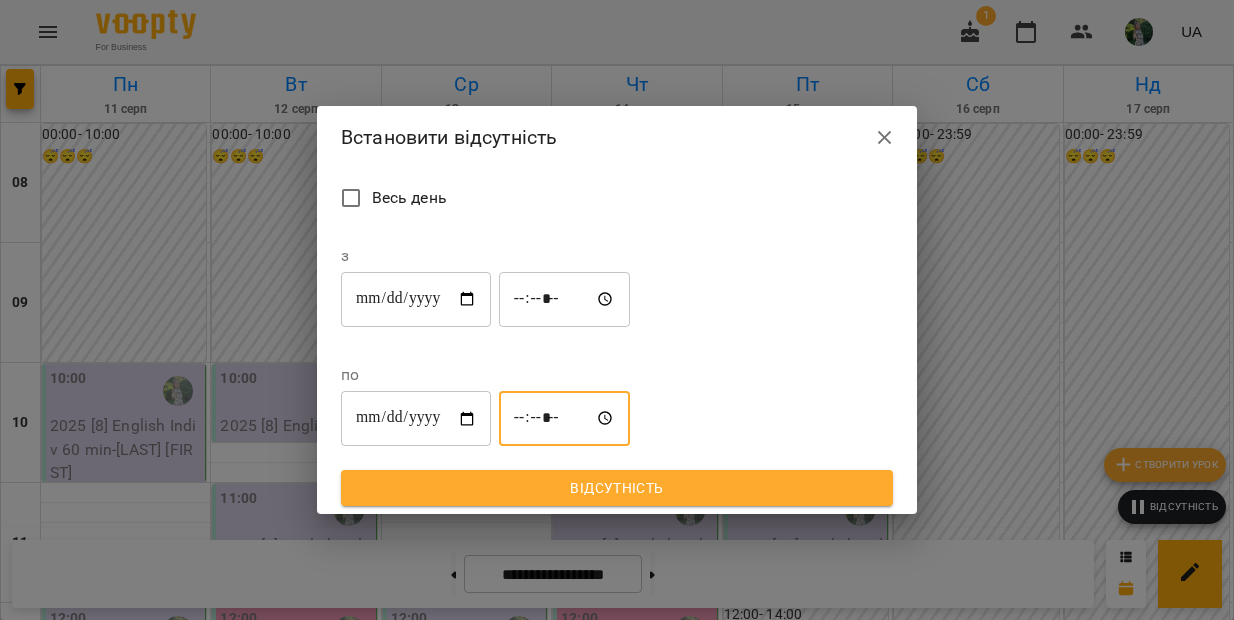 type on "*****" 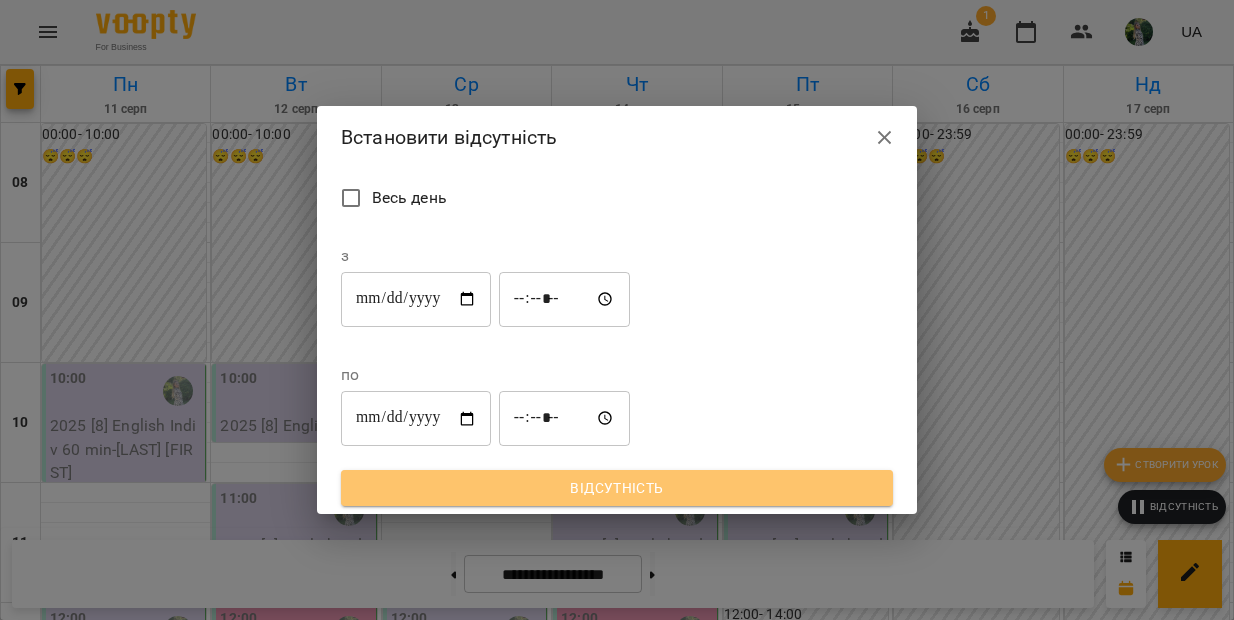 click on "Відсутність" at bounding box center (617, 488) 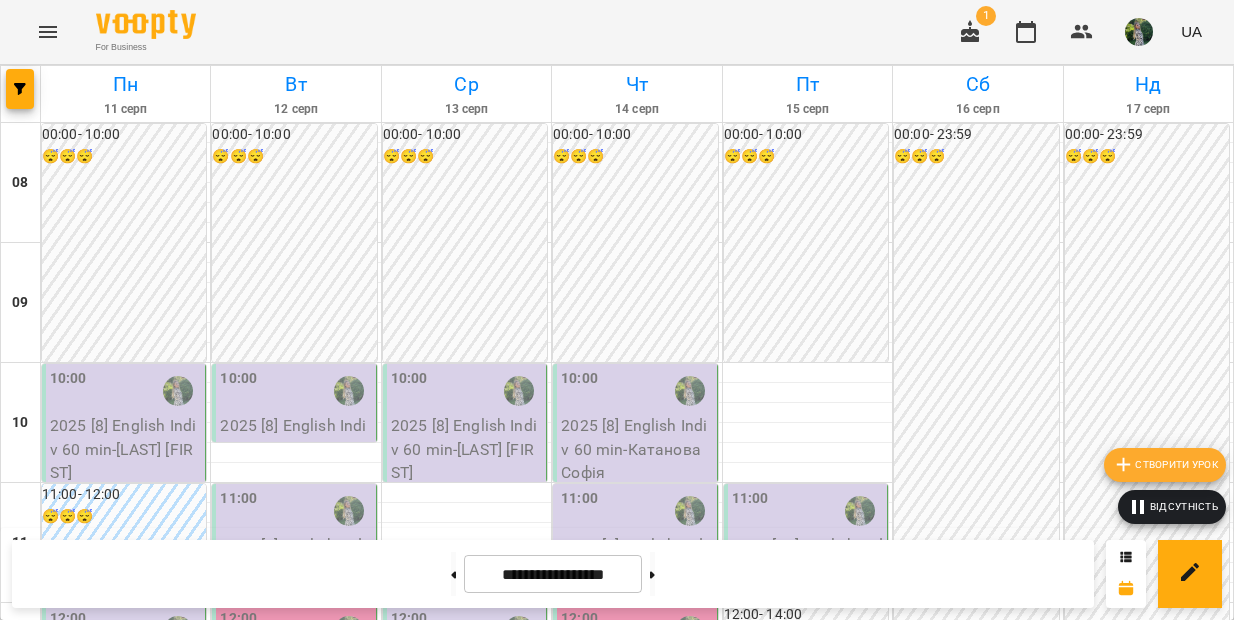 scroll, scrollTop: 759, scrollLeft: 0, axis: vertical 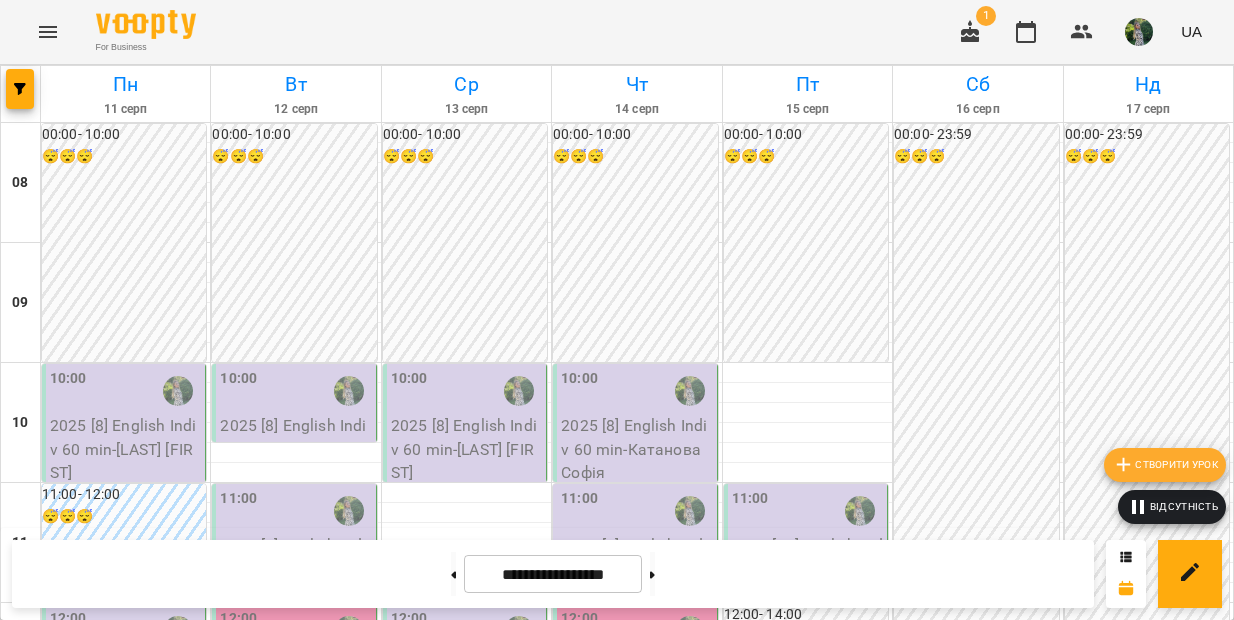 click 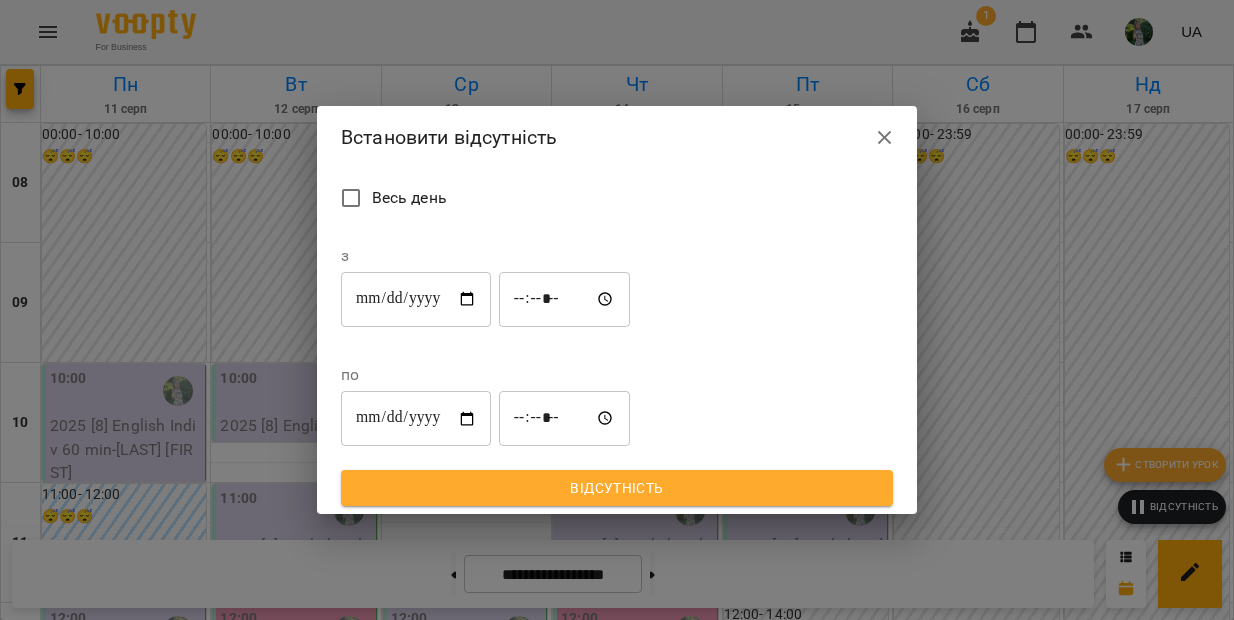 click on "**********" at bounding box center [416, 299] 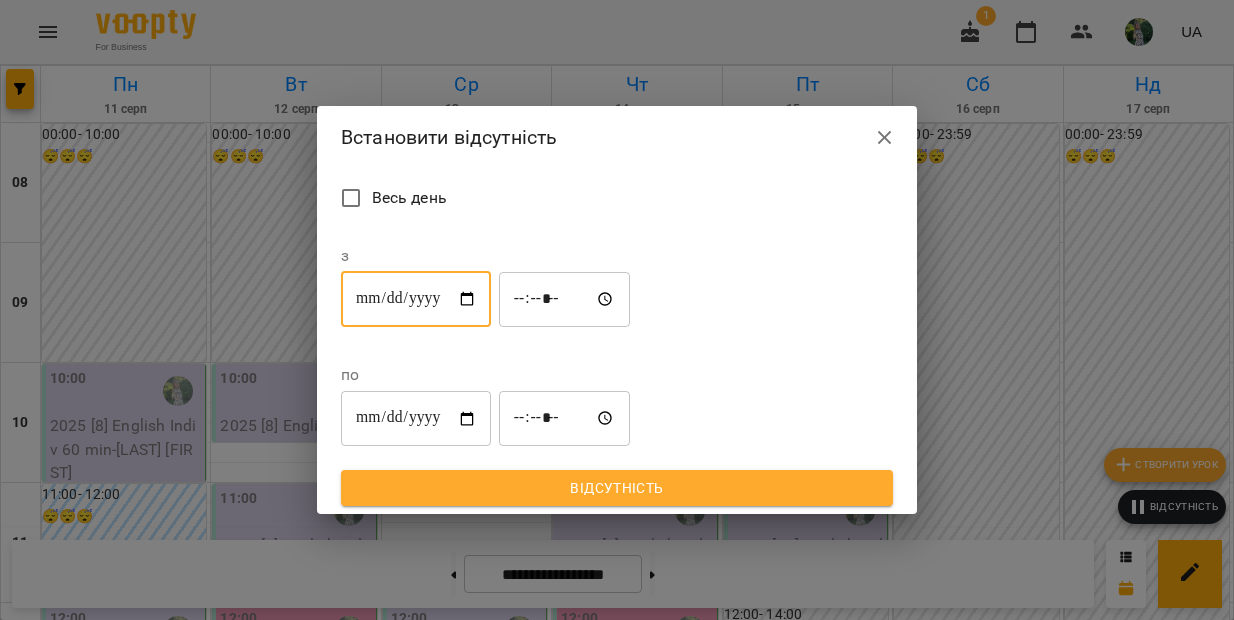type on "**********" 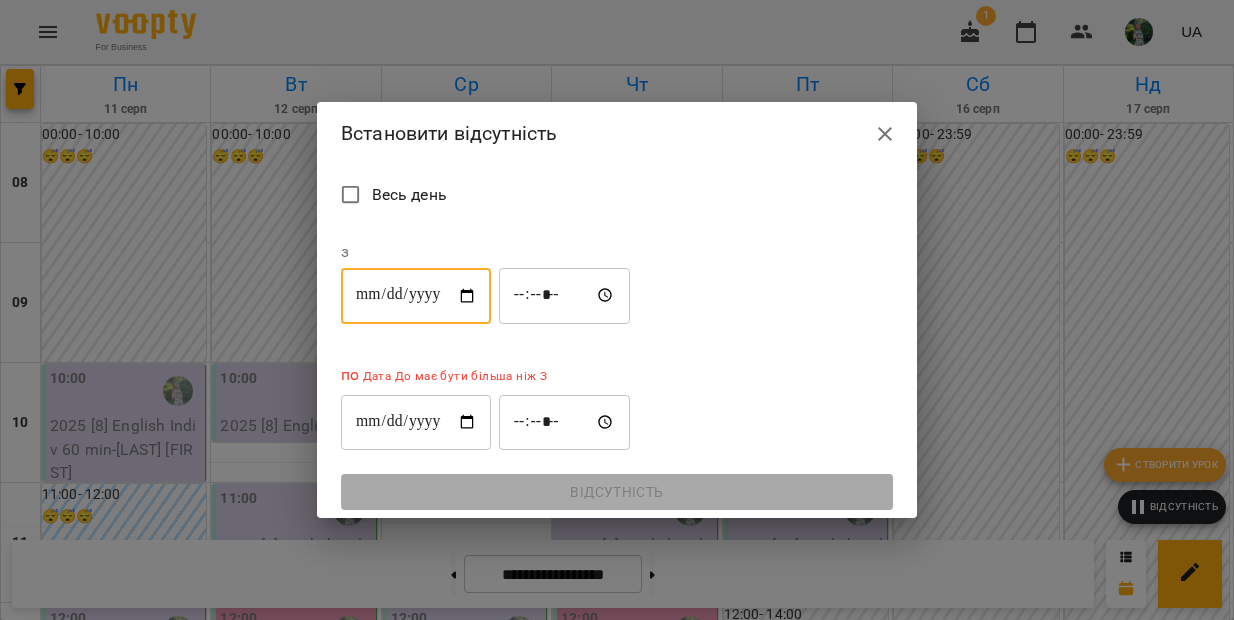 click on "**********" at bounding box center [416, 422] 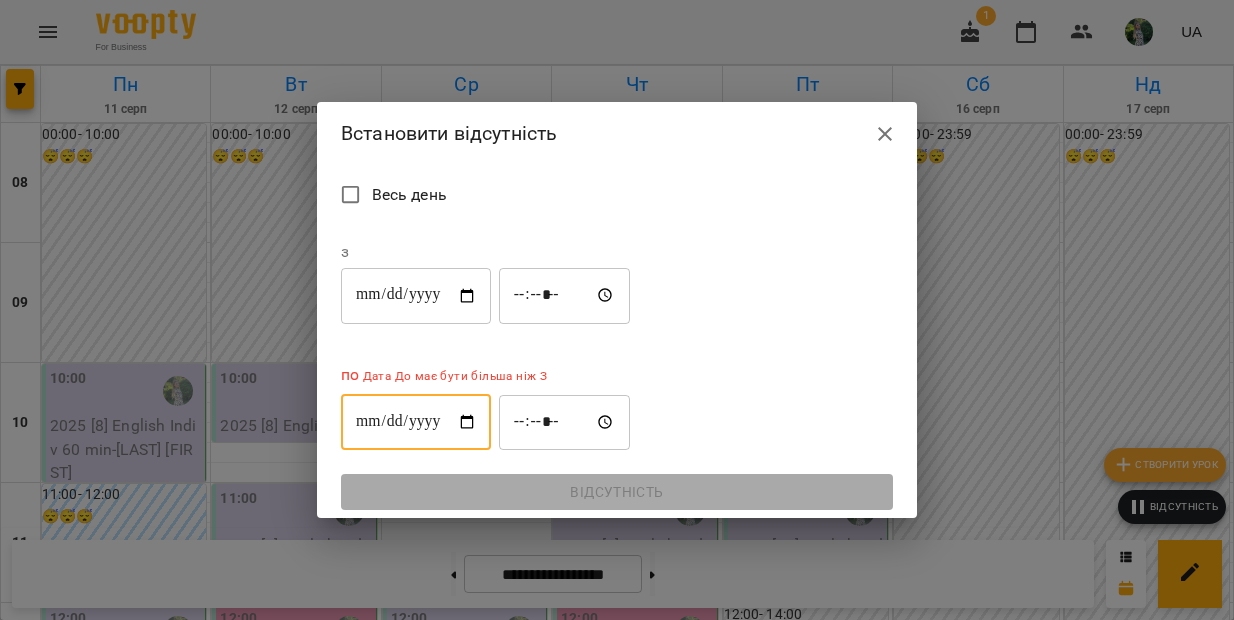 type on "**********" 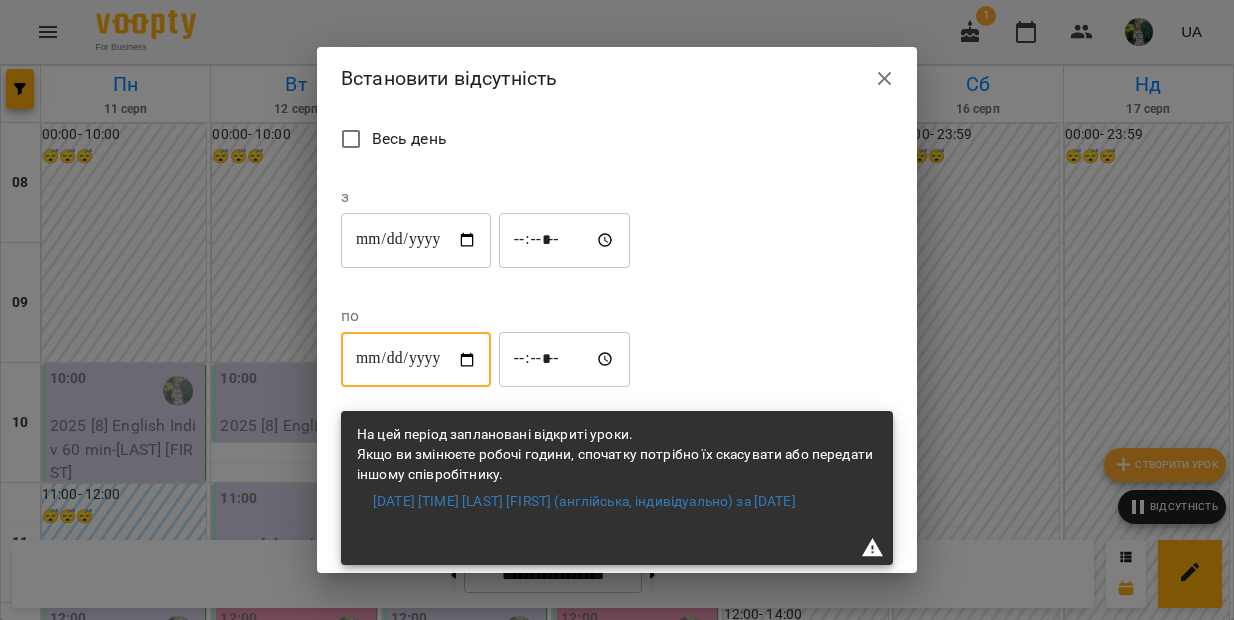 click on "*****" at bounding box center [565, 240] 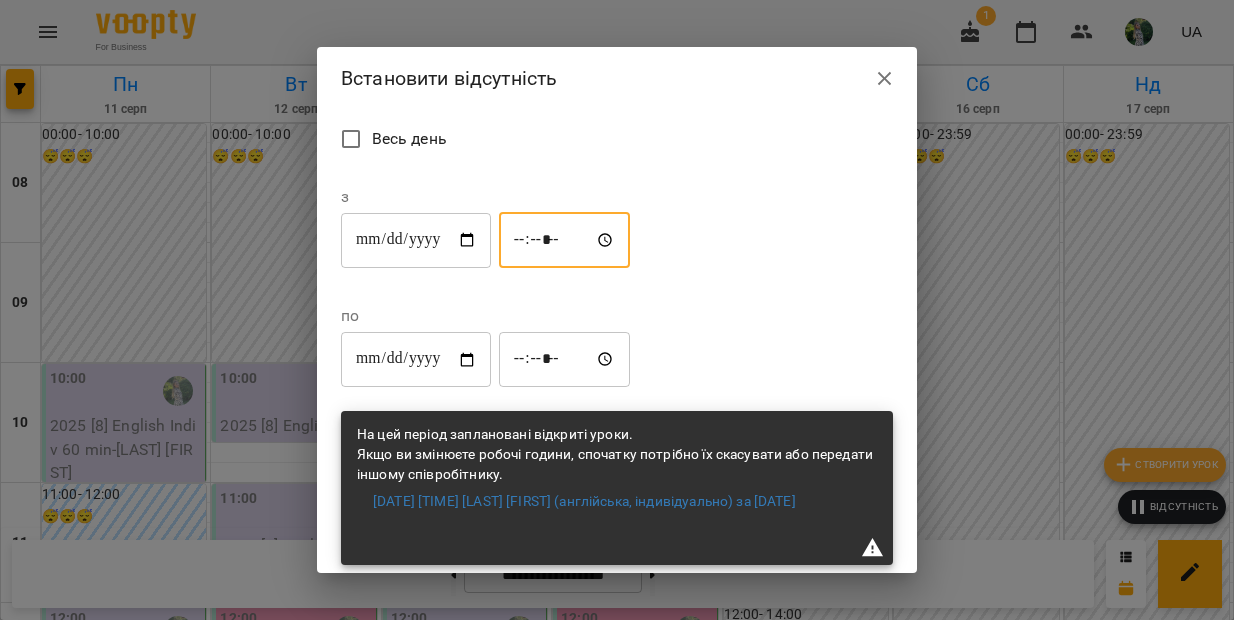 type on "*****" 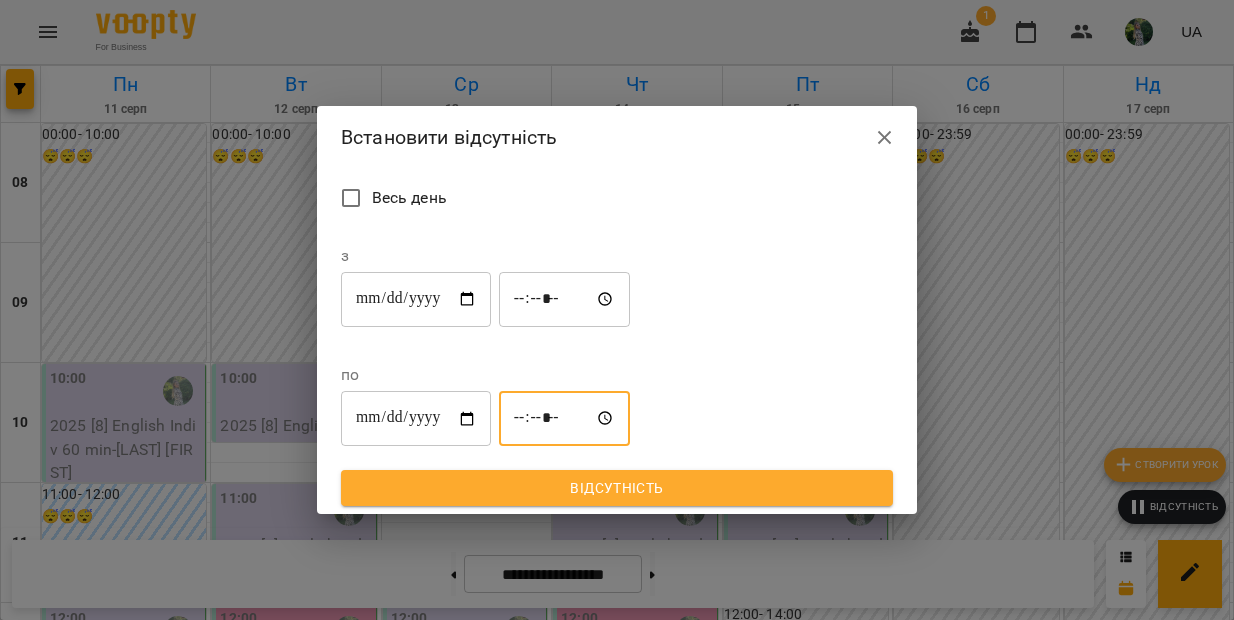 click on "*****" at bounding box center [565, 419] 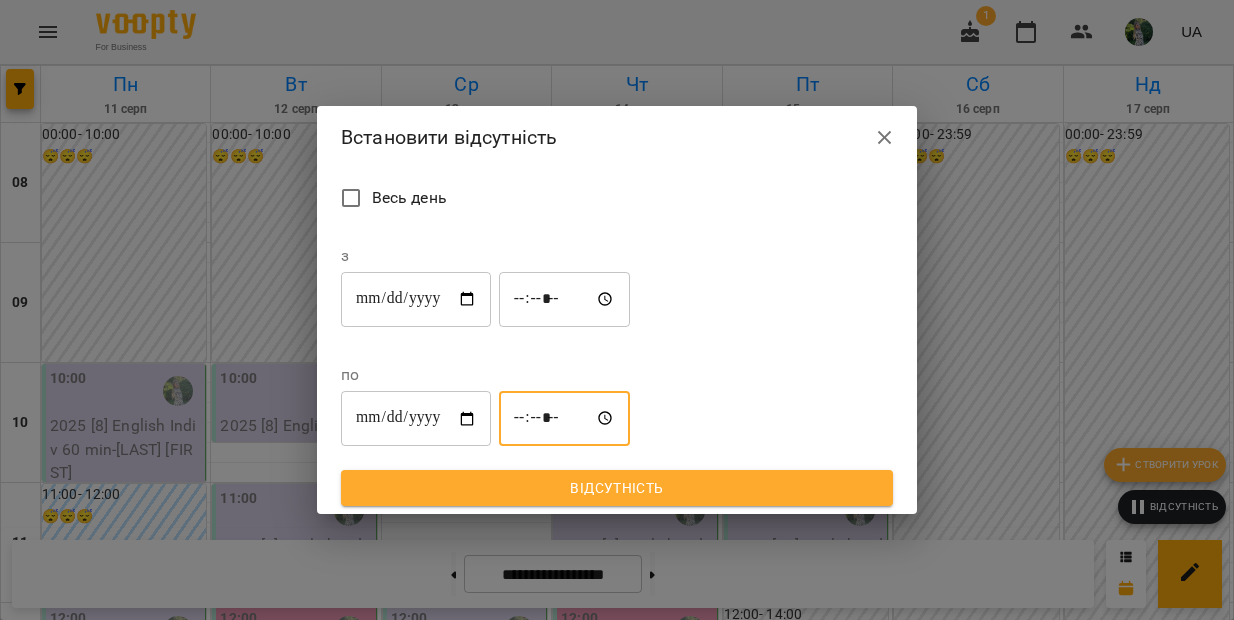 type on "*****" 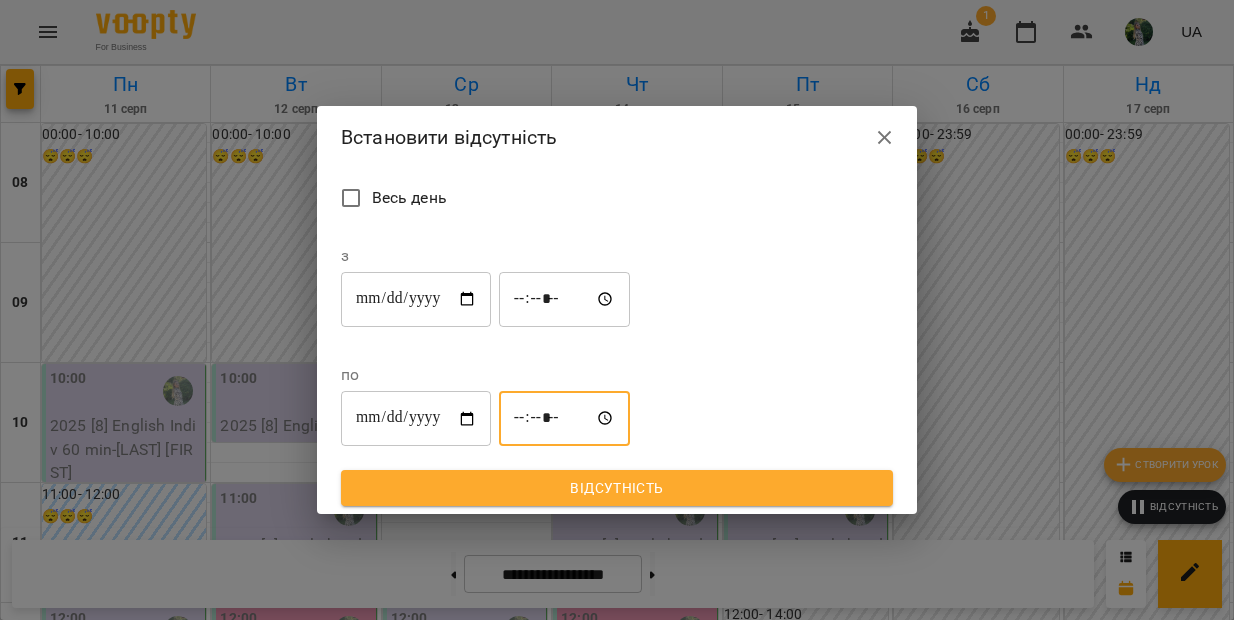 click on "Відсутність" at bounding box center [617, 488] 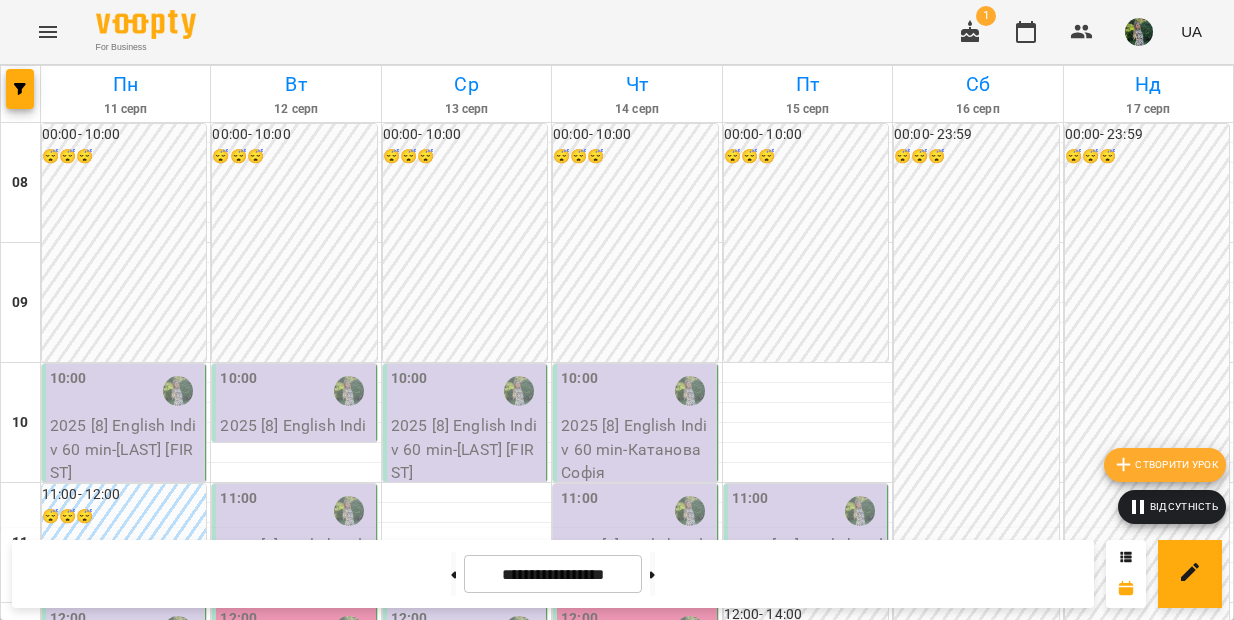 scroll, scrollTop: 484, scrollLeft: 0, axis: vertical 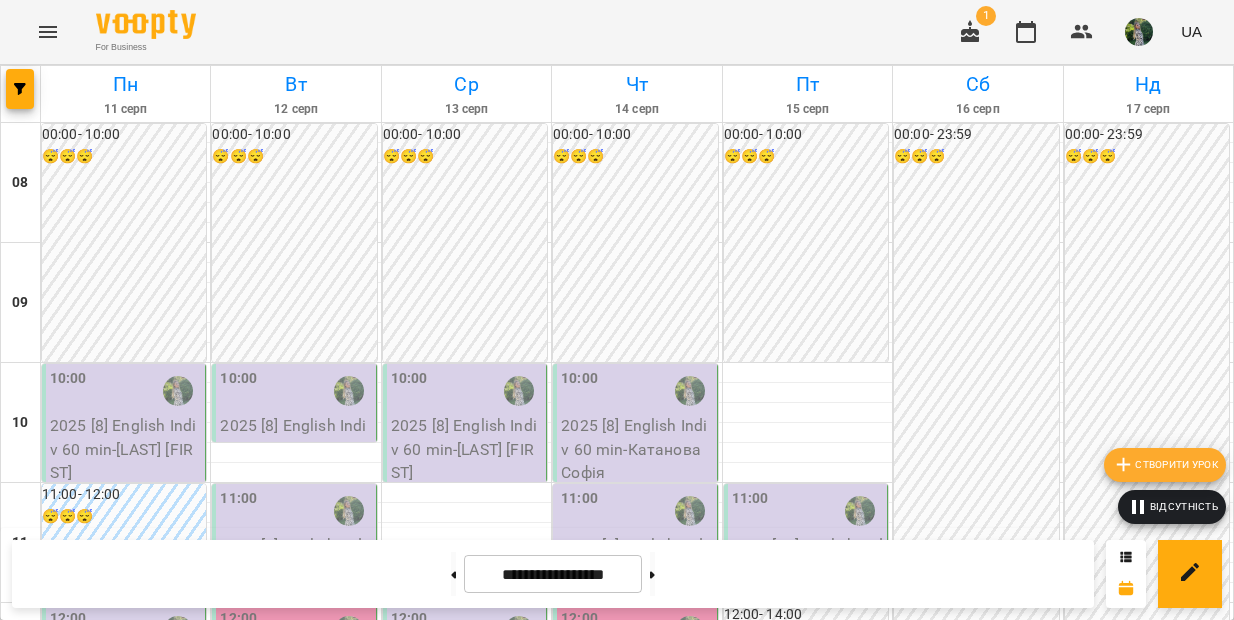 click 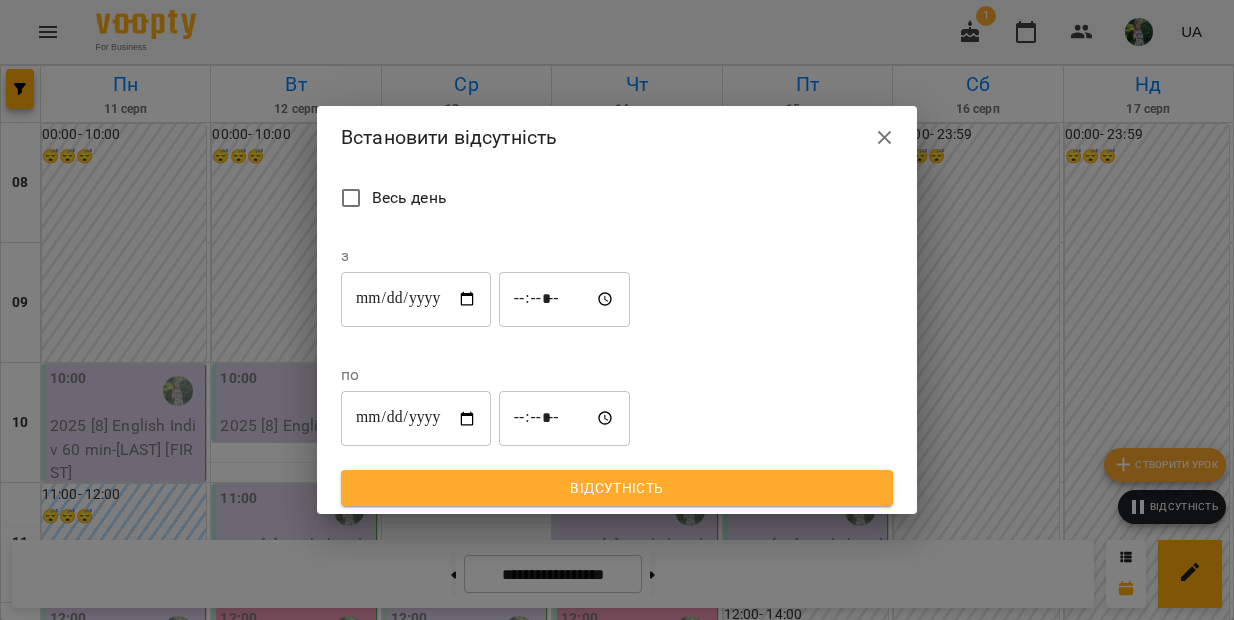 click on "**********" at bounding box center (416, 299) 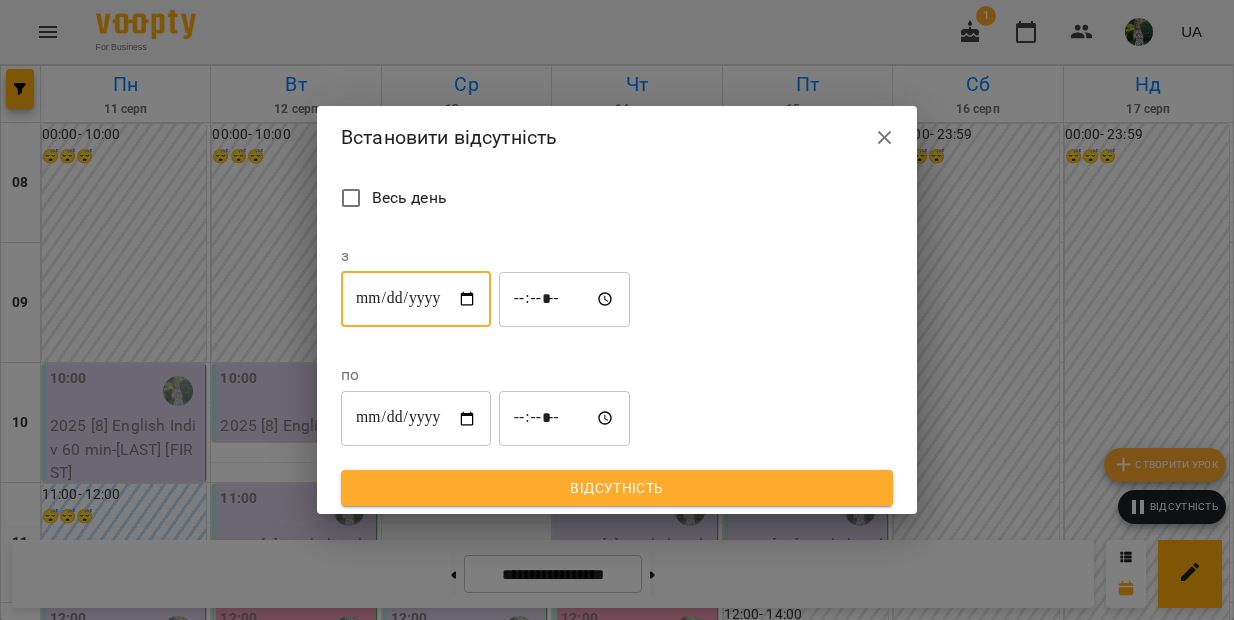 type on "**********" 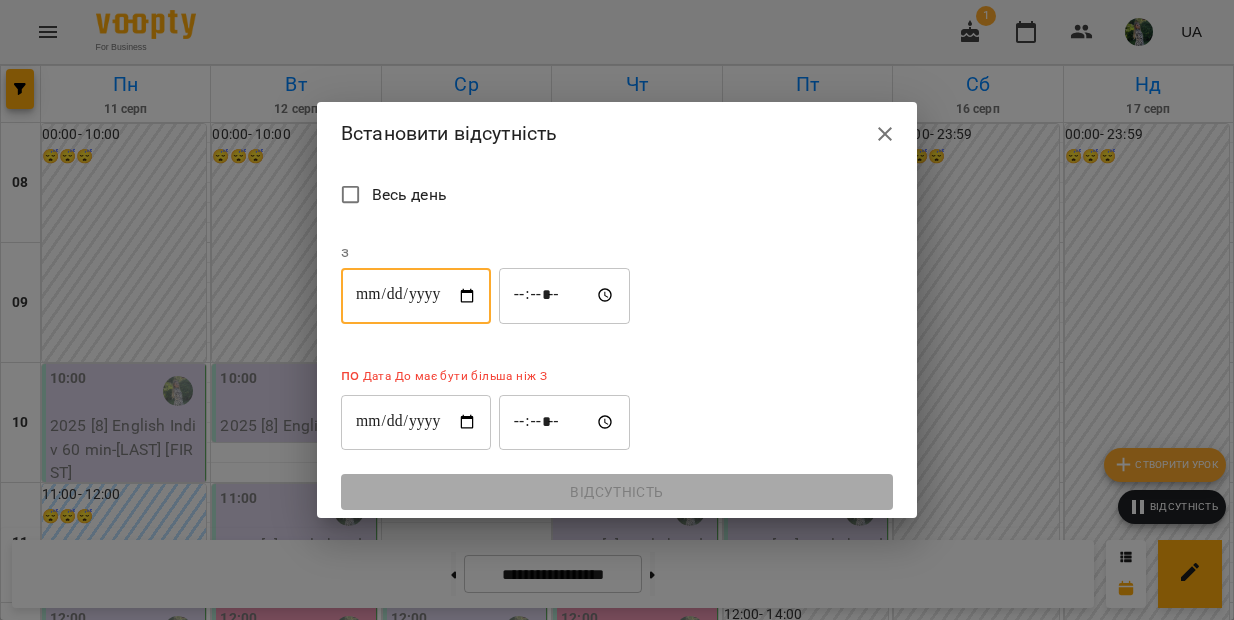 click on "**********" at bounding box center [416, 422] 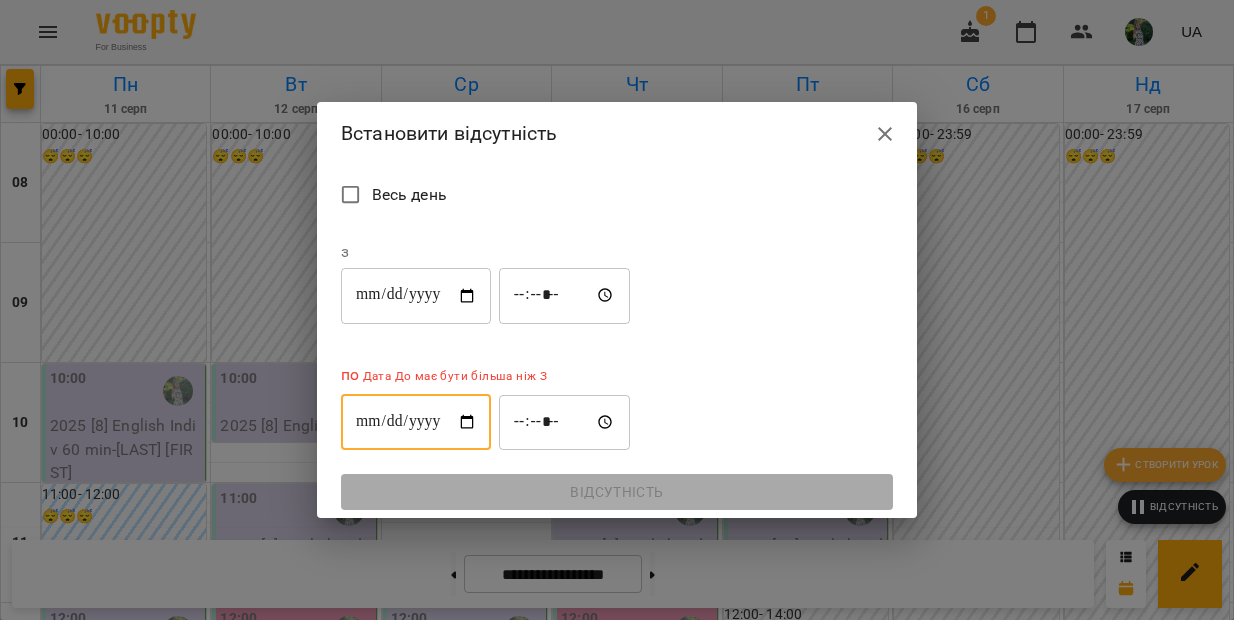 type on "**********" 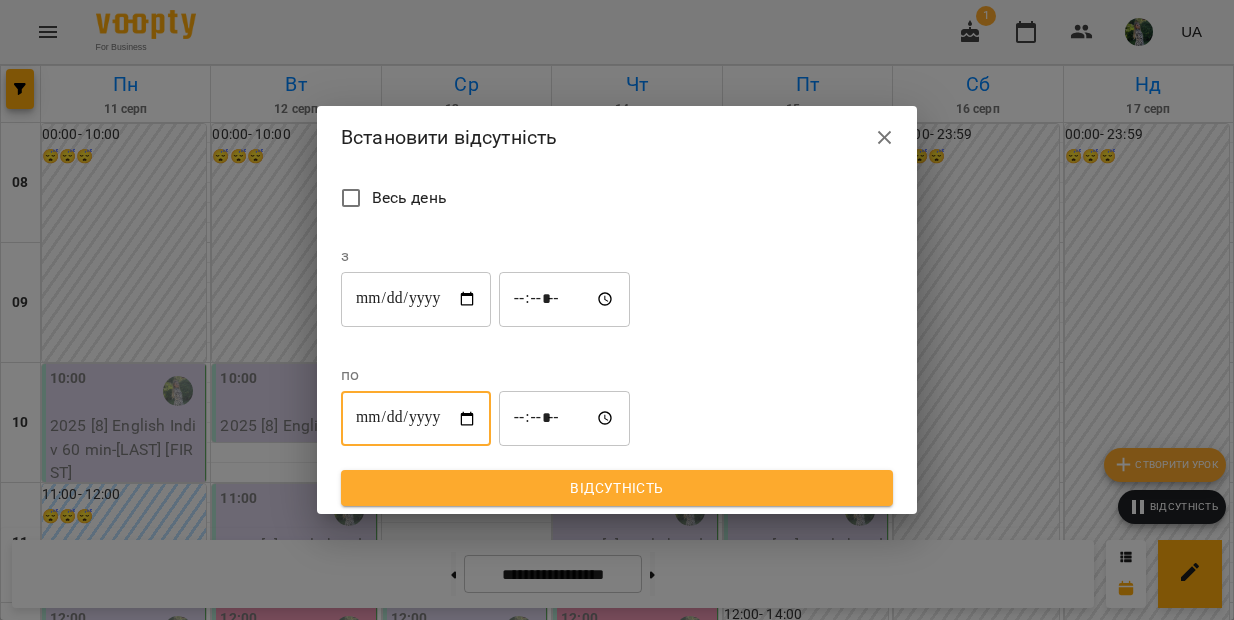 click on "*****" at bounding box center (565, 299) 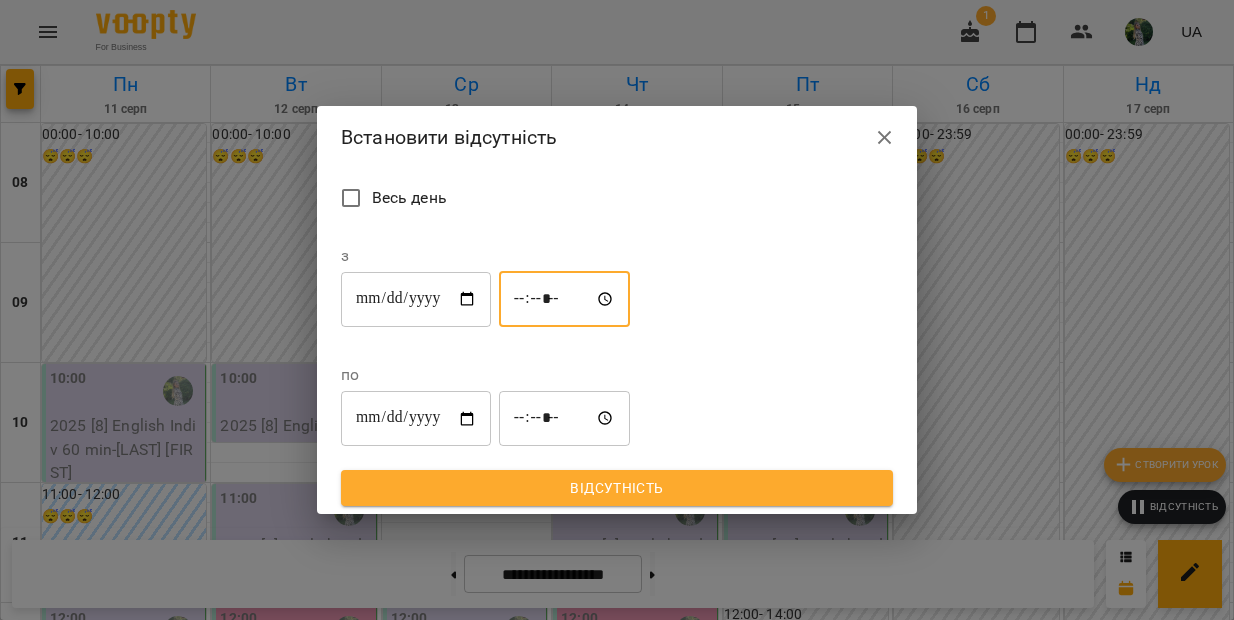 type on "*****" 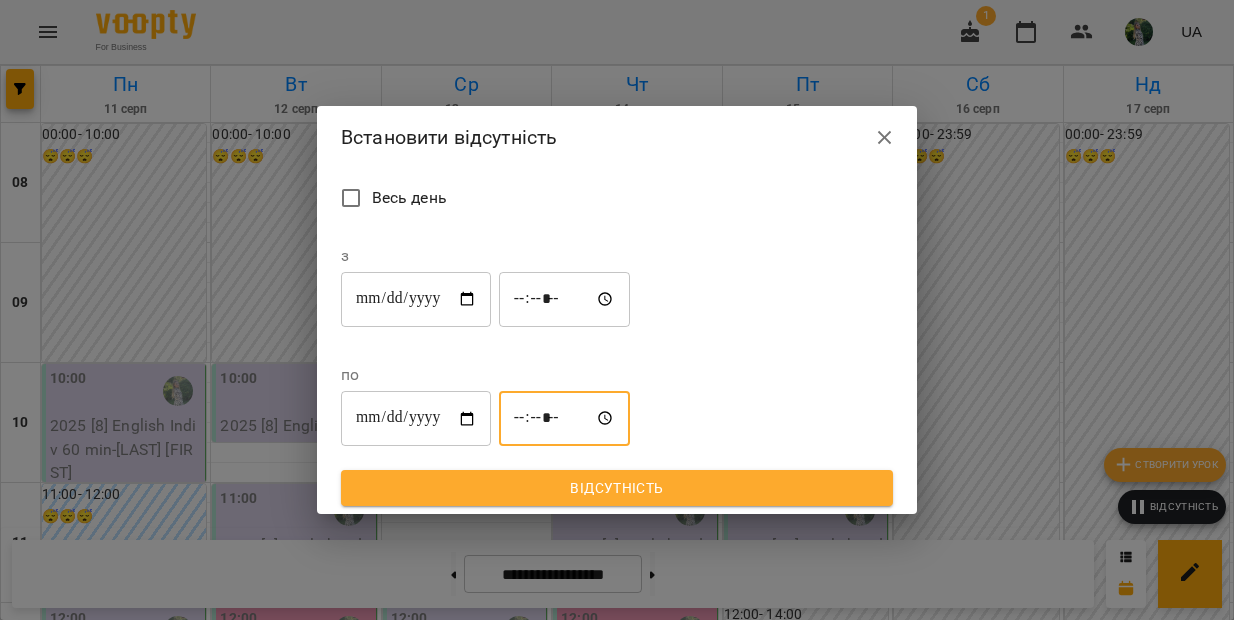 click on "*****" at bounding box center (565, 419) 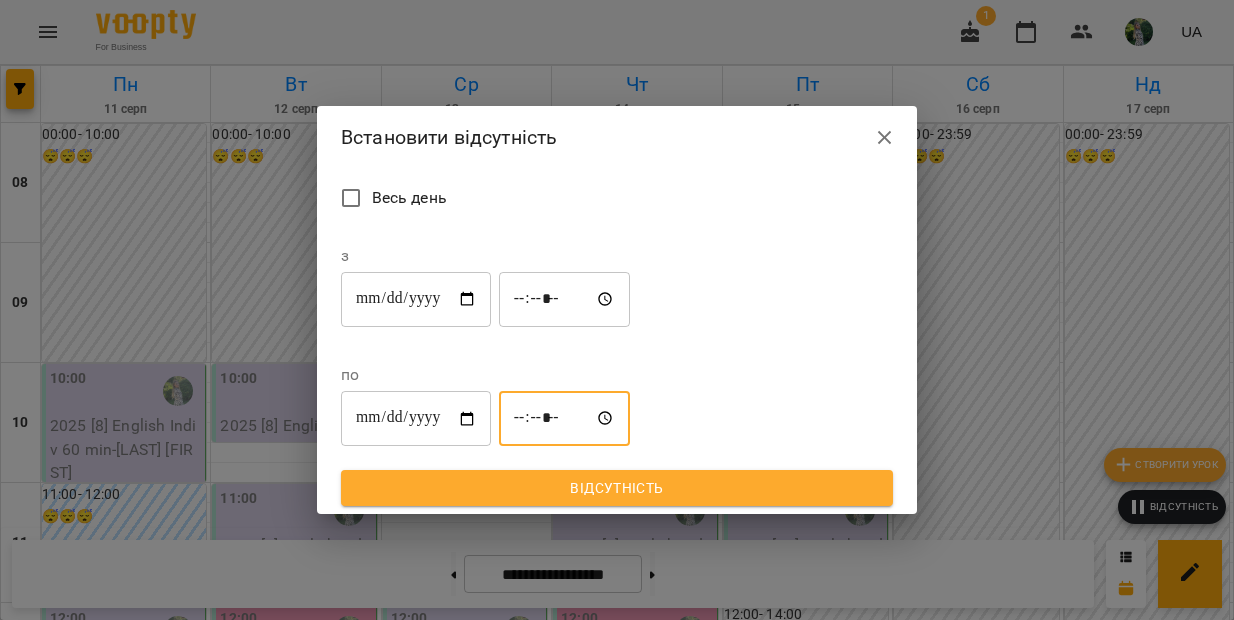 type on "*****" 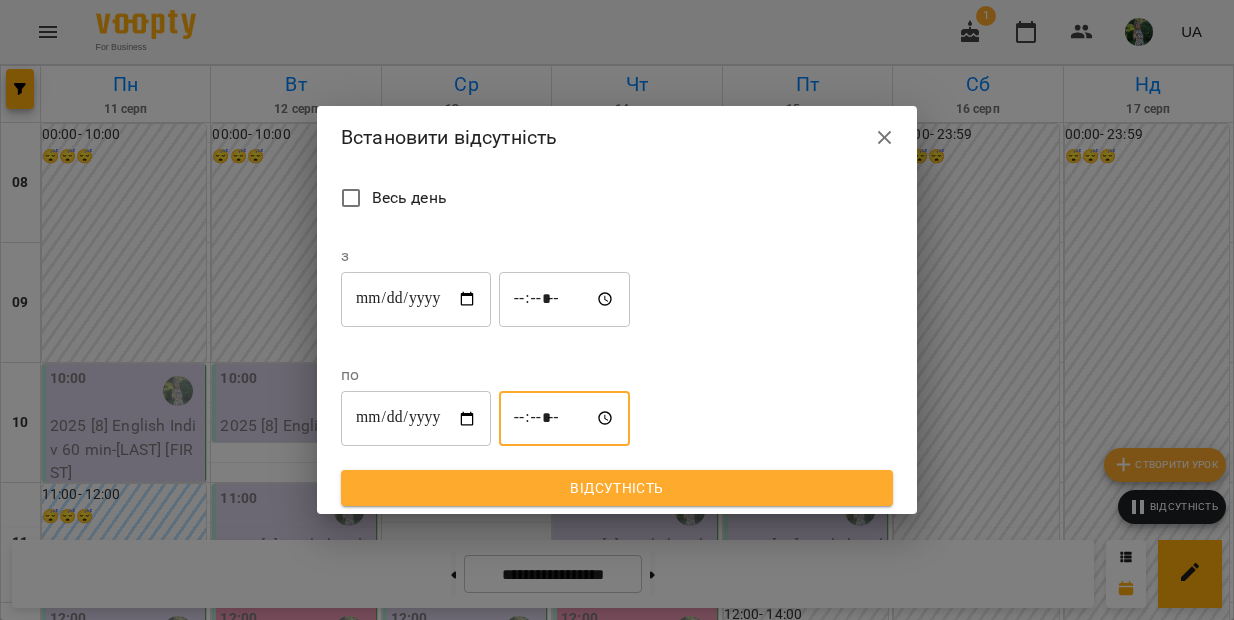 click on "Відсутність" at bounding box center [617, 488] 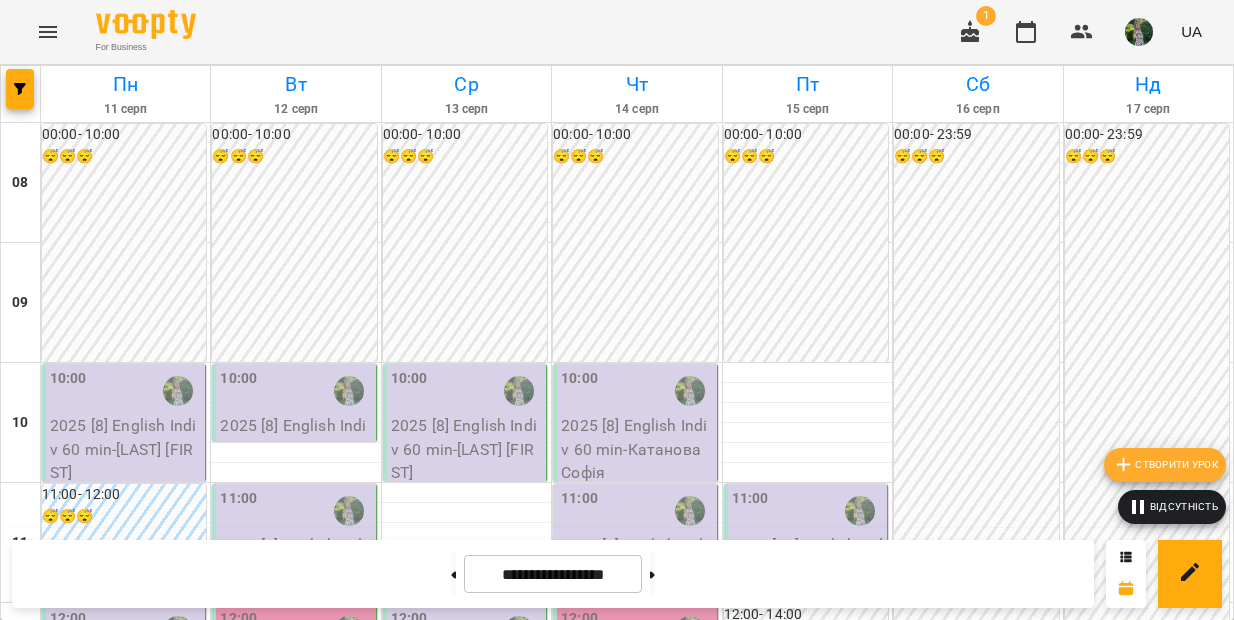 scroll, scrollTop: 536, scrollLeft: 0, axis: vertical 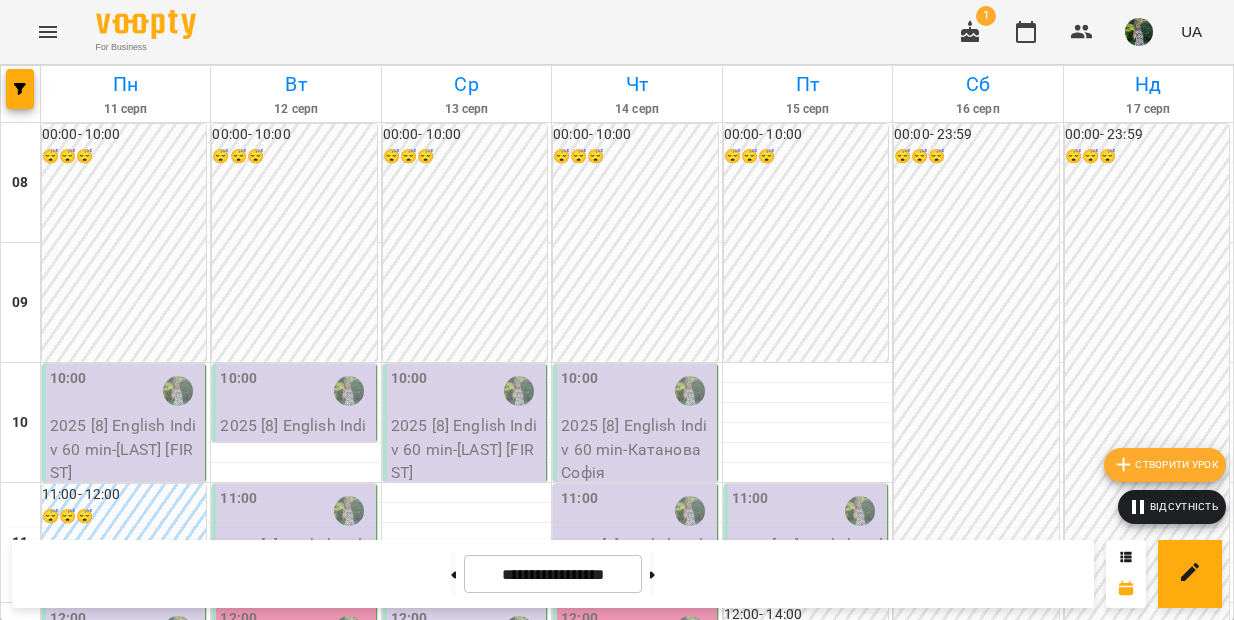 click on "Відсутність" at bounding box center (1172, 507) 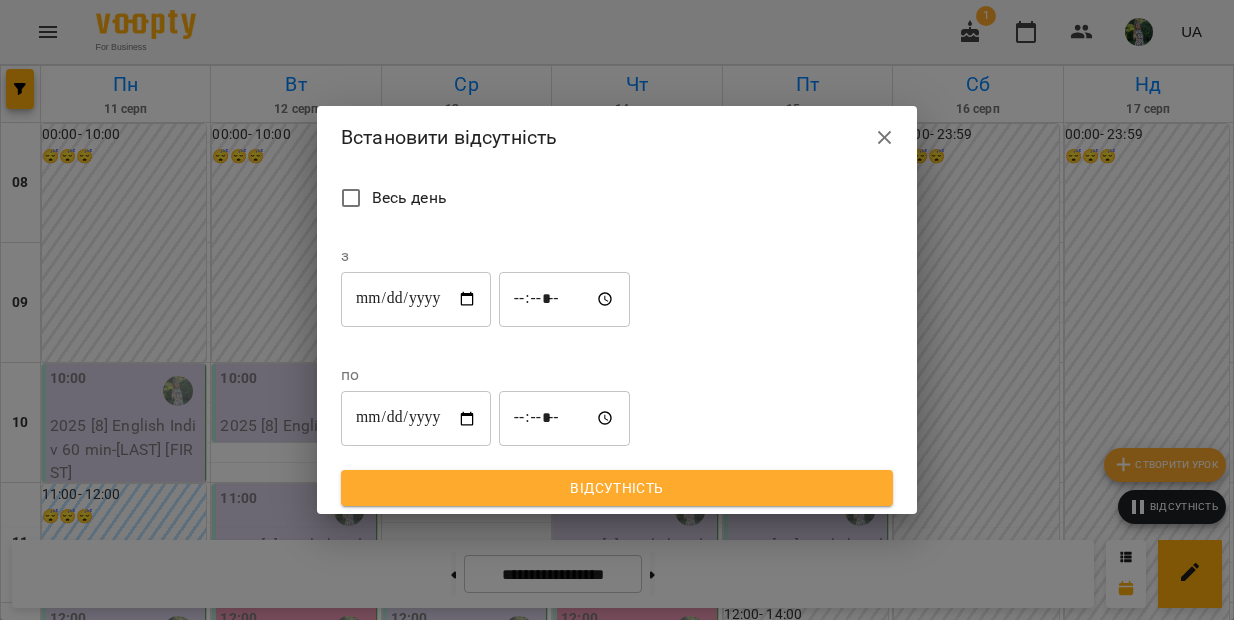 click on "**********" at bounding box center [416, 299] 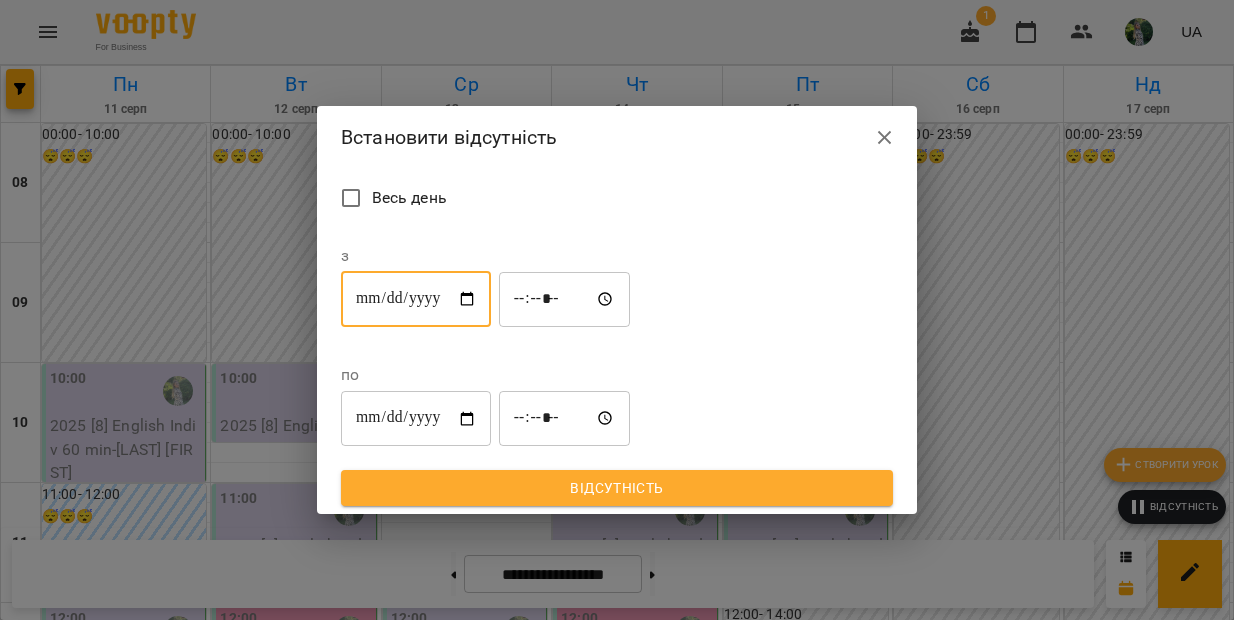 click on "**********" at bounding box center [416, 299] 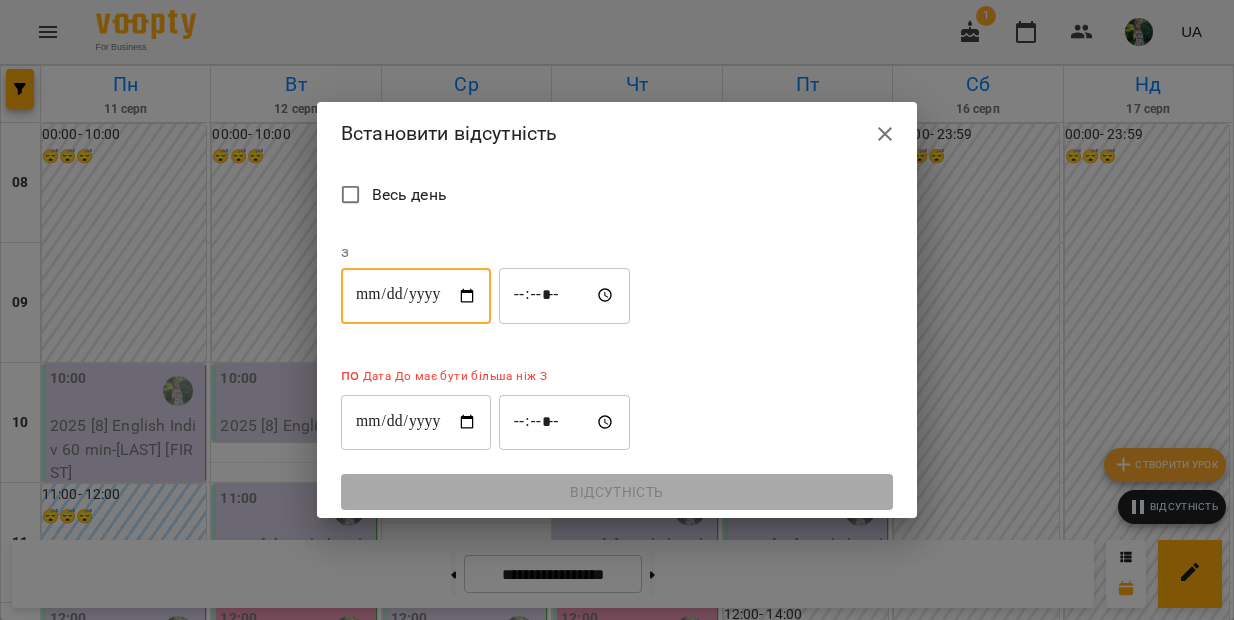 click on "**********" at bounding box center (416, 296) 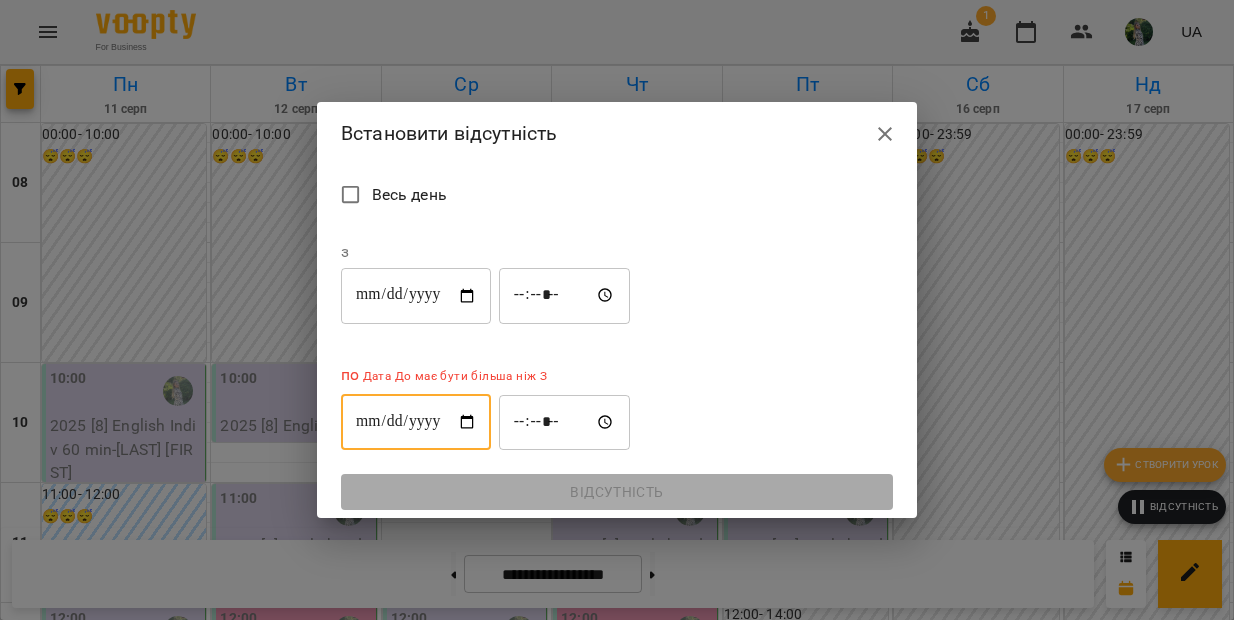 click on "**********" at bounding box center (416, 422) 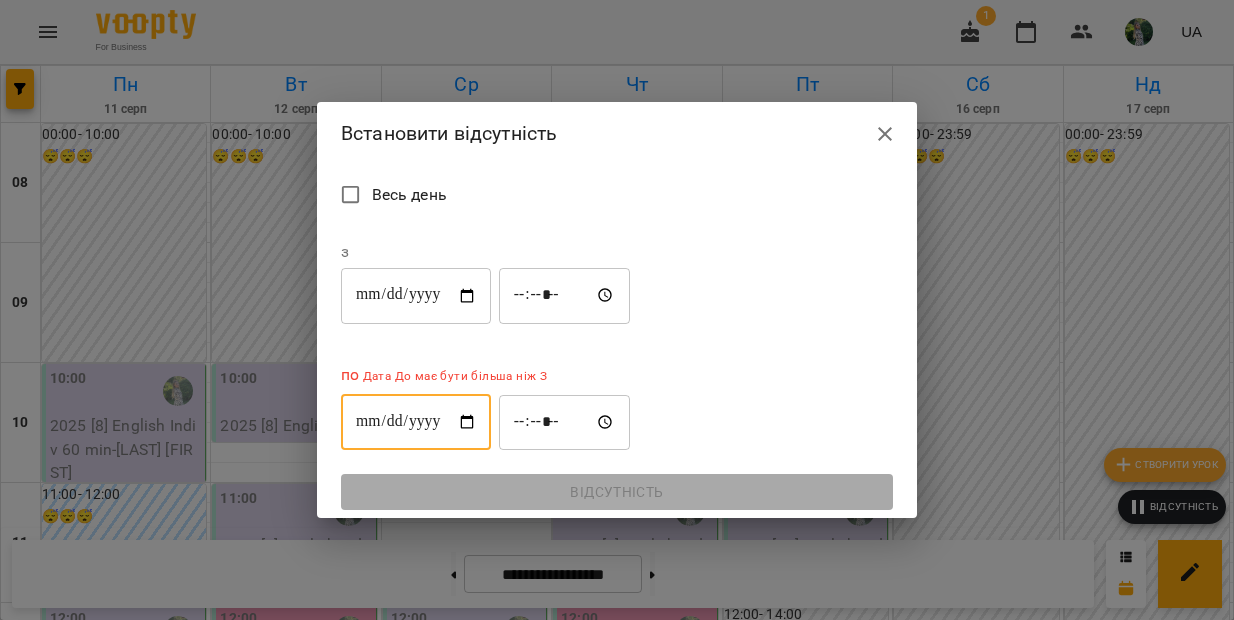 type on "**********" 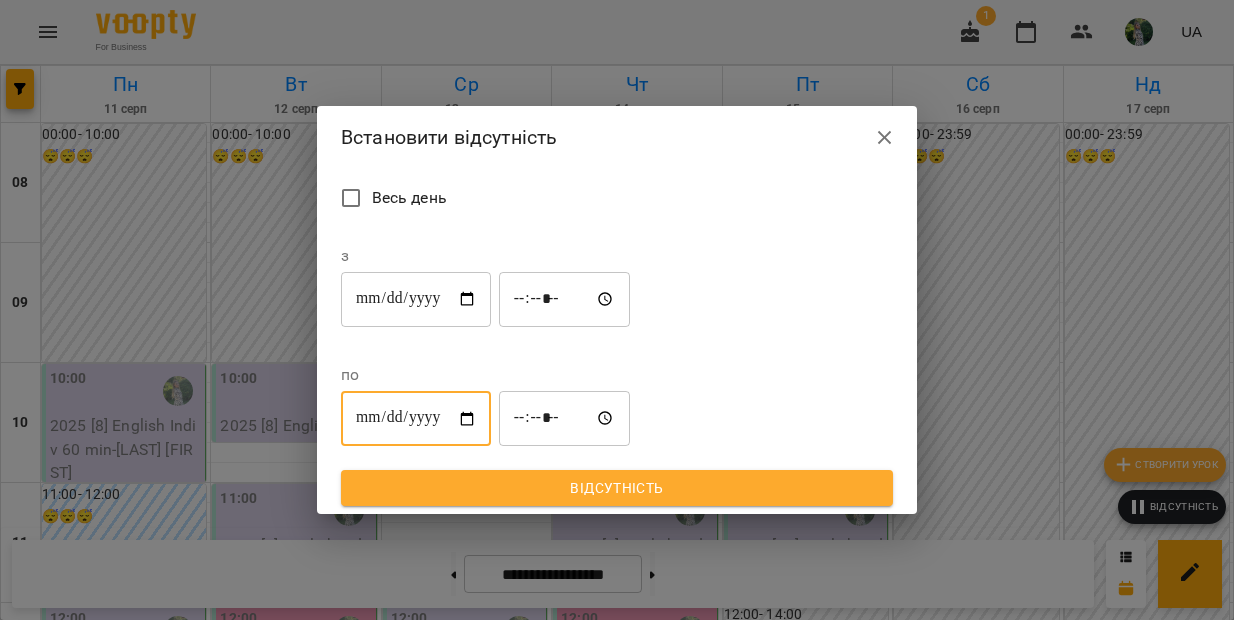 click on "*****" at bounding box center (565, 299) 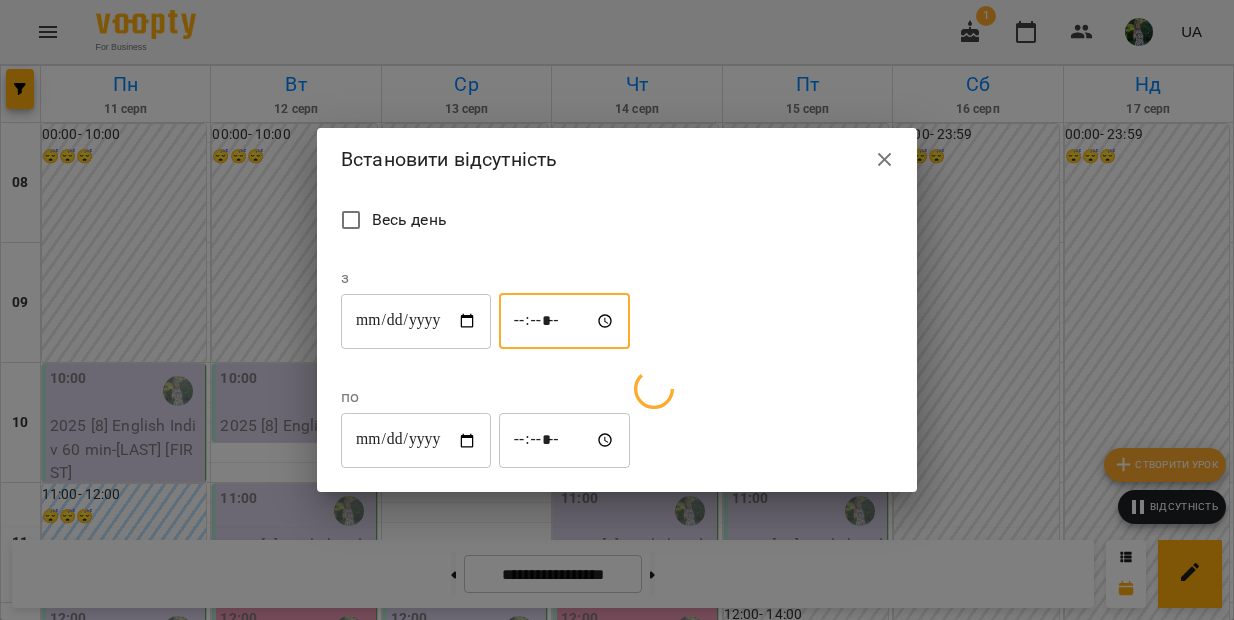 type on "*****" 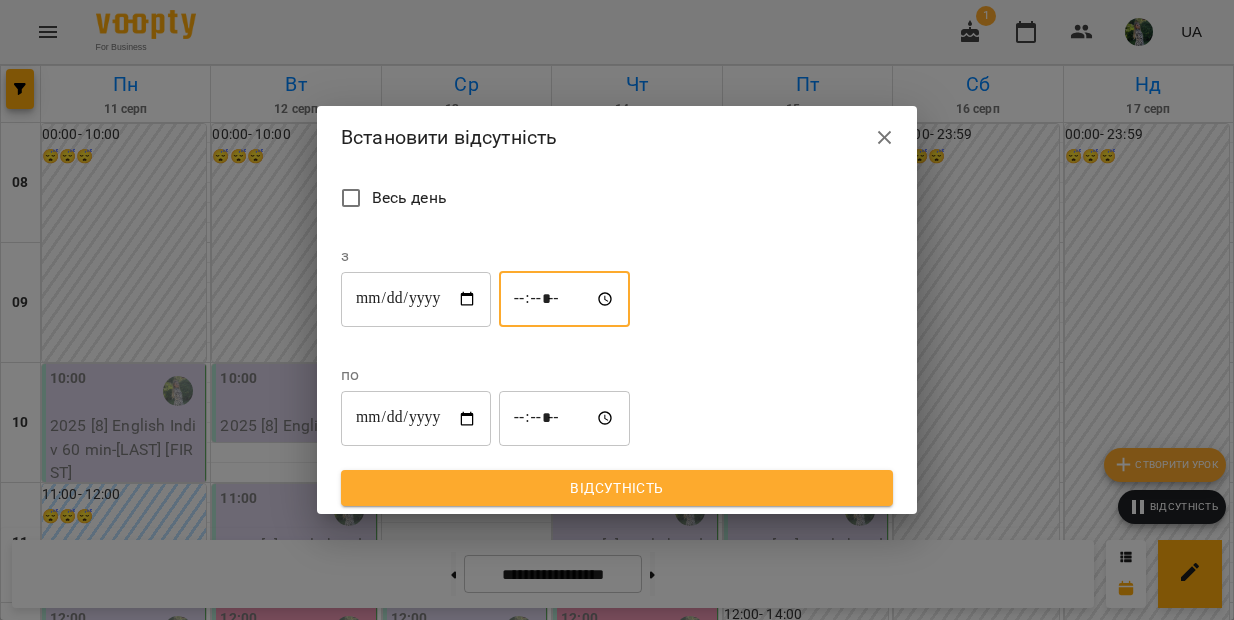 click on "*****" at bounding box center (565, 419) 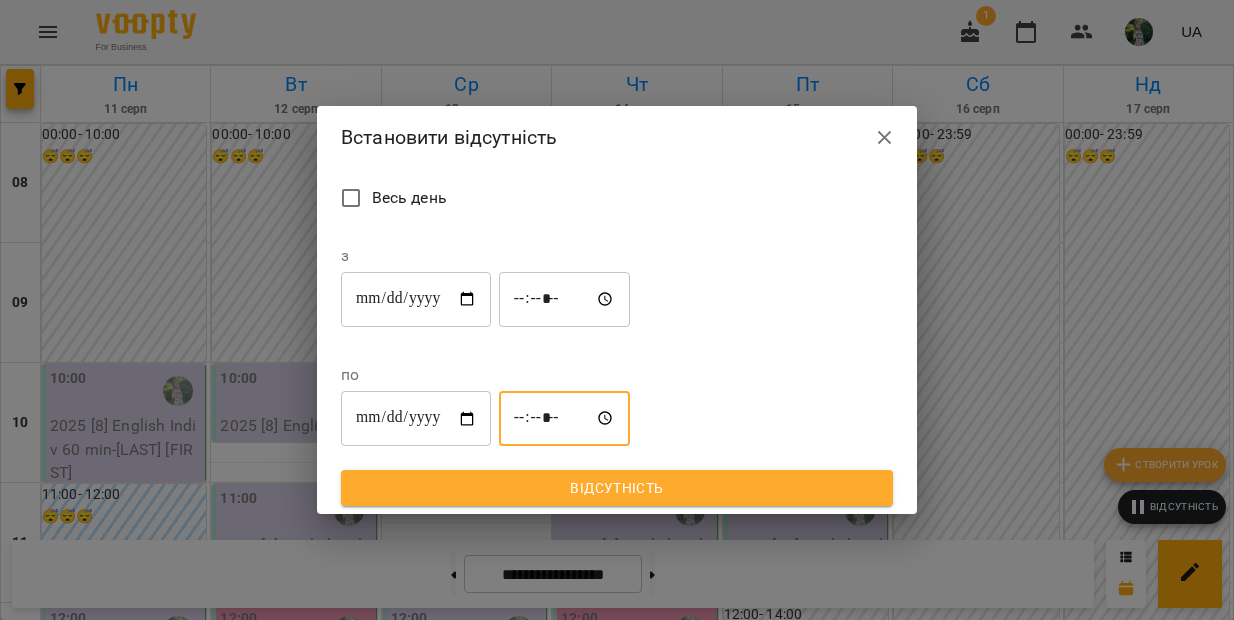 type on "*****" 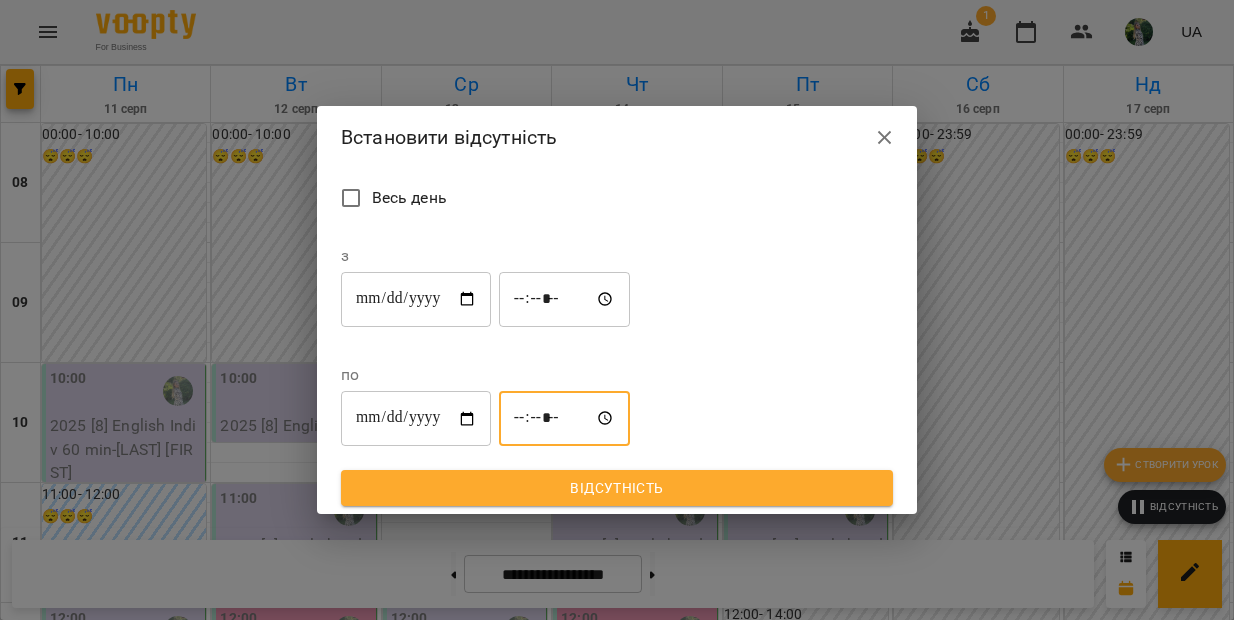 click on "Відсутність" at bounding box center (617, 488) 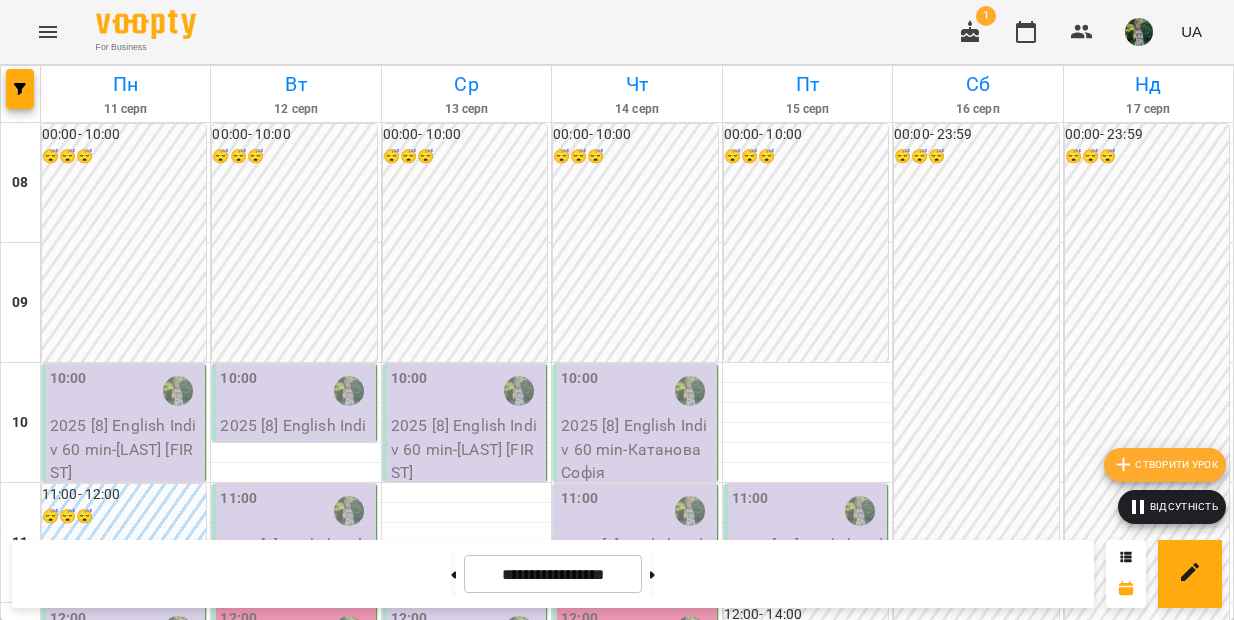 scroll, scrollTop: 751, scrollLeft: 0, axis: vertical 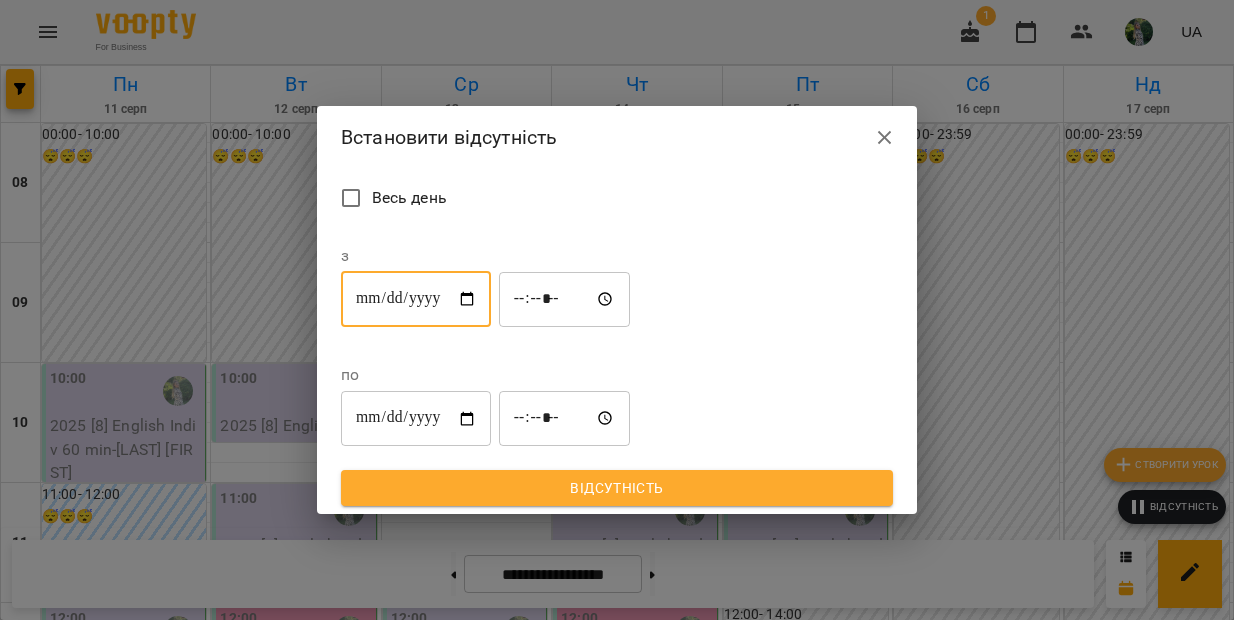 click on "**********" at bounding box center (416, 299) 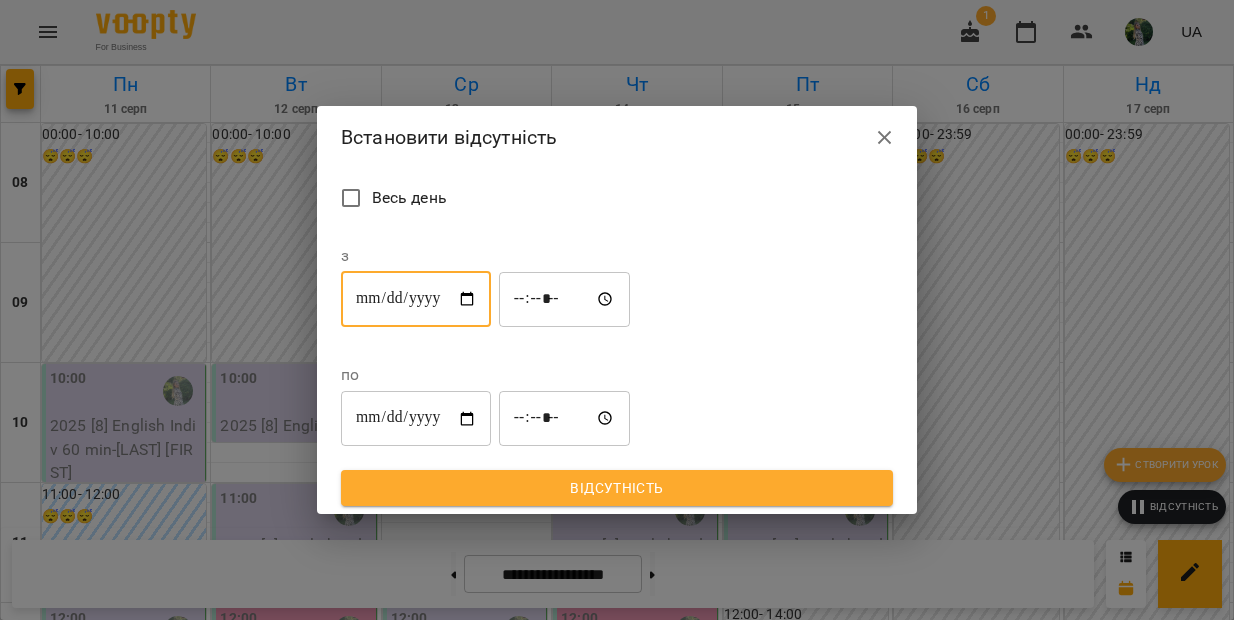 type on "**********" 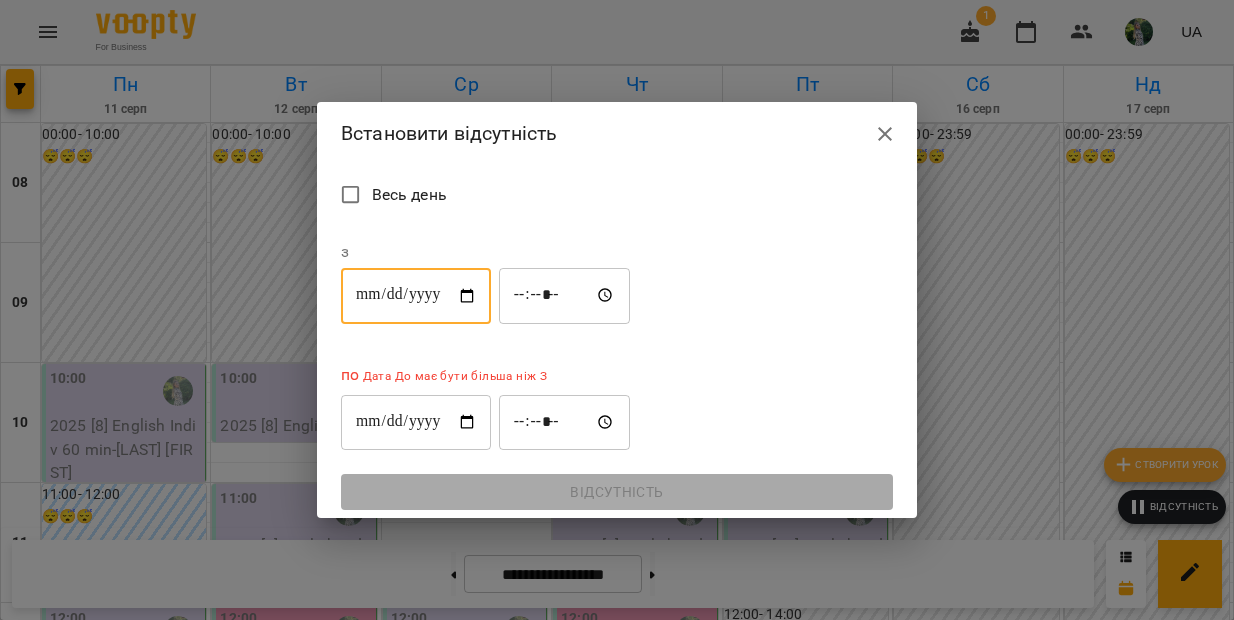 click on "**********" at bounding box center [416, 422] 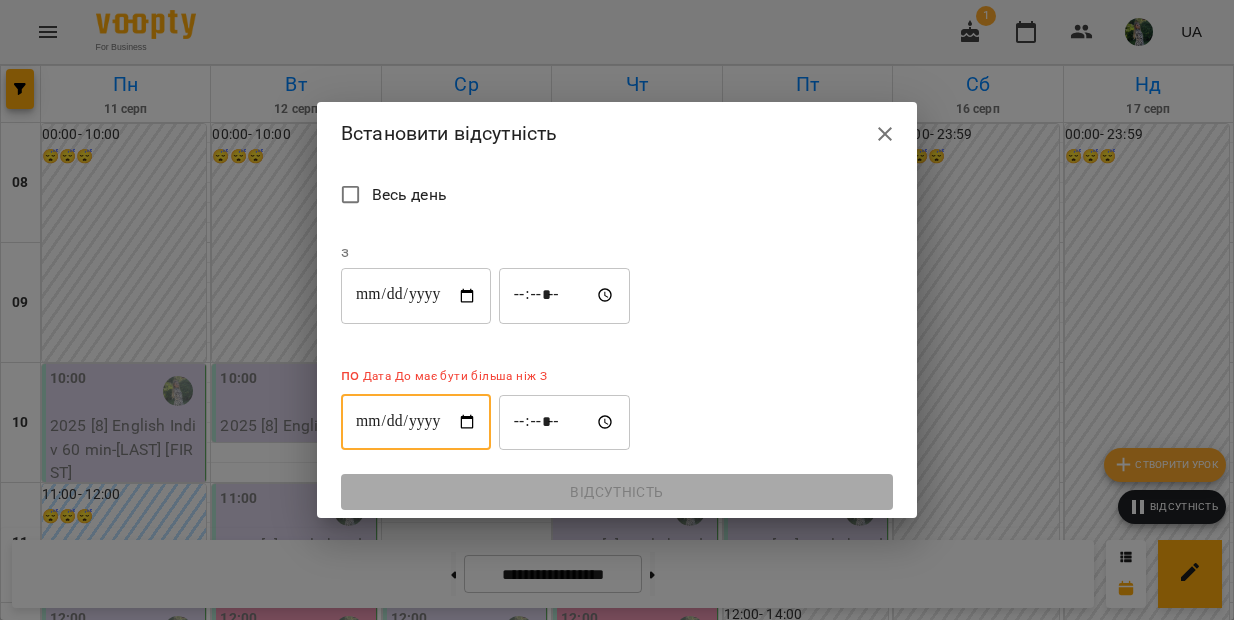 type on "**********" 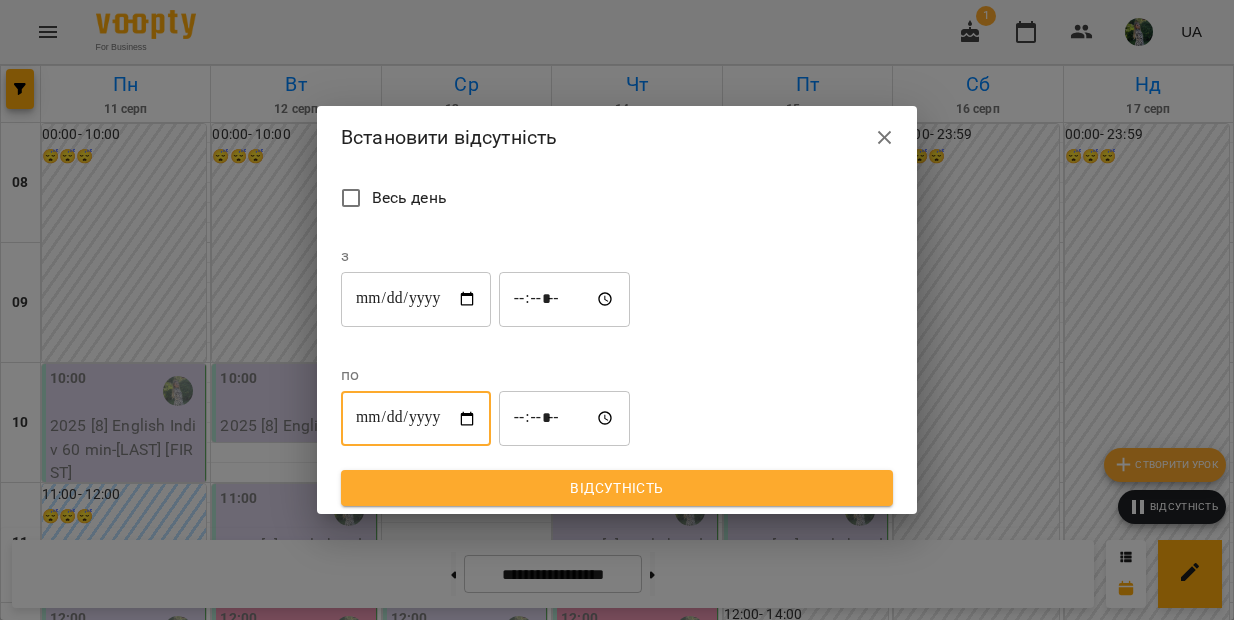 click on "*****" at bounding box center (565, 299) 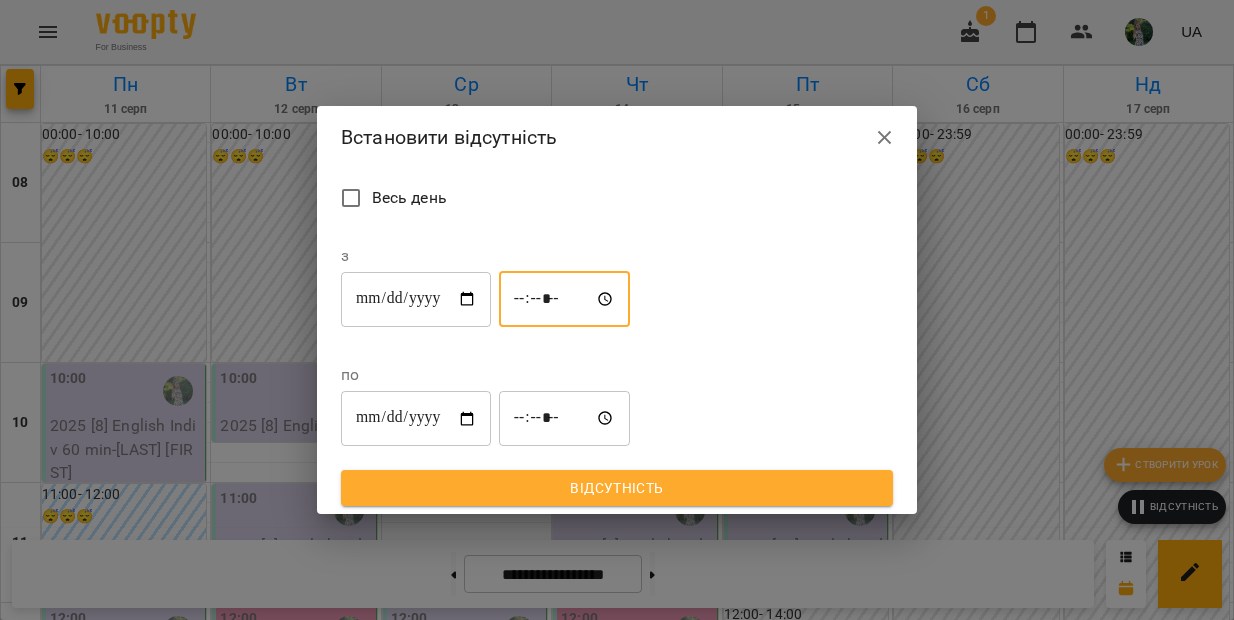 type on "*****" 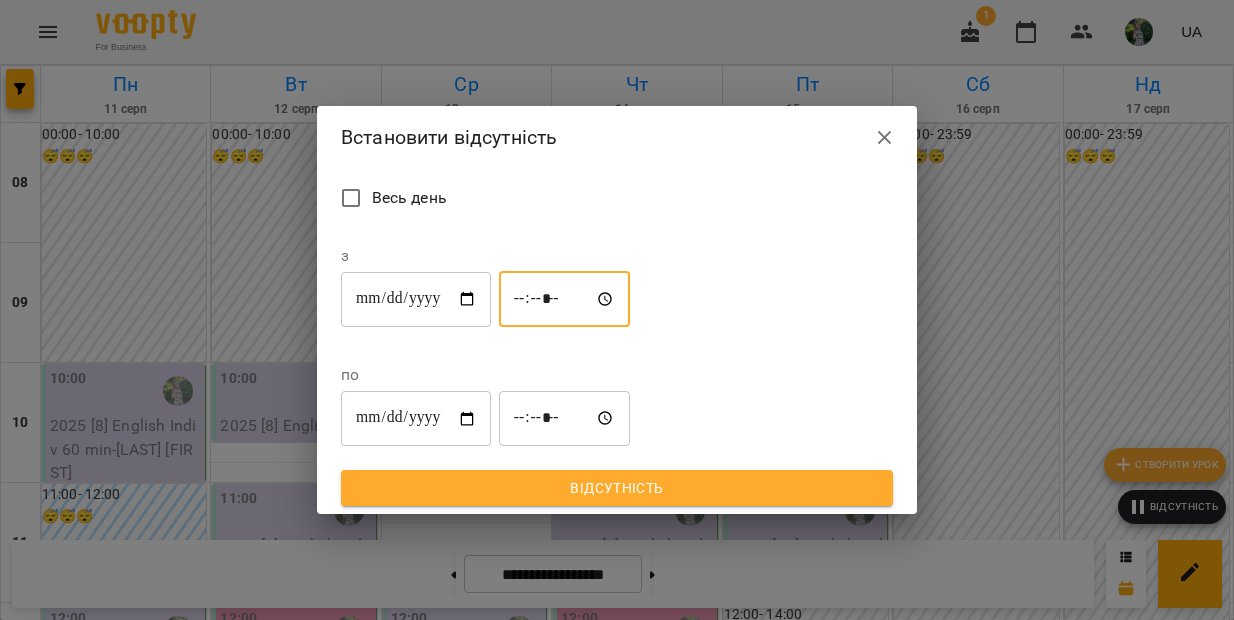 click on "*****" at bounding box center [565, 419] 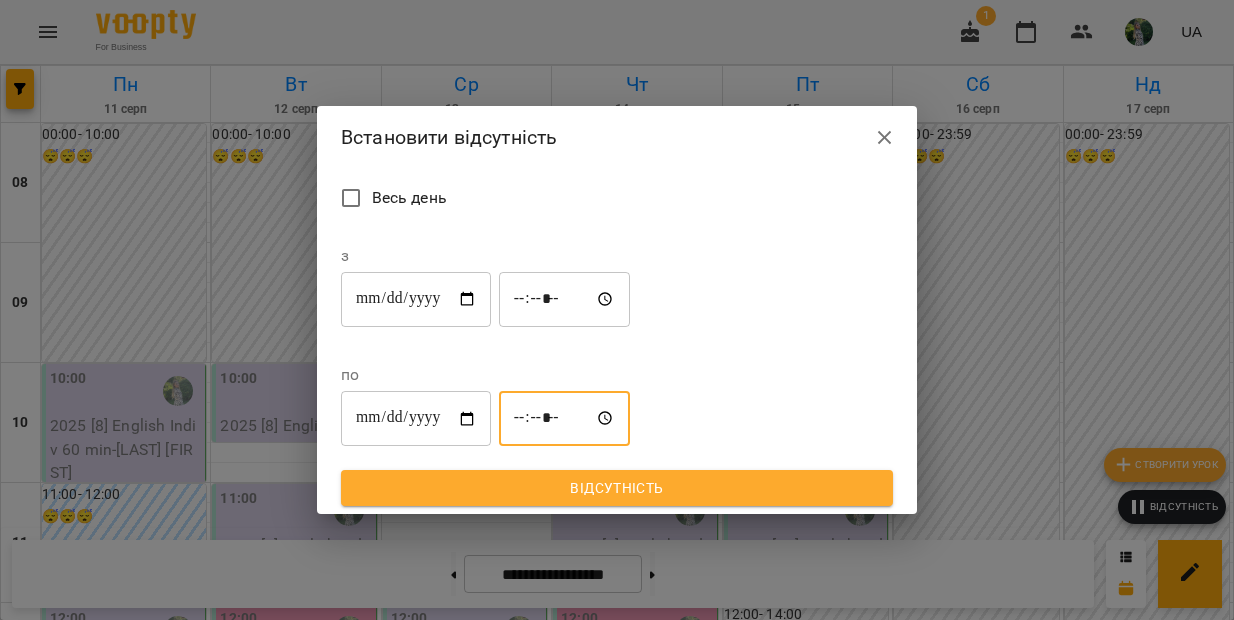type on "*****" 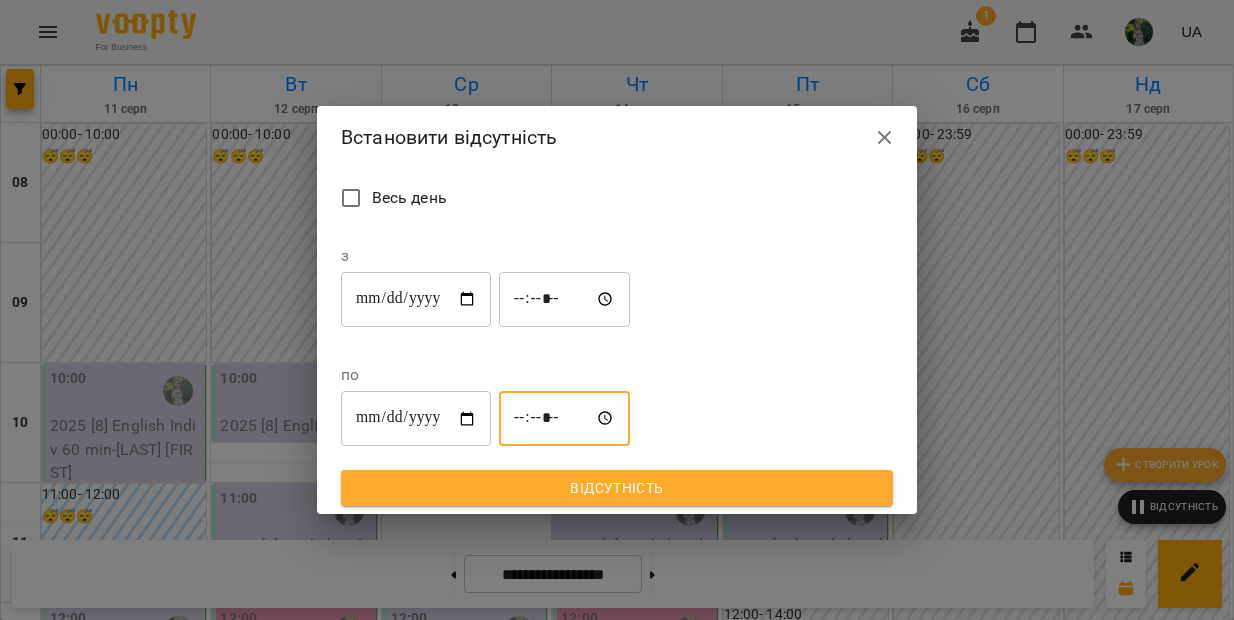 click on "Відсутність" at bounding box center [617, 488] 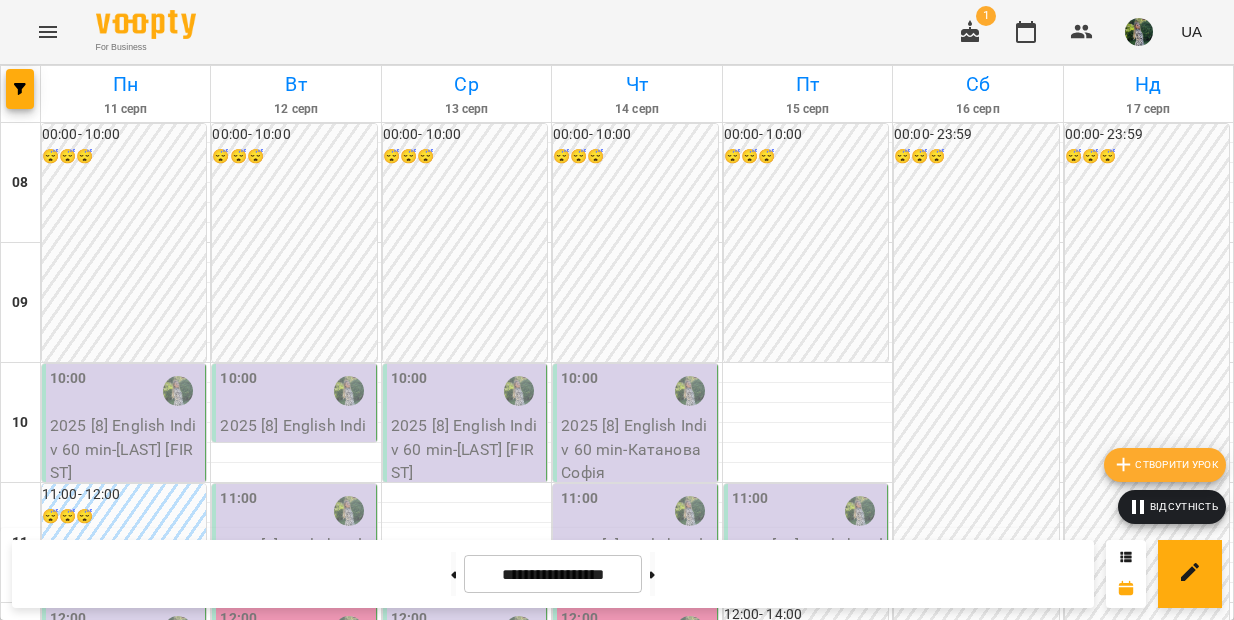 scroll, scrollTop: 207, scrollLeft: 0, axis: vertical 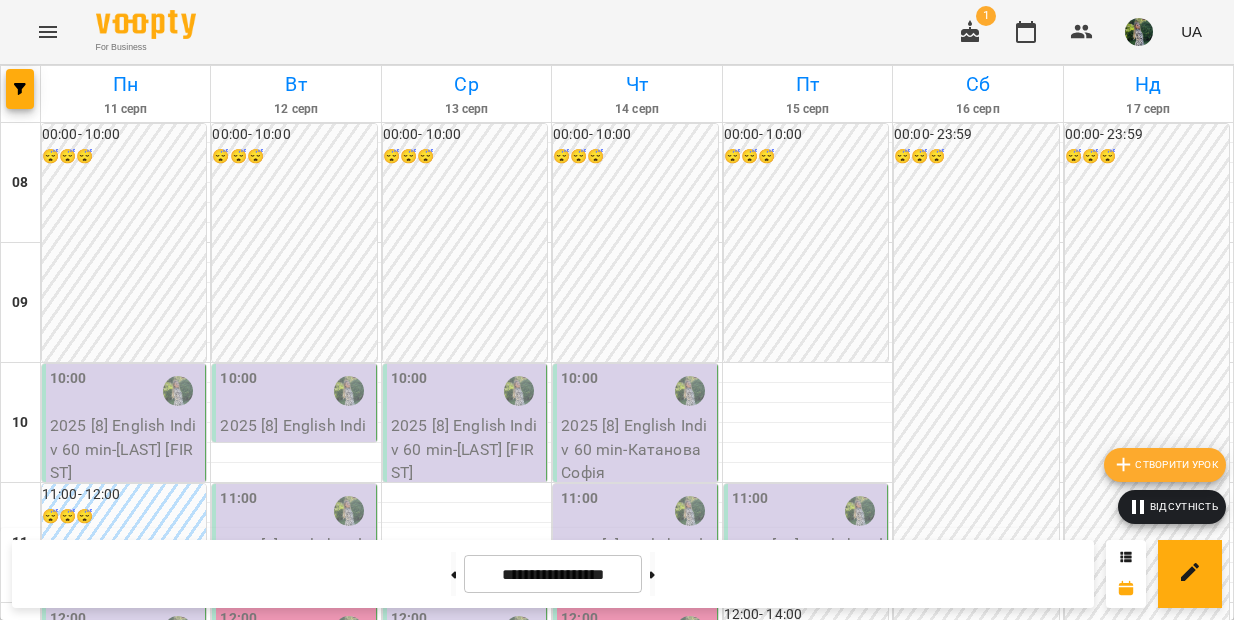 click on "Відсутність" at bounding box center [1172, 507] 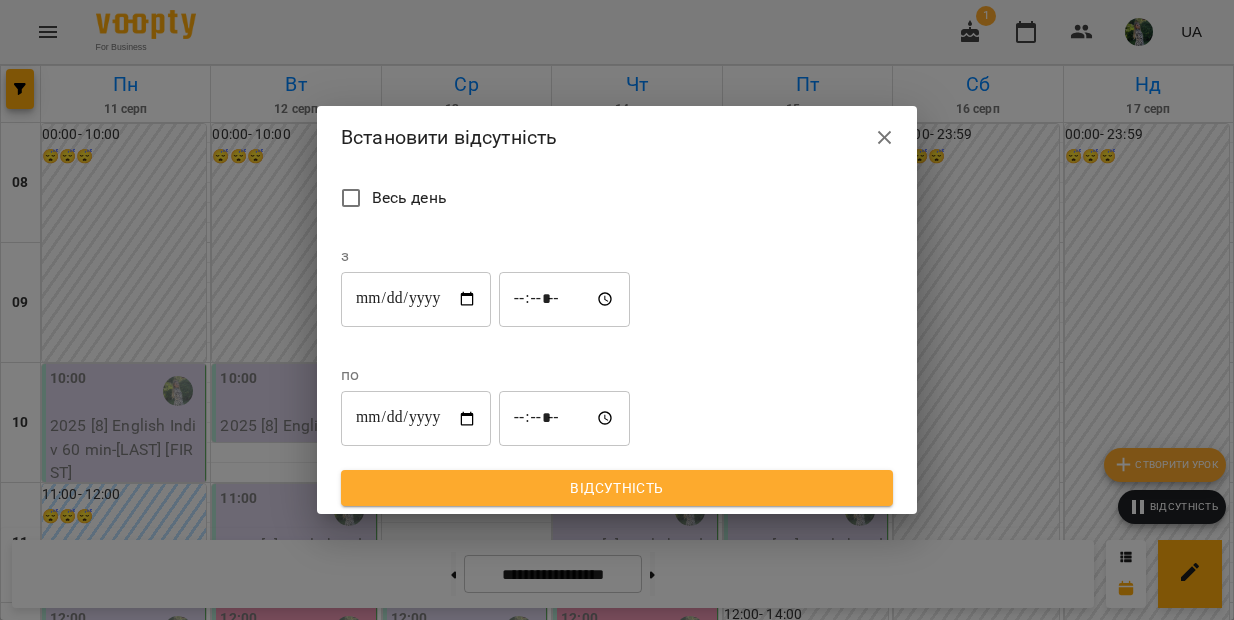 click on "**********" at bounding box center (416, 299) 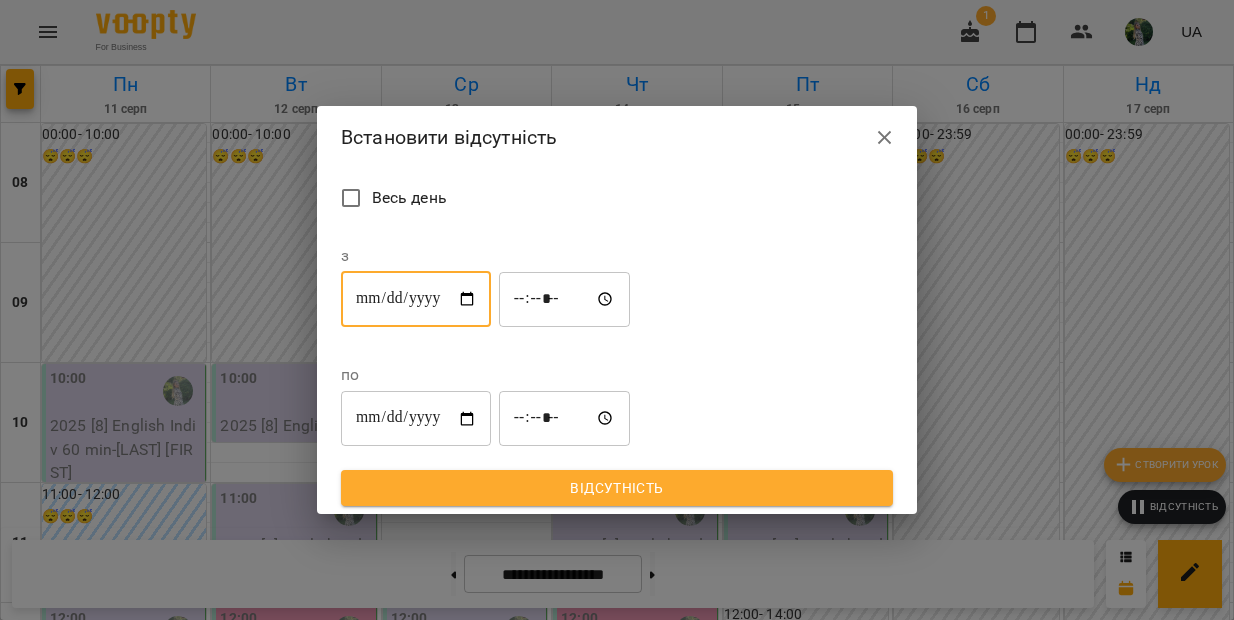 type on "**********" 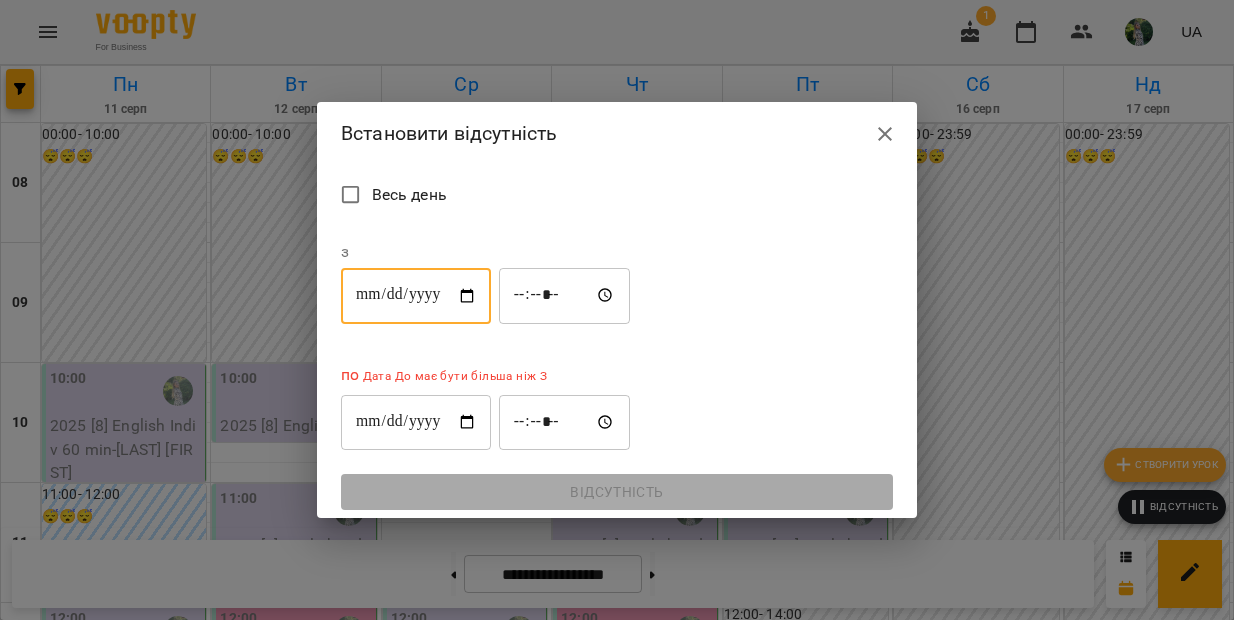 click on "**********" at bounding box center [416, 422] 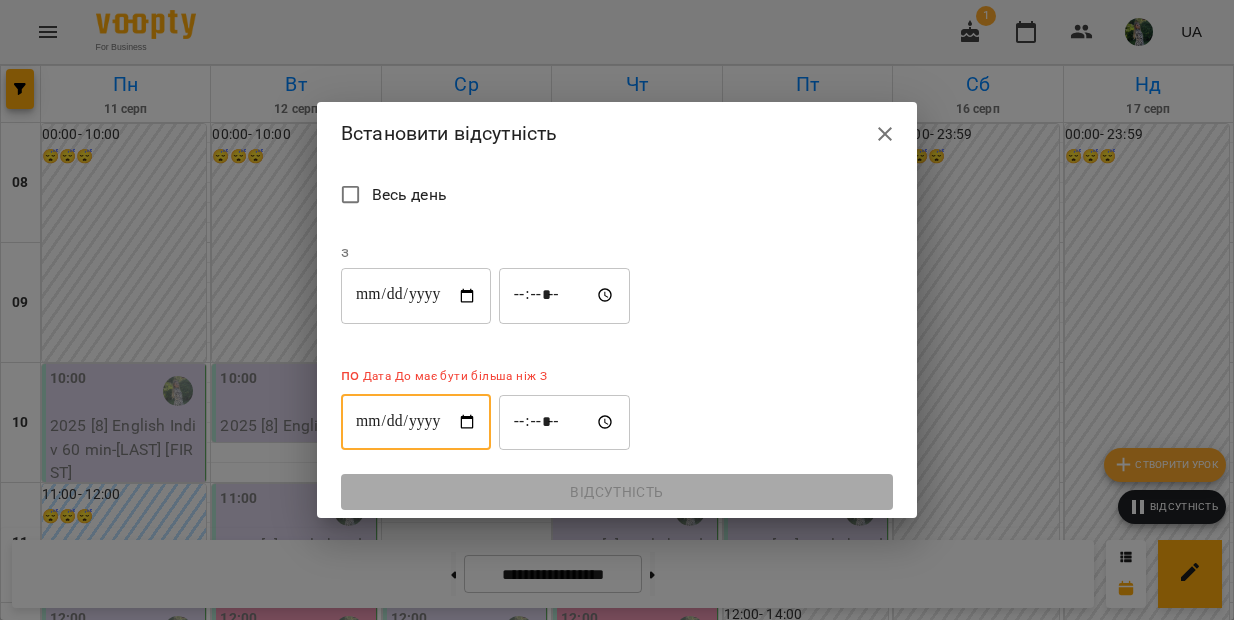 type on "**********" 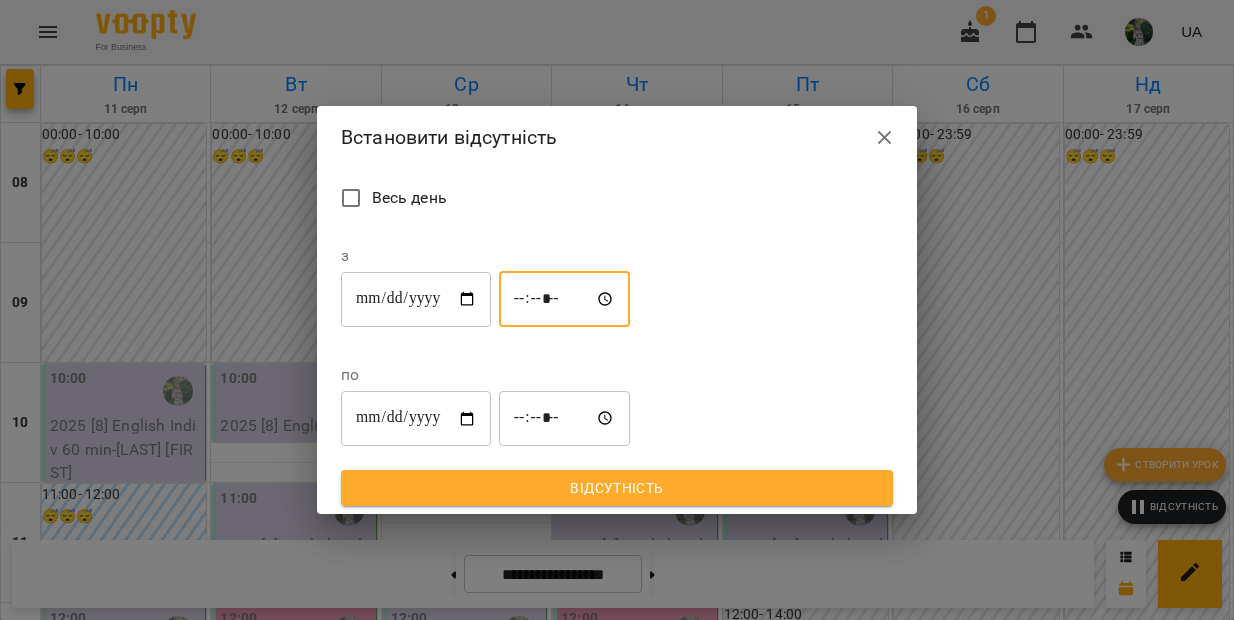 click on "*****" at bounding box center (565, 299) 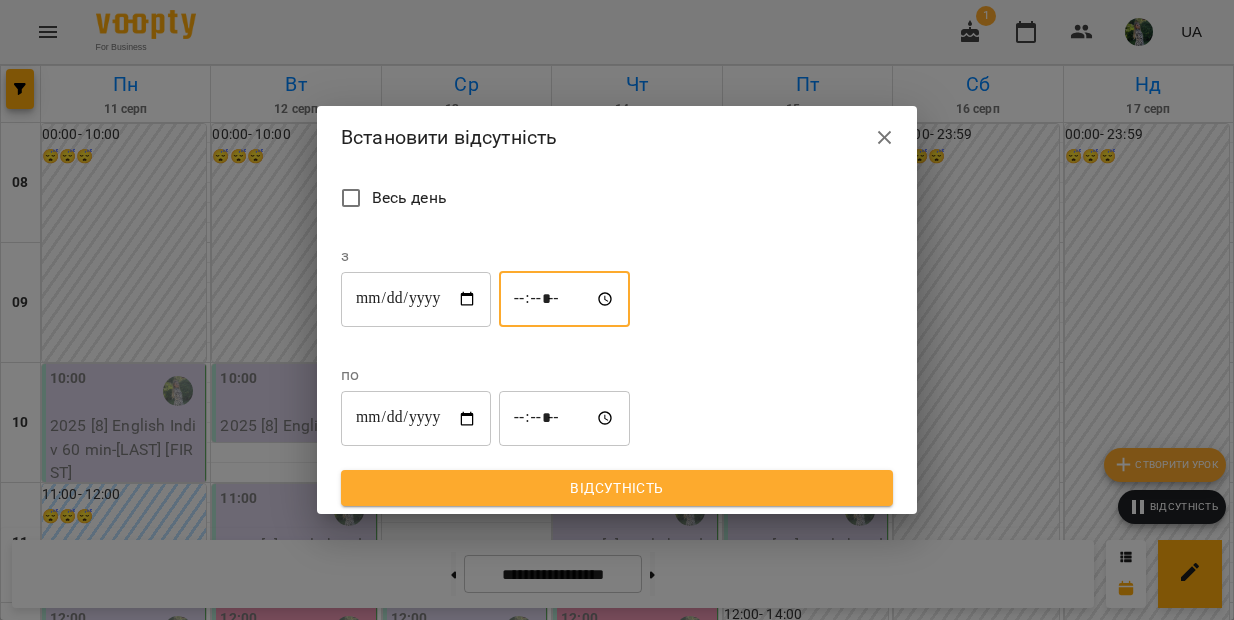click on "*****" at bounding box center [565, 419] 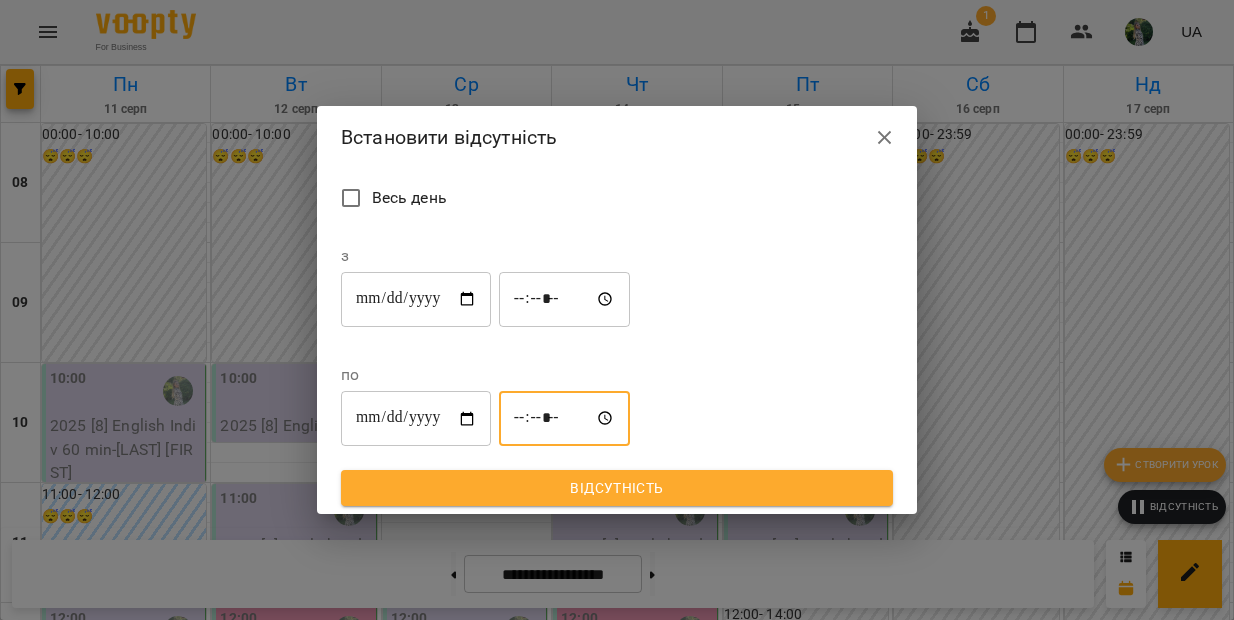 type on "*****" 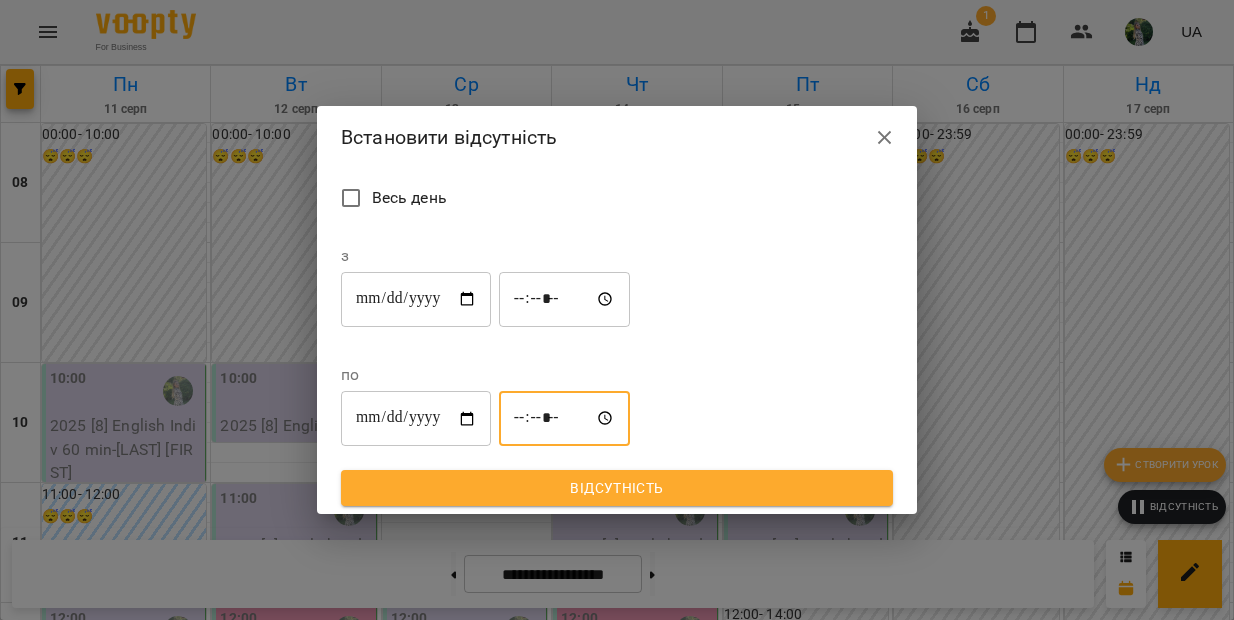click on "Відсутність" at bounding box center (617, 488) 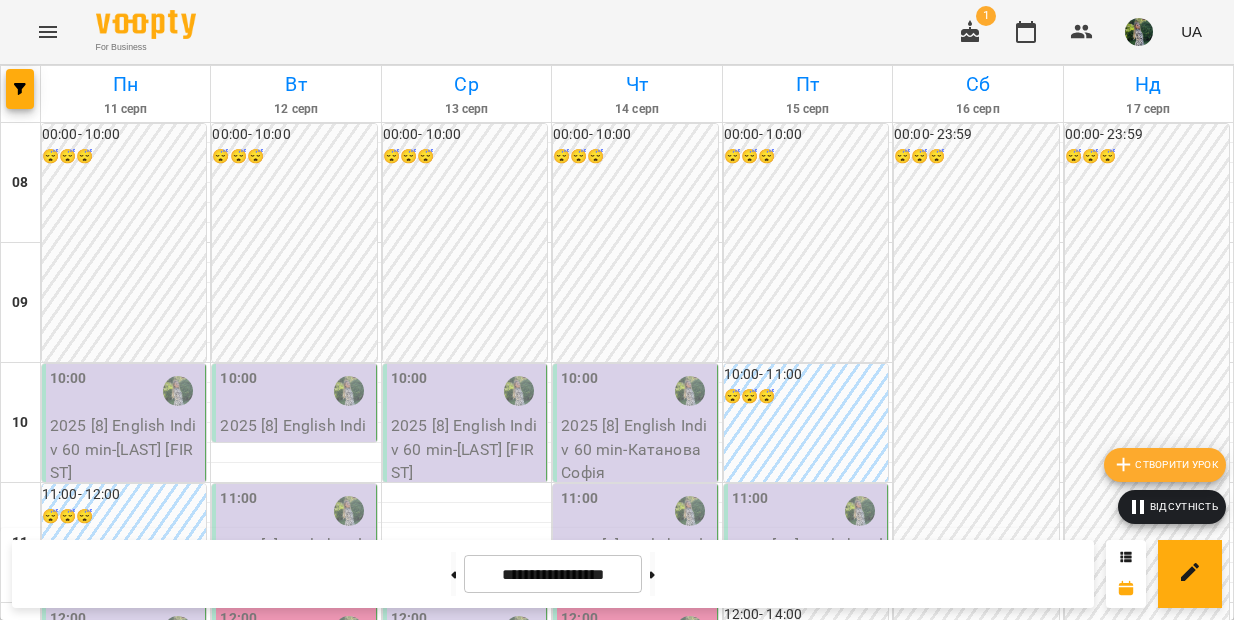 scroll, scrollTop: 754, scrollLeft: 0, axis: vertical 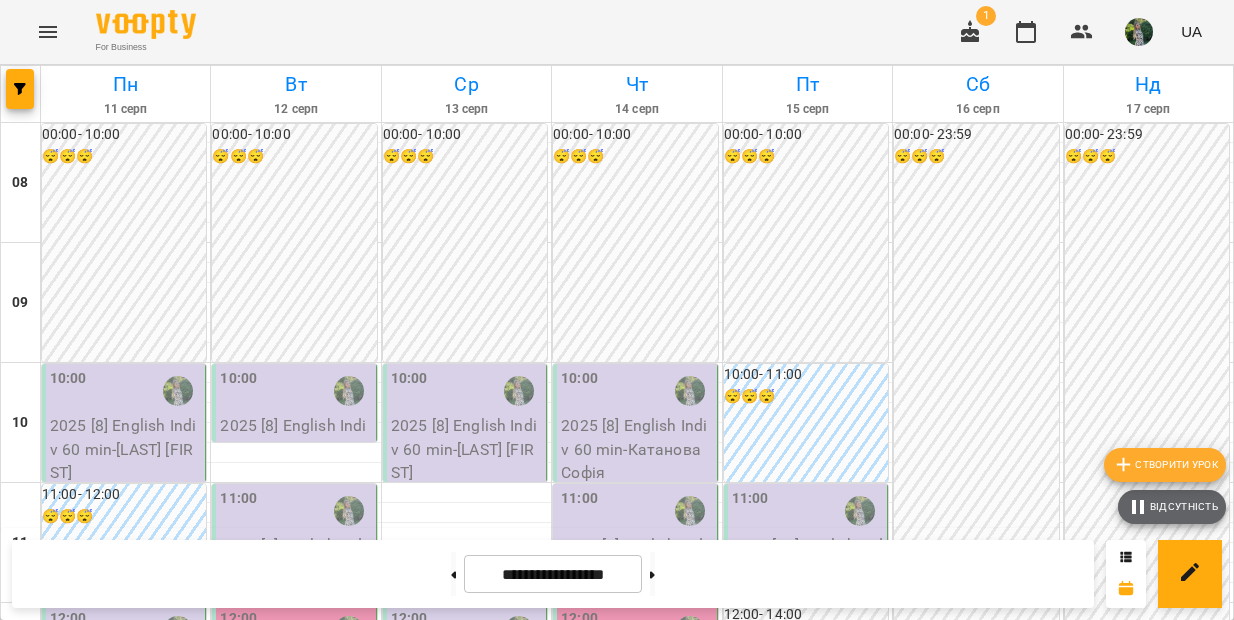 click on "Відсутність" at bounding box center [1172, 507] 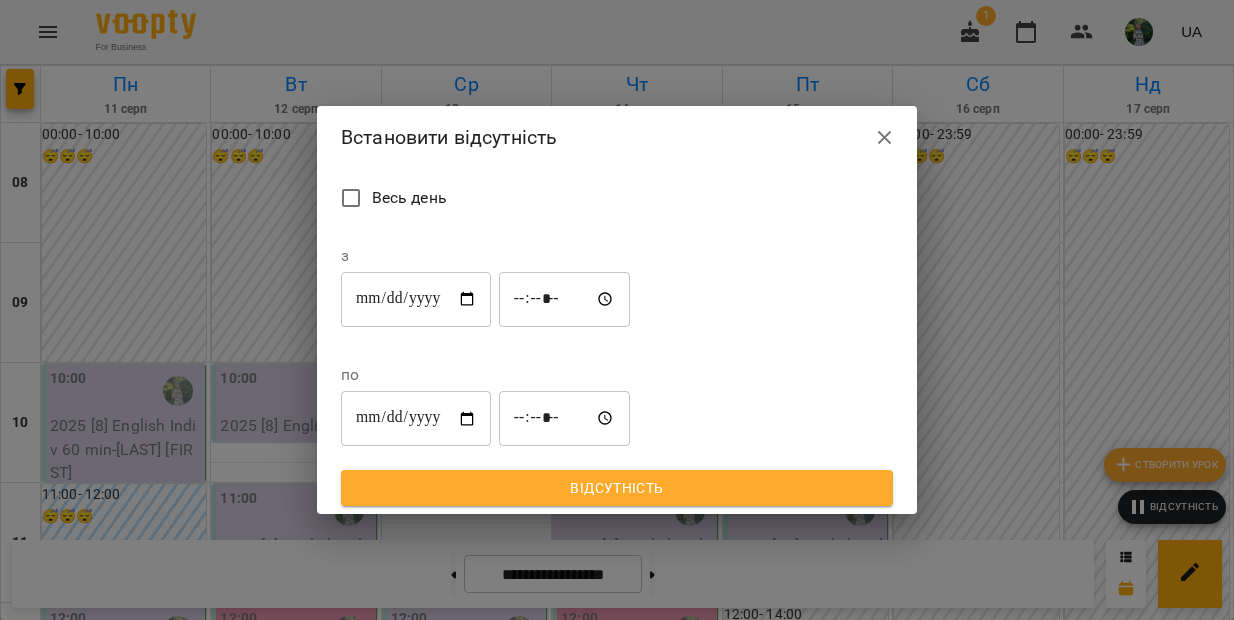 click on "**********" at bounding box center (416, 299) 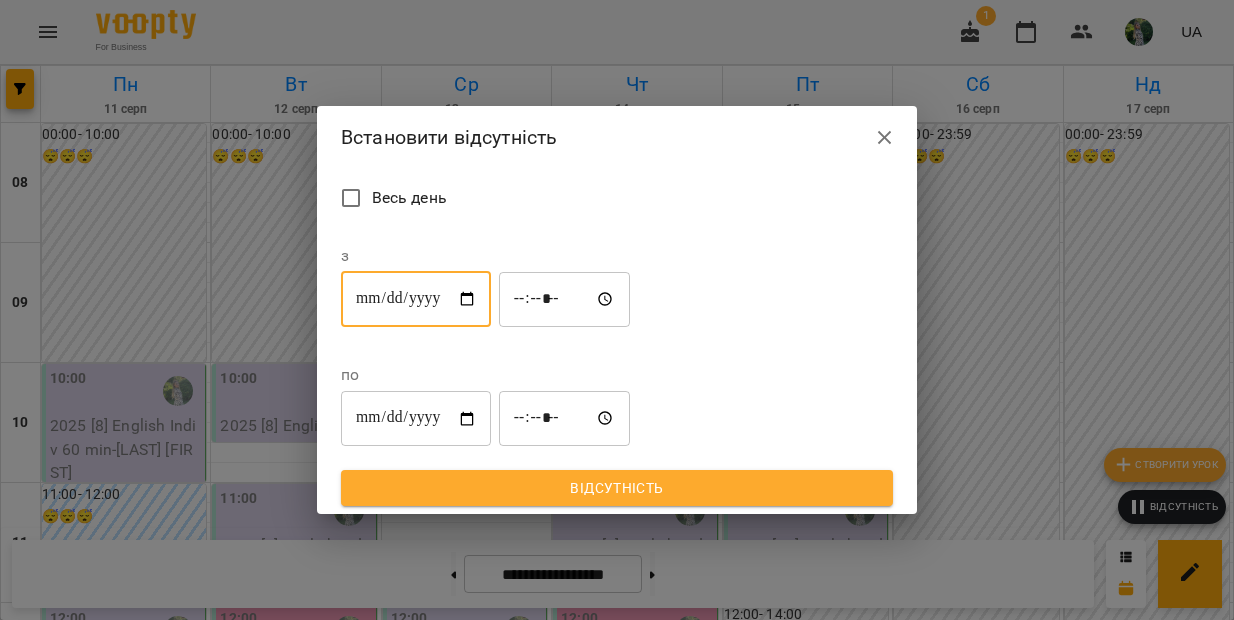 type on "**********" 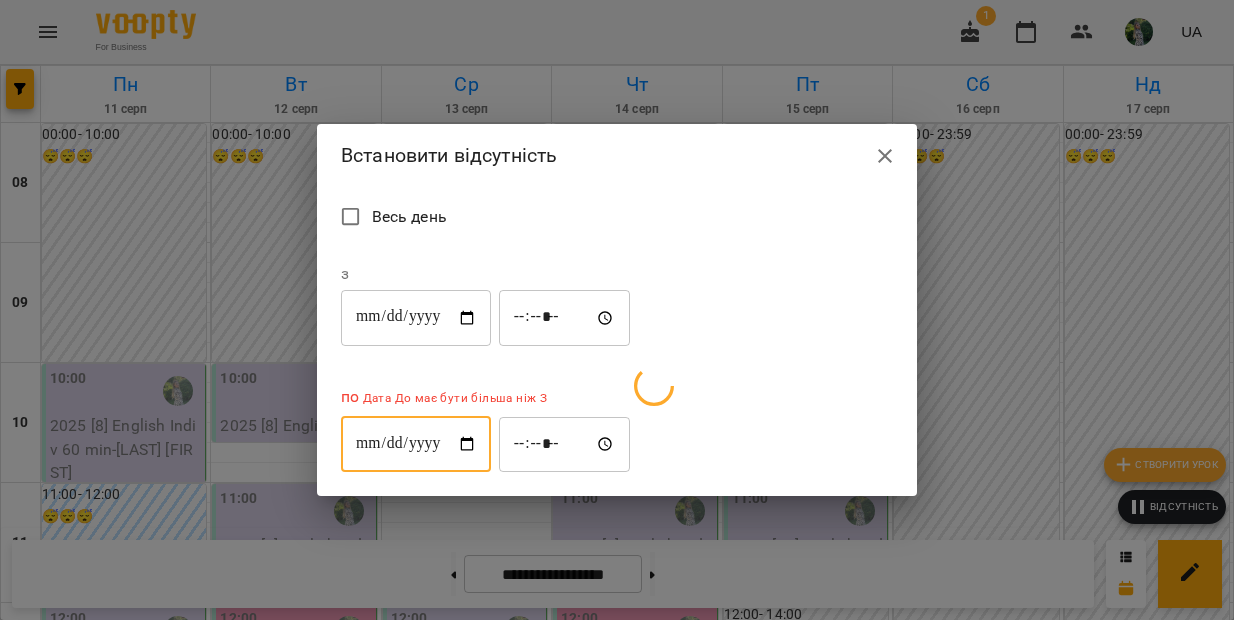 click on "**********" at bounding box center [416, 444] 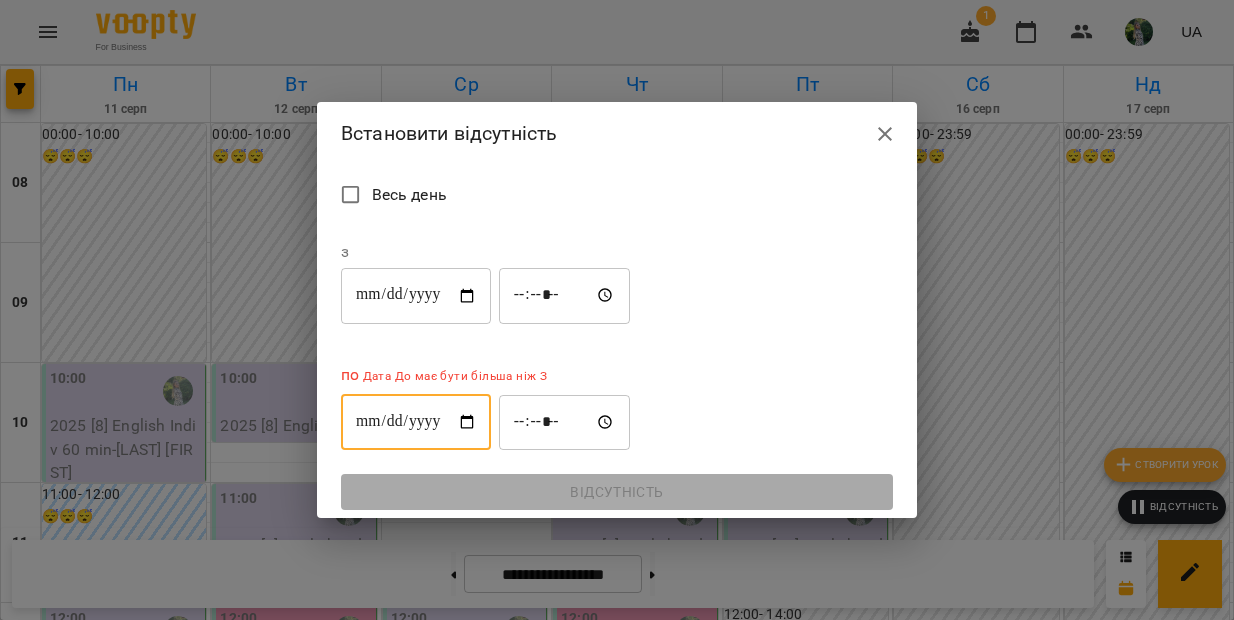 type on "**********" 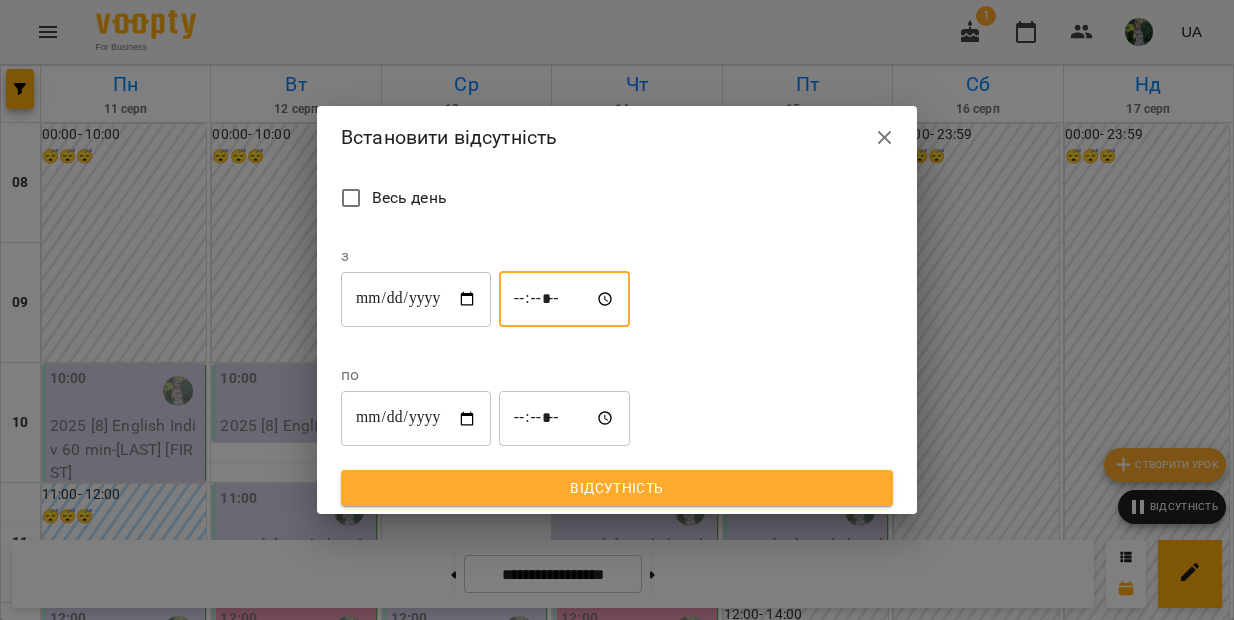 click on "*****" at bounding box center [565, 299] 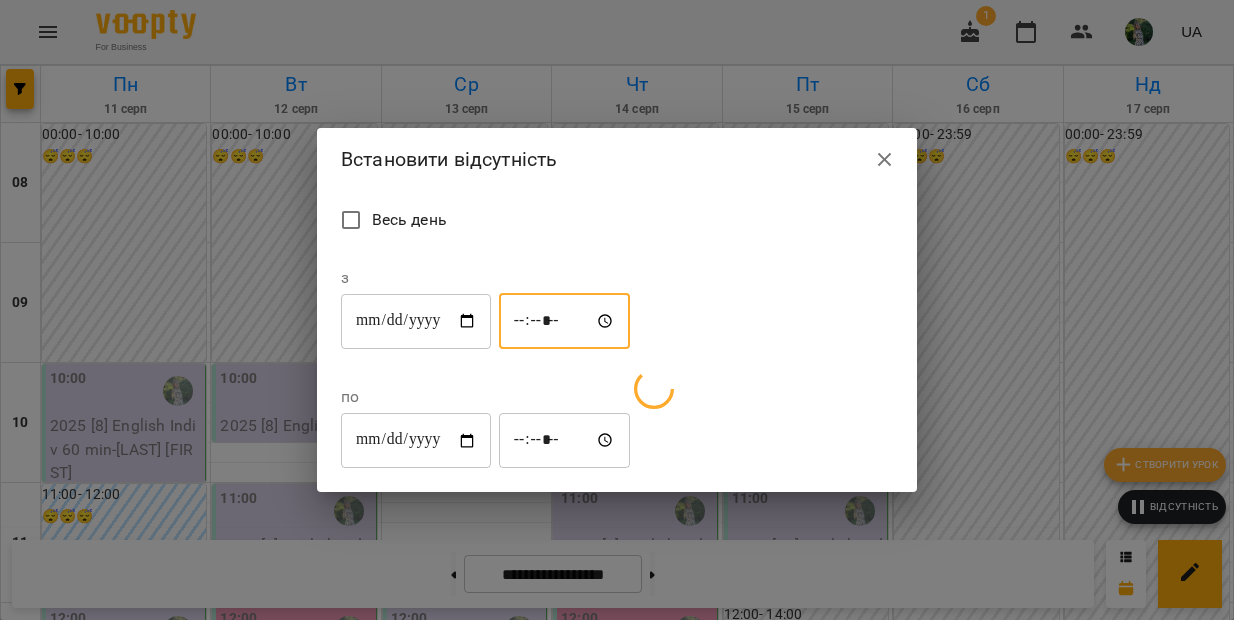 type on "*****" 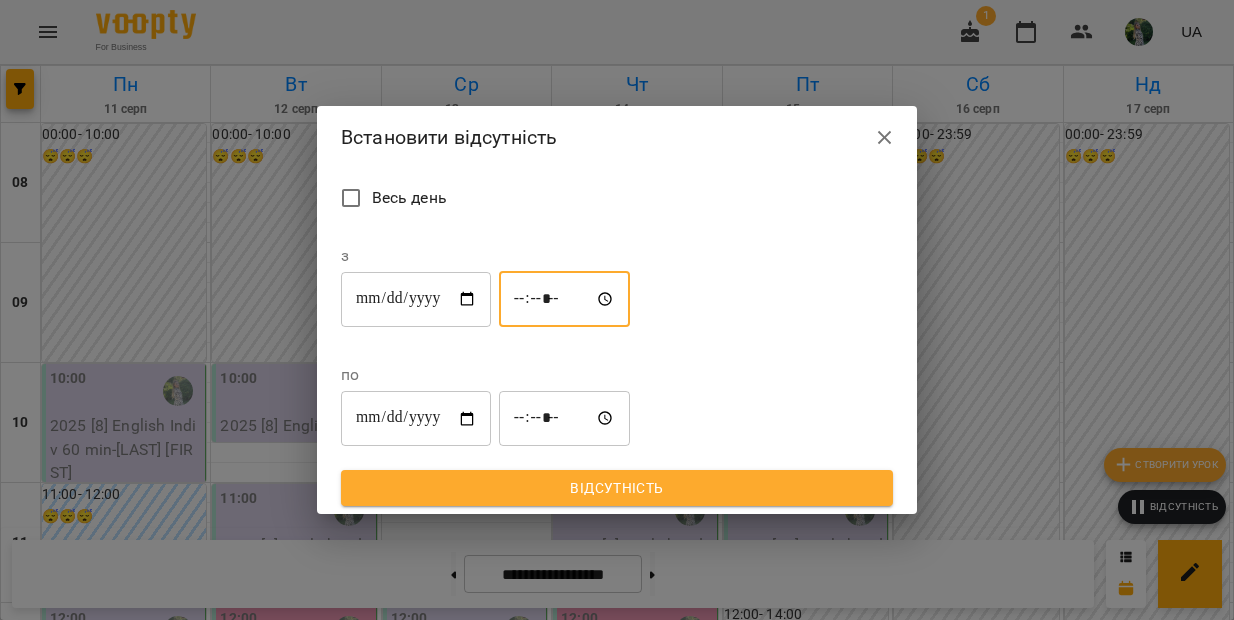 click on "*****" at bounding box center [565, 419] 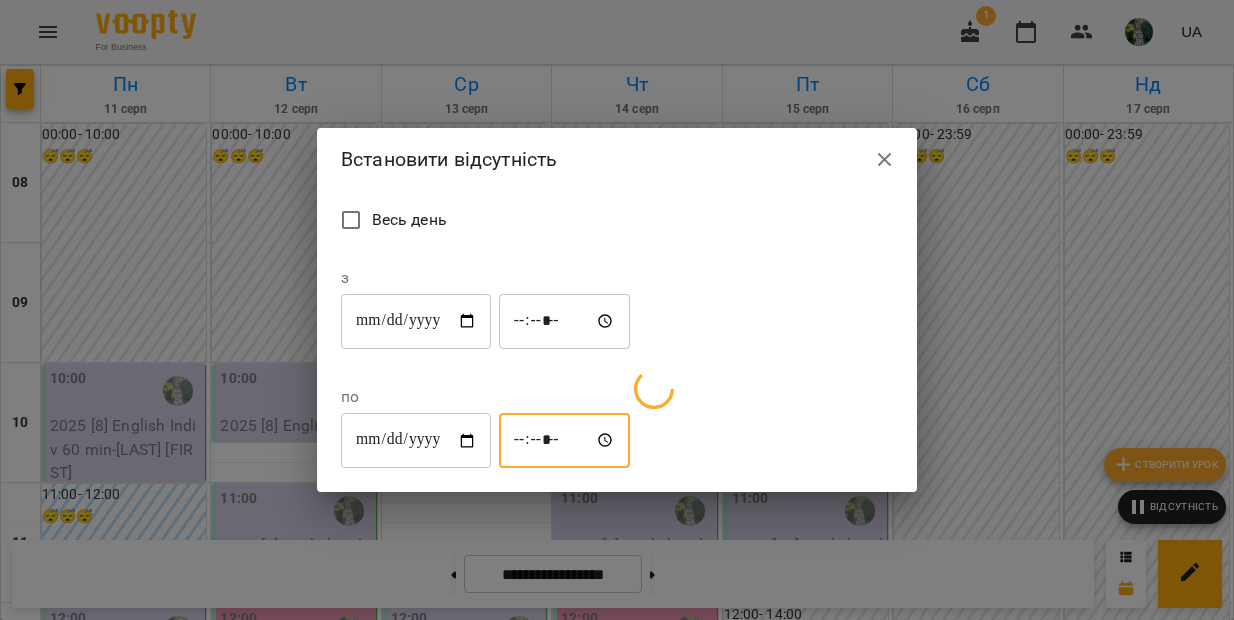 type on "*****" 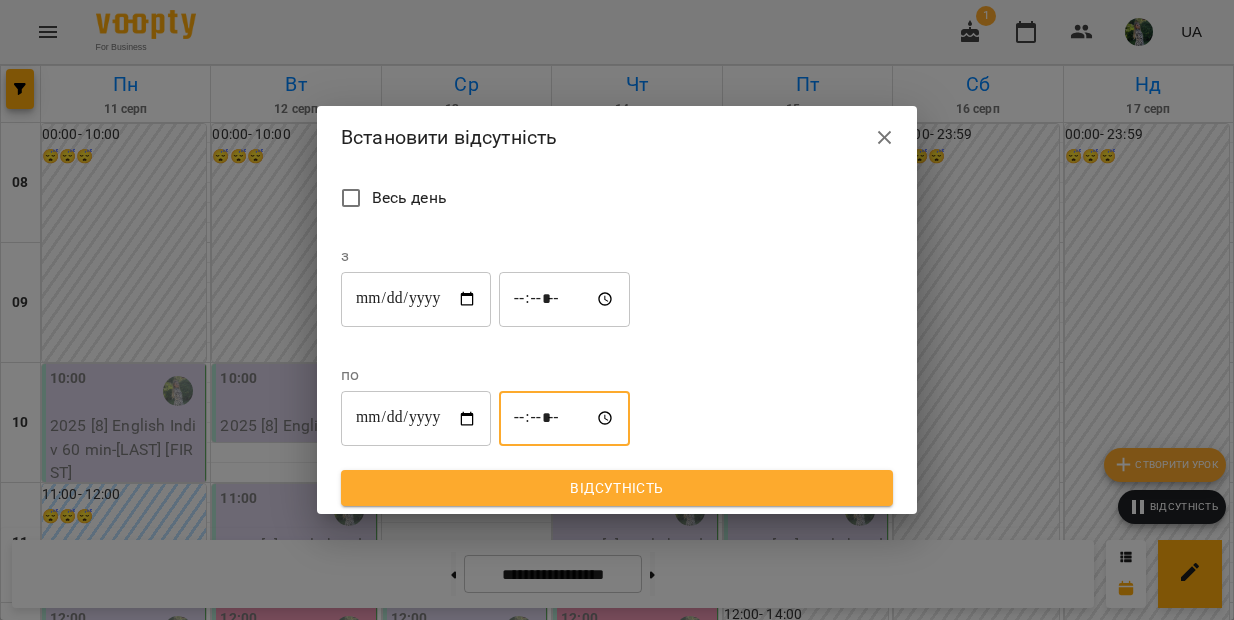 click on "Відсутність" at bounding box center [617, 488] 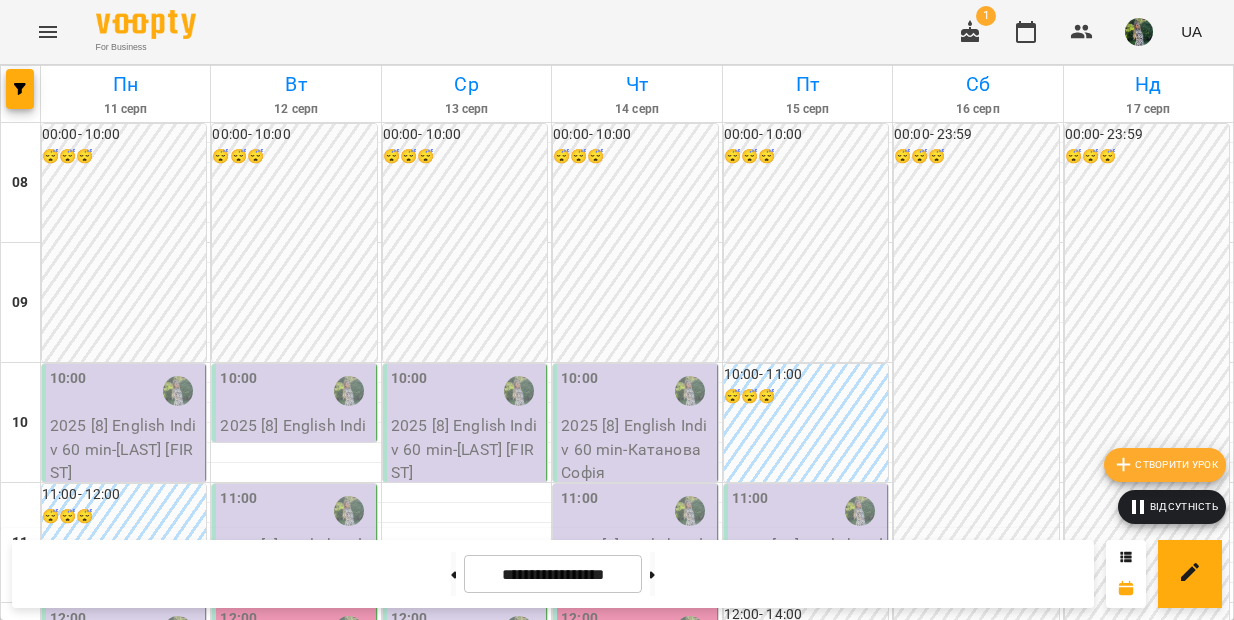 click on "15:00 -   17:00 😴😴😴" at bounding box center [849, 1083] 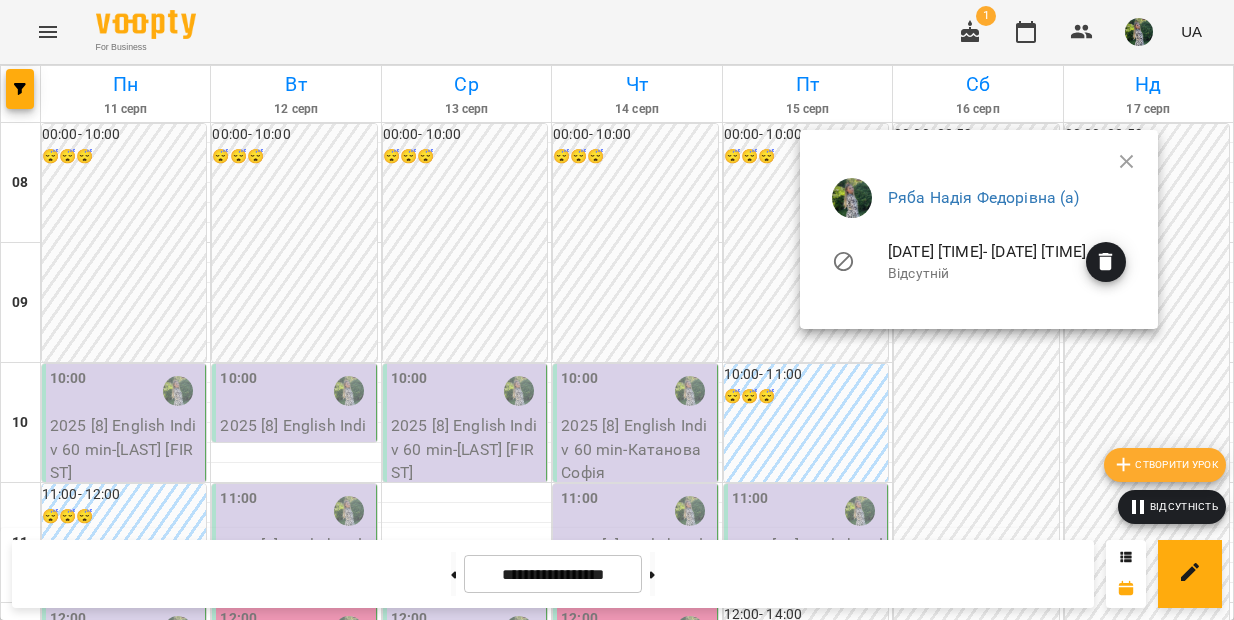 click 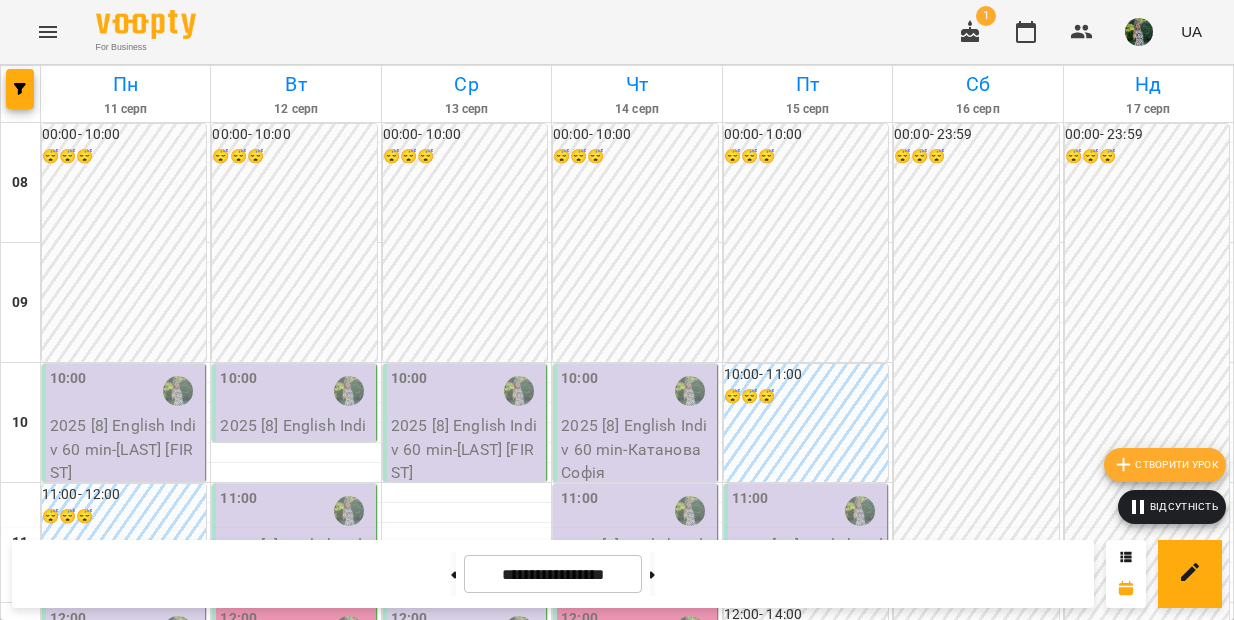 click on "Відсутність" at bounding box center [1172, 507] 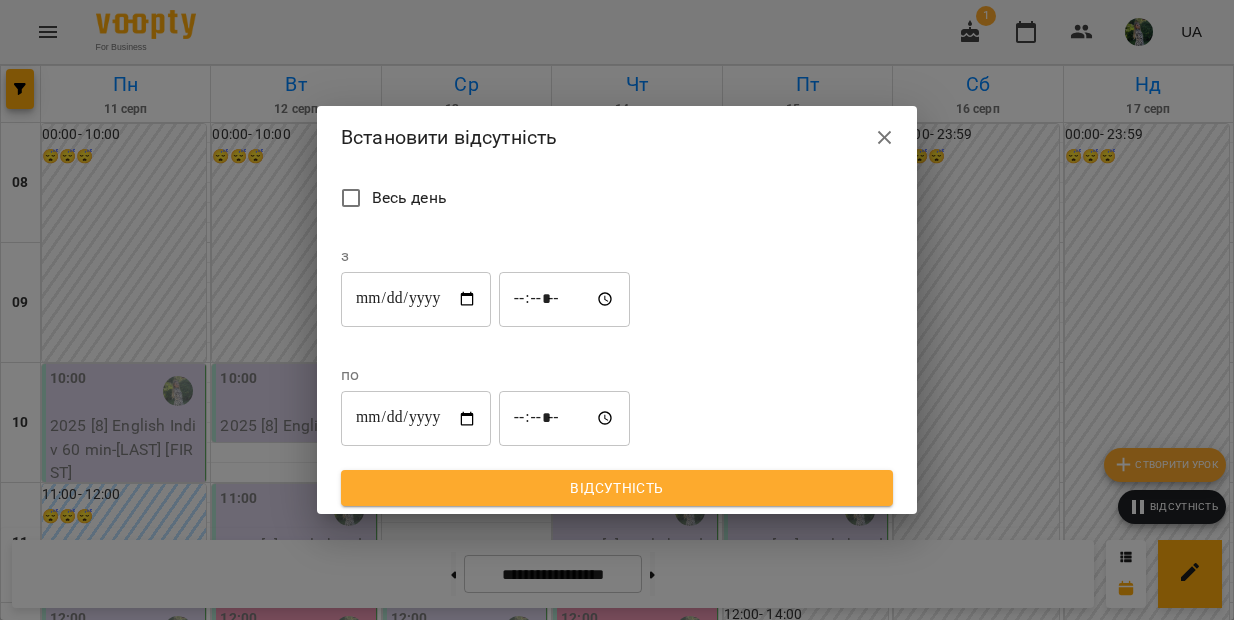 click on "**********" at bounding box center (416, 299) 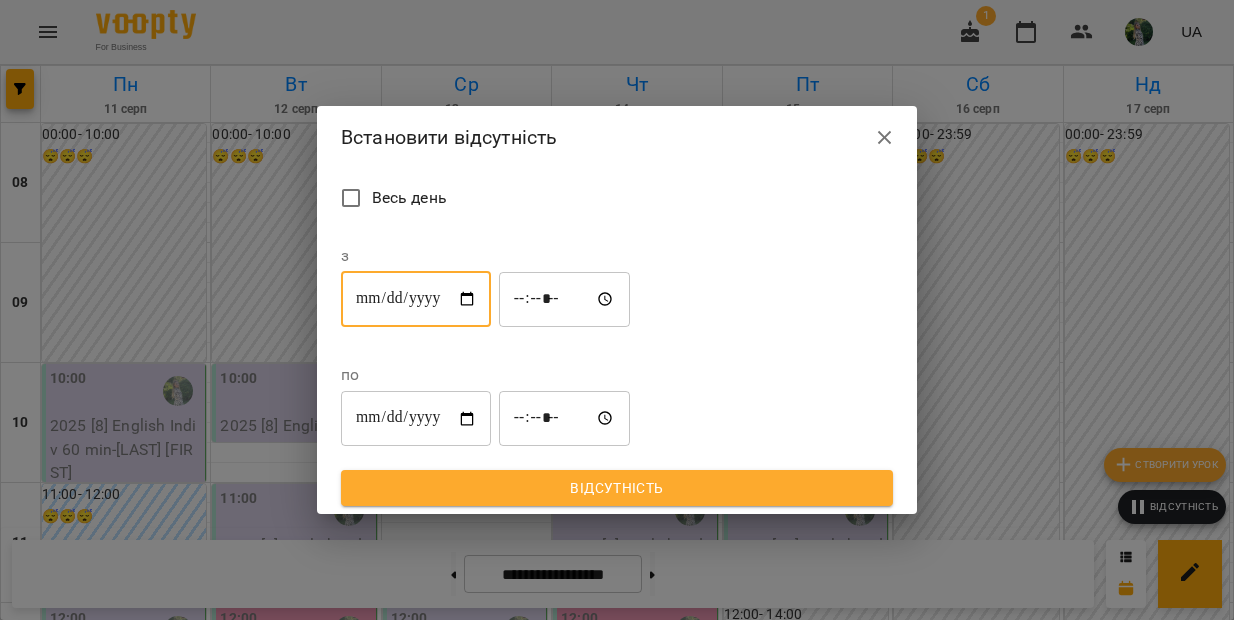 type on "**********" 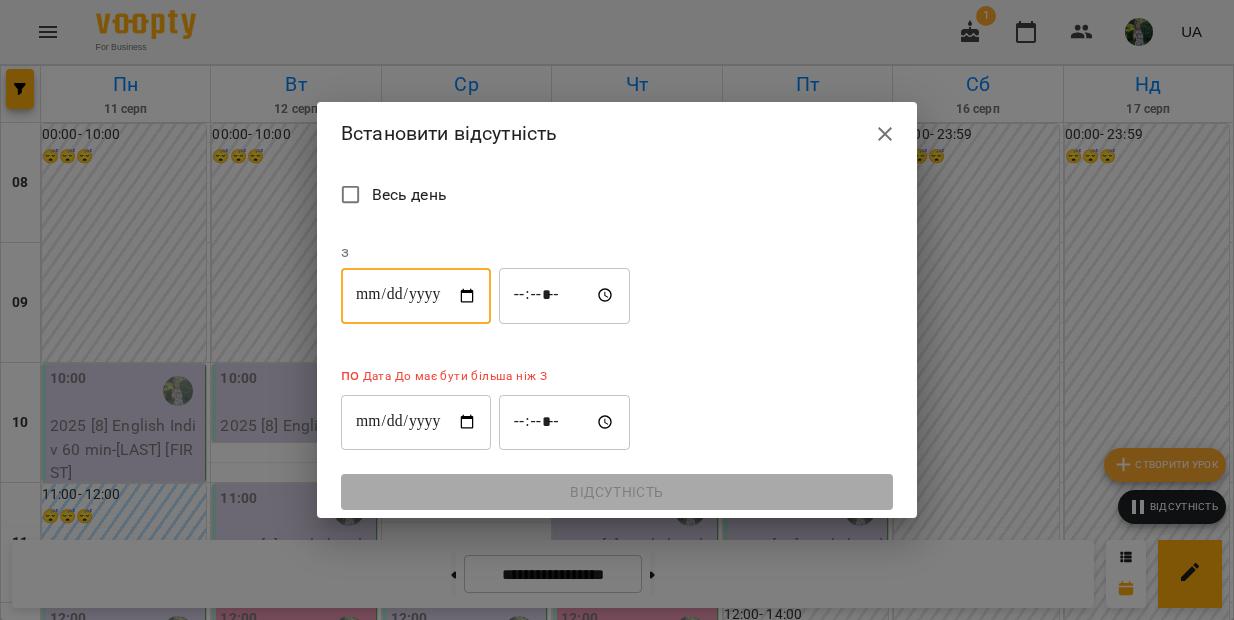 click on "**********" at bounding box center [416, 422] 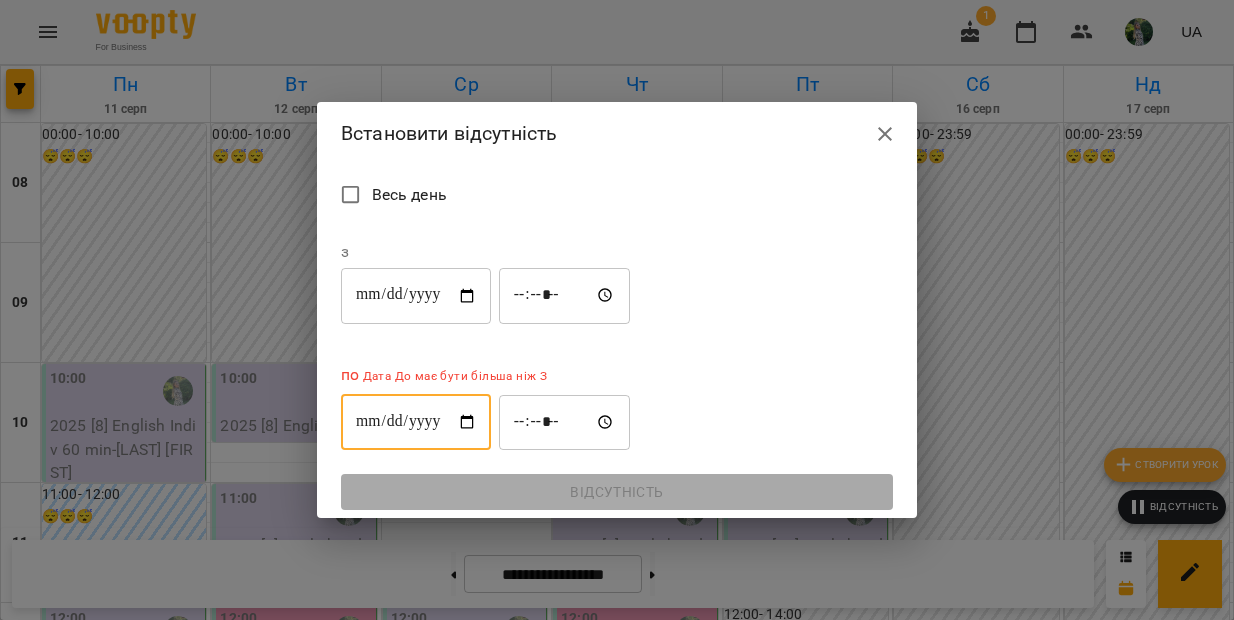 click on "**********" at bounding box center (416, 422) 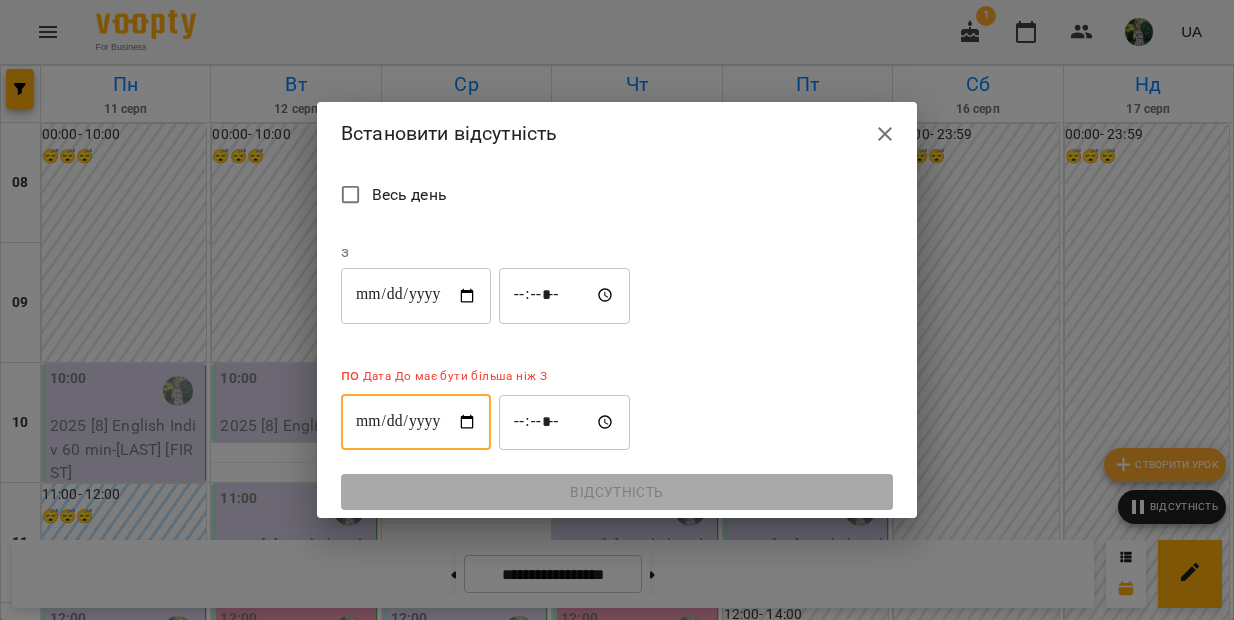 type on "**********" 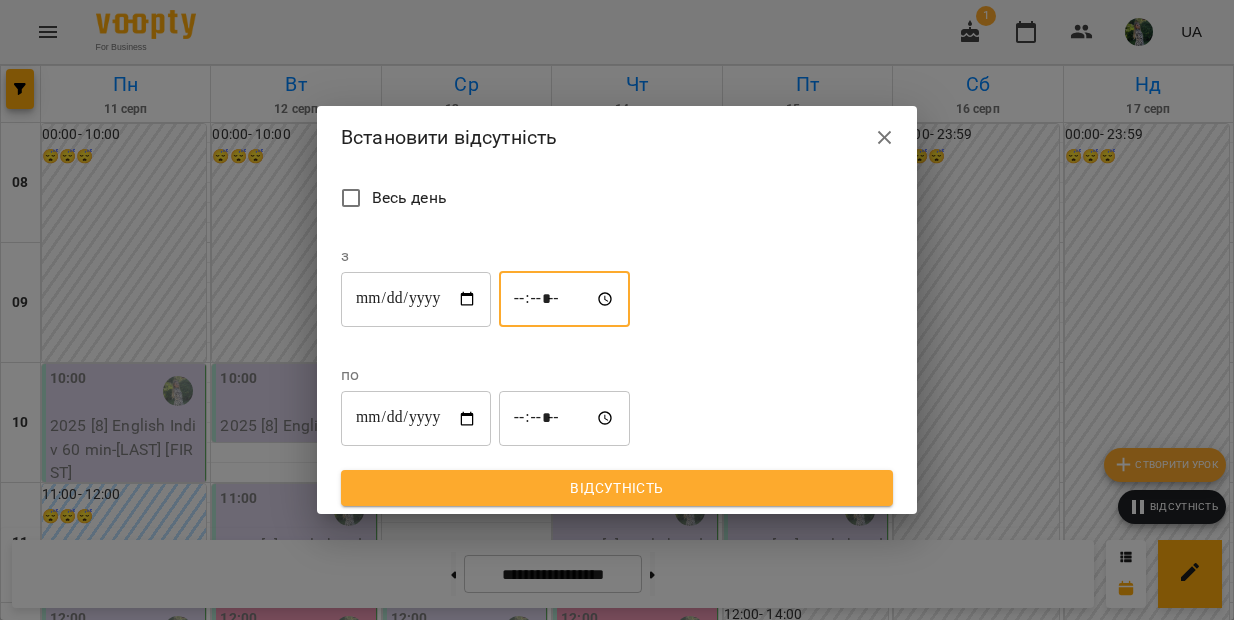click on "*****" at bounding box center (565, 299) 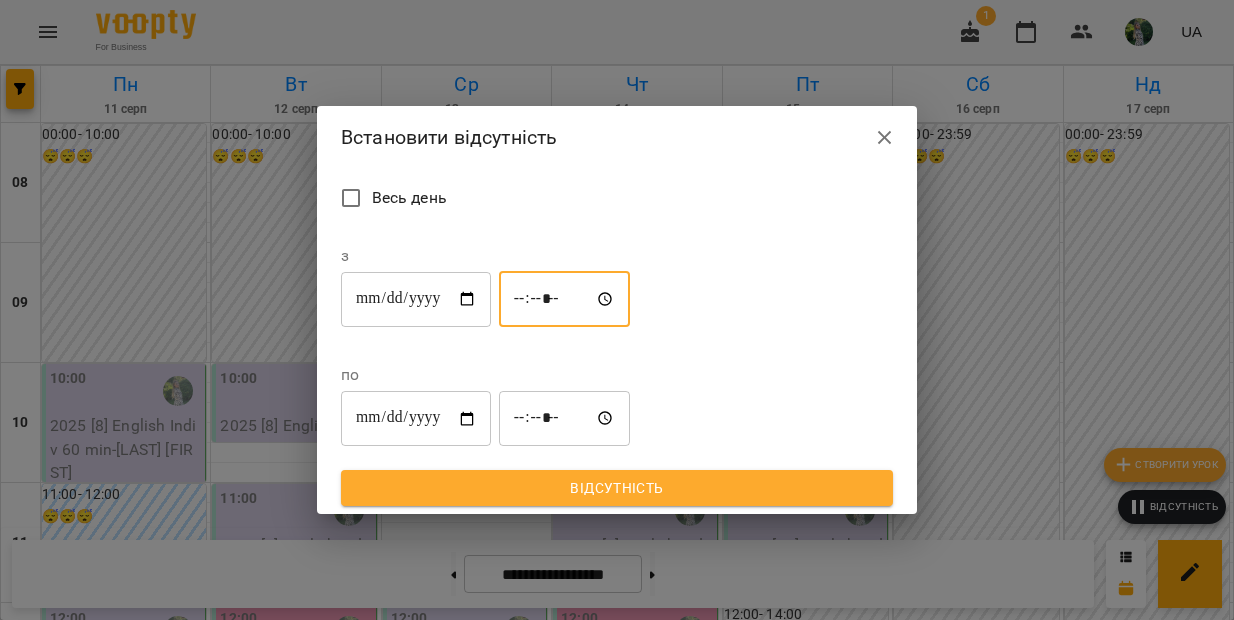 type on "*****" 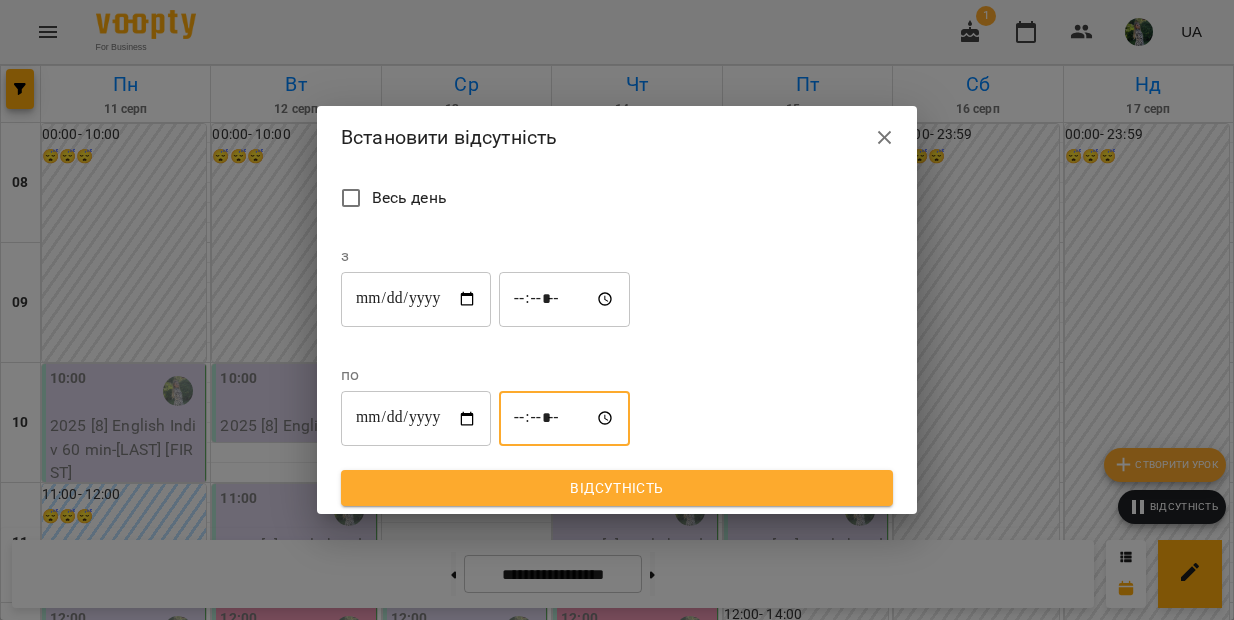 click on "*****" at bounding box center (565, 419) 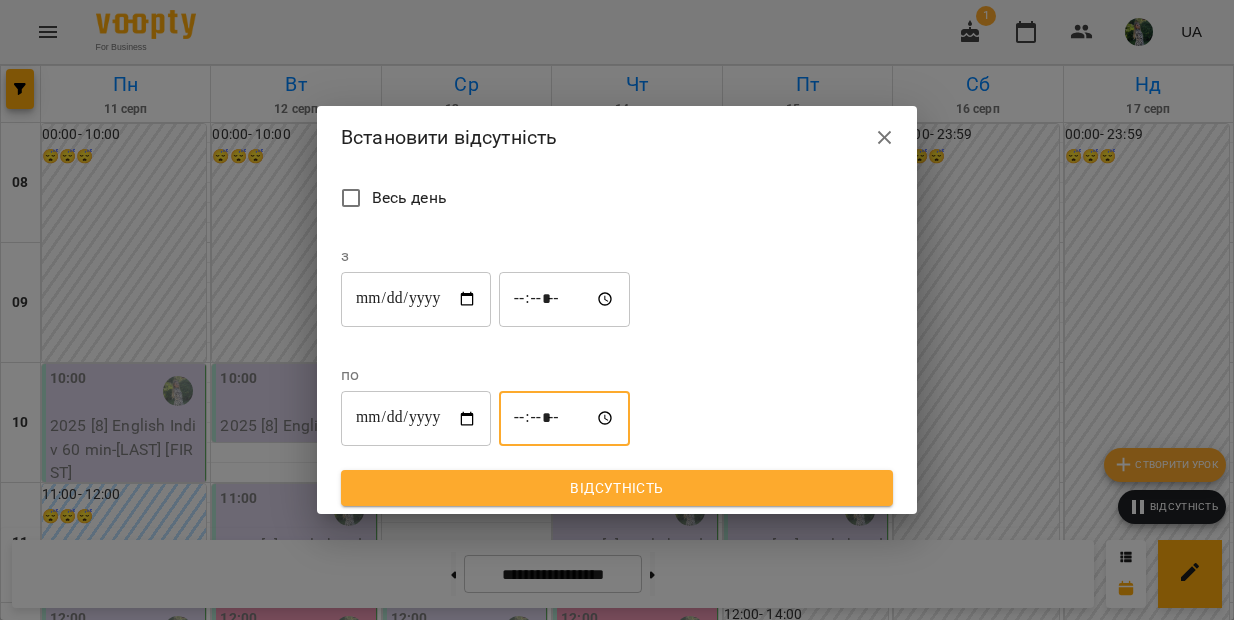 type on "*****" 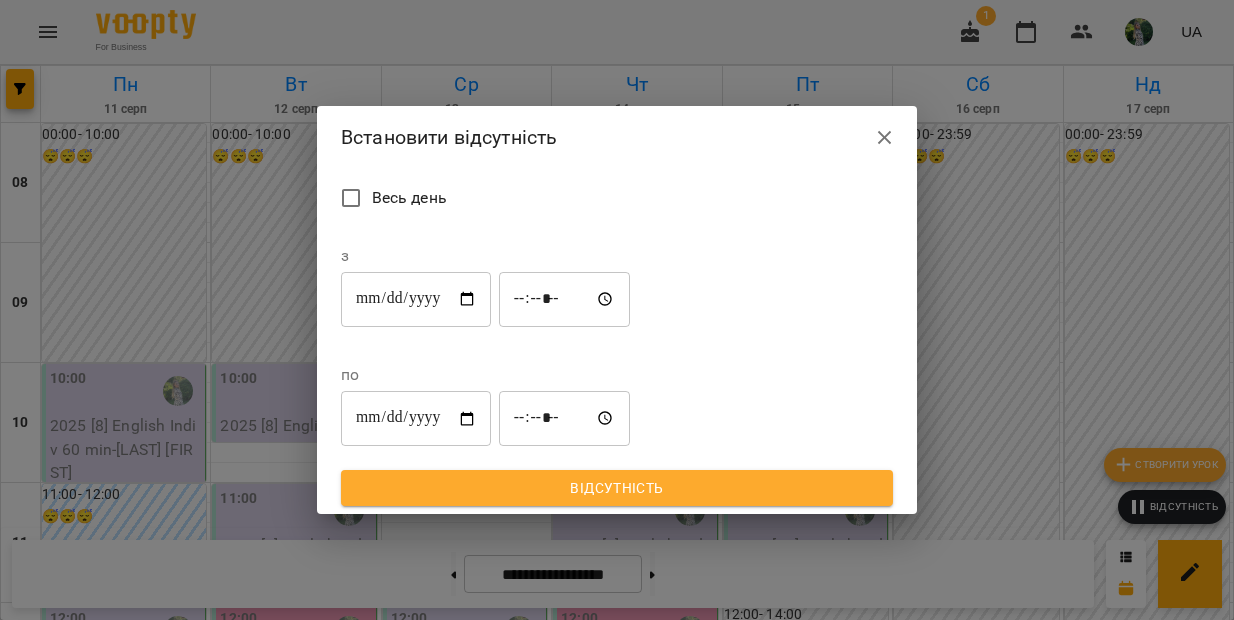 click on "**********" at bounding box center [617, 341] 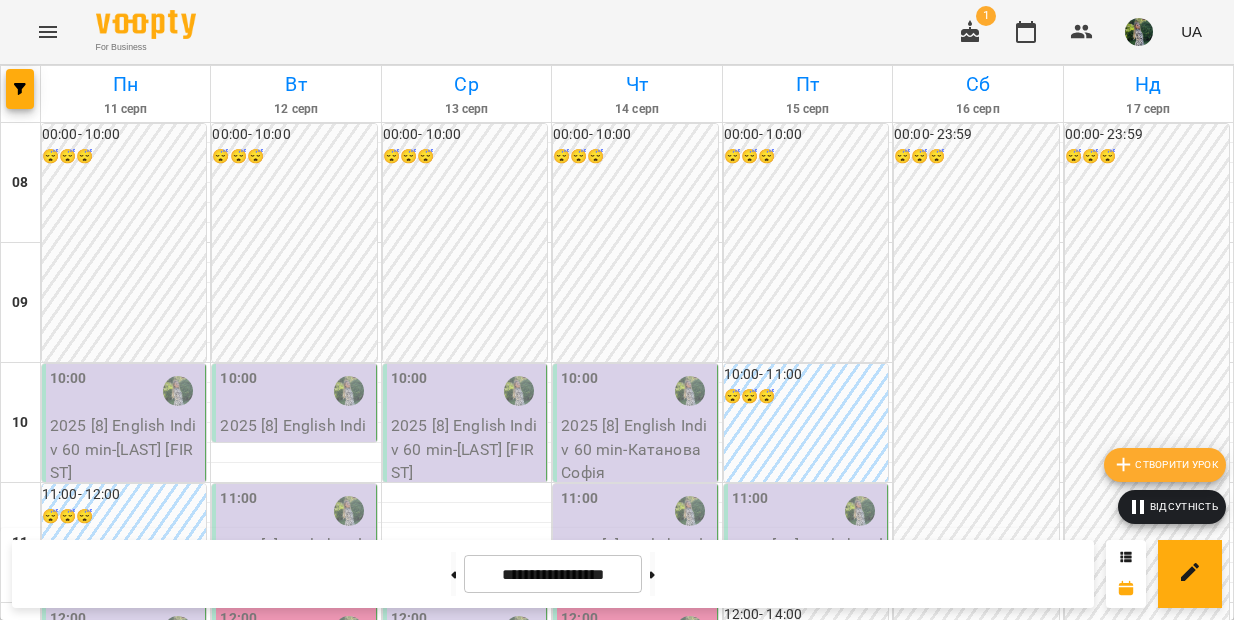 scroll, scrollTop: 928, scrollLeft: 0, axis: vertical 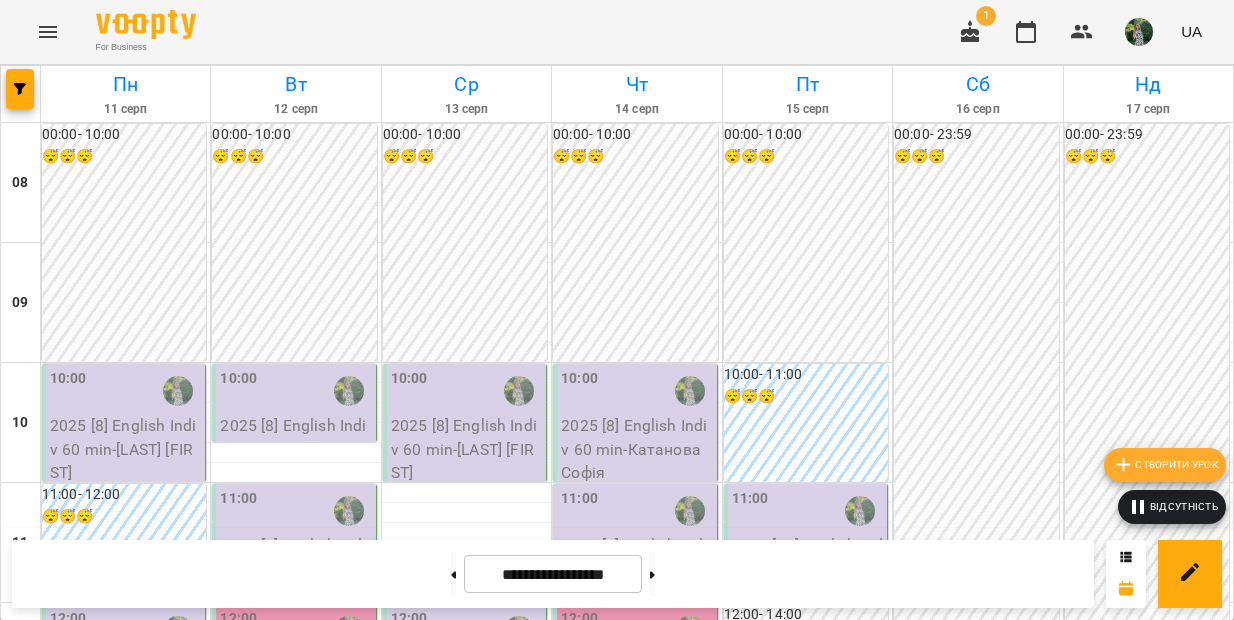 click 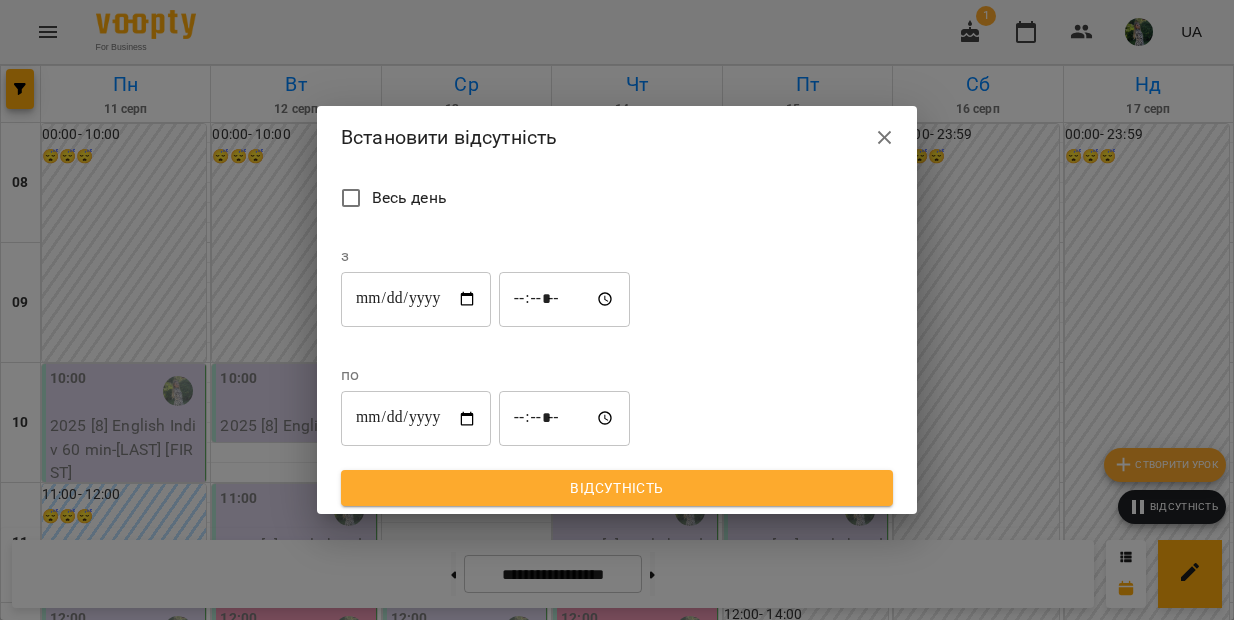 click on "**********" at bounding box center [416, 299] 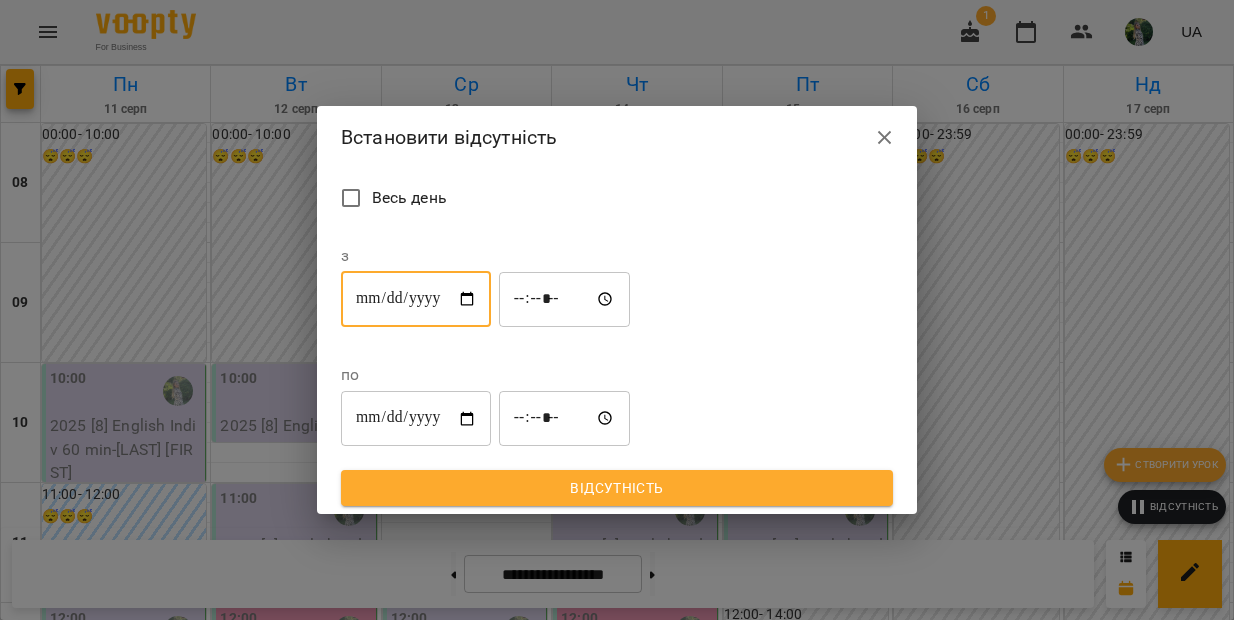 type on "**********" 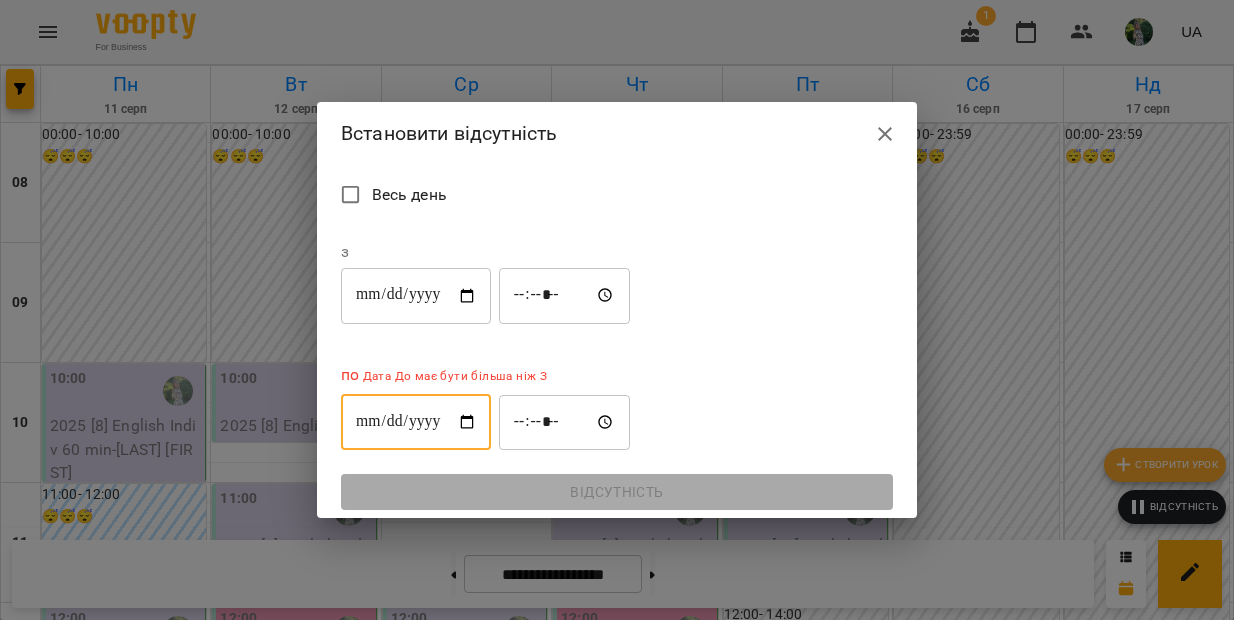 click on "**********" at bounding box center (416, 422) 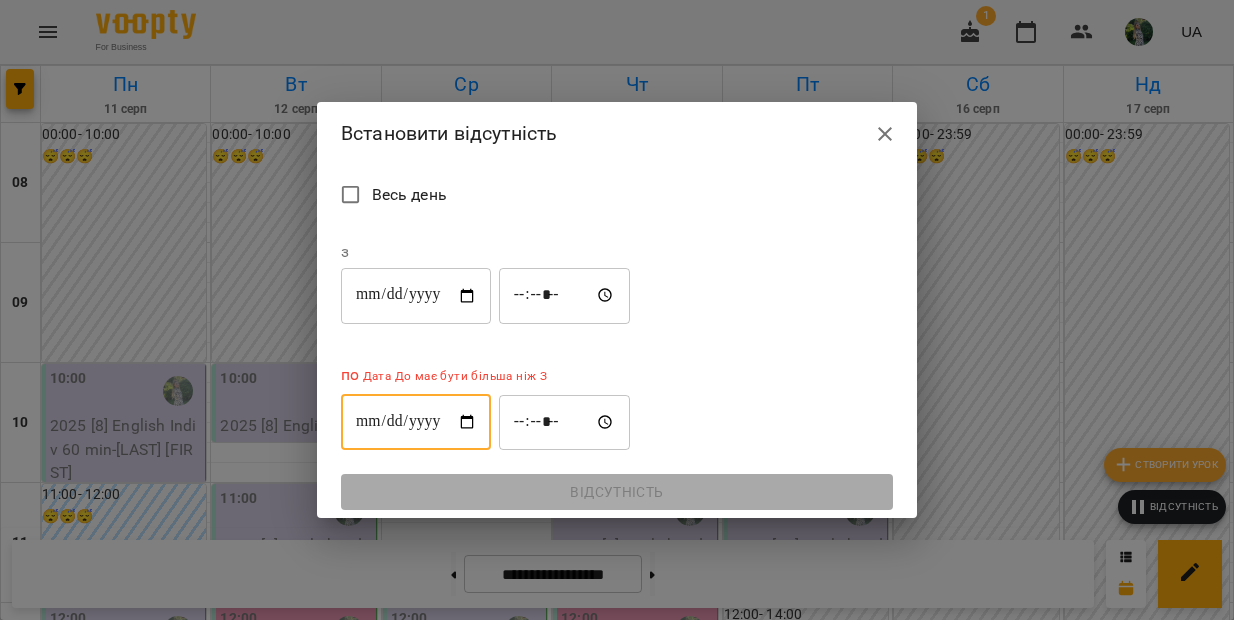 type on "**********" 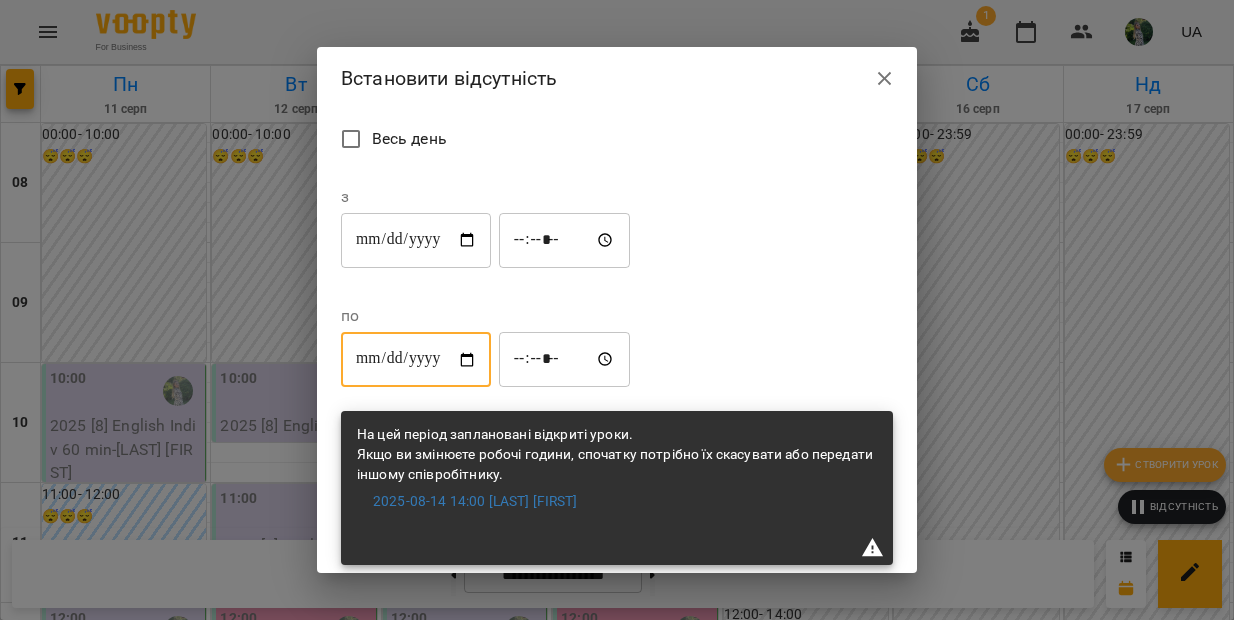 click on "*****" at bounding box center (565, 240) 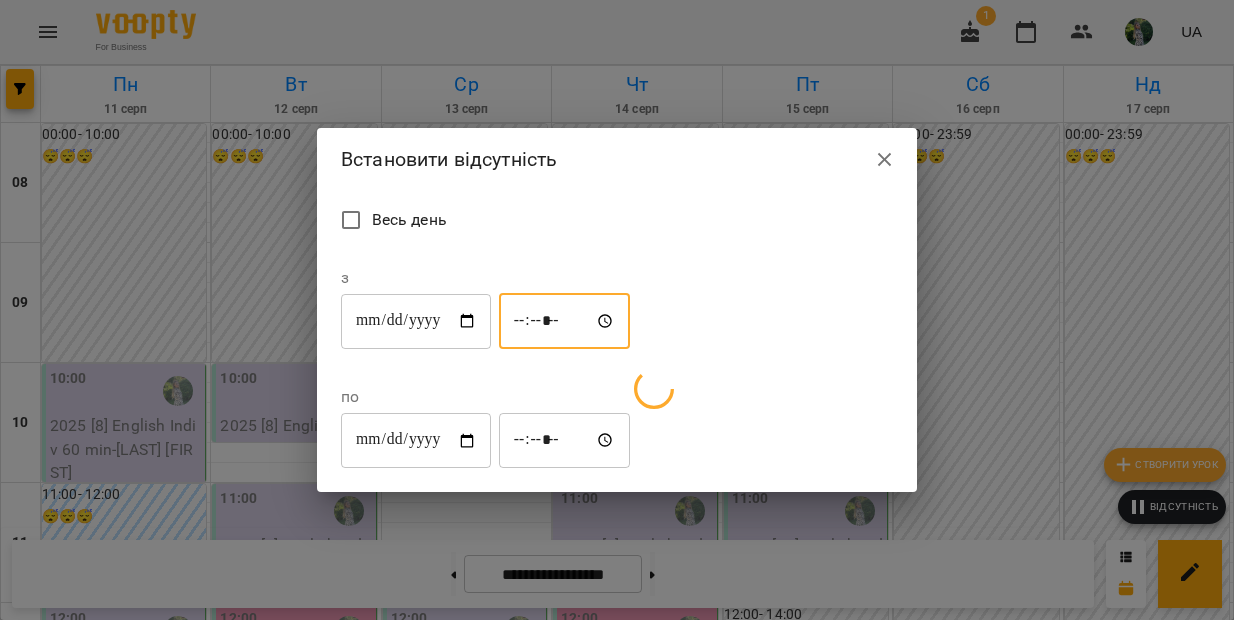 type on "*****" 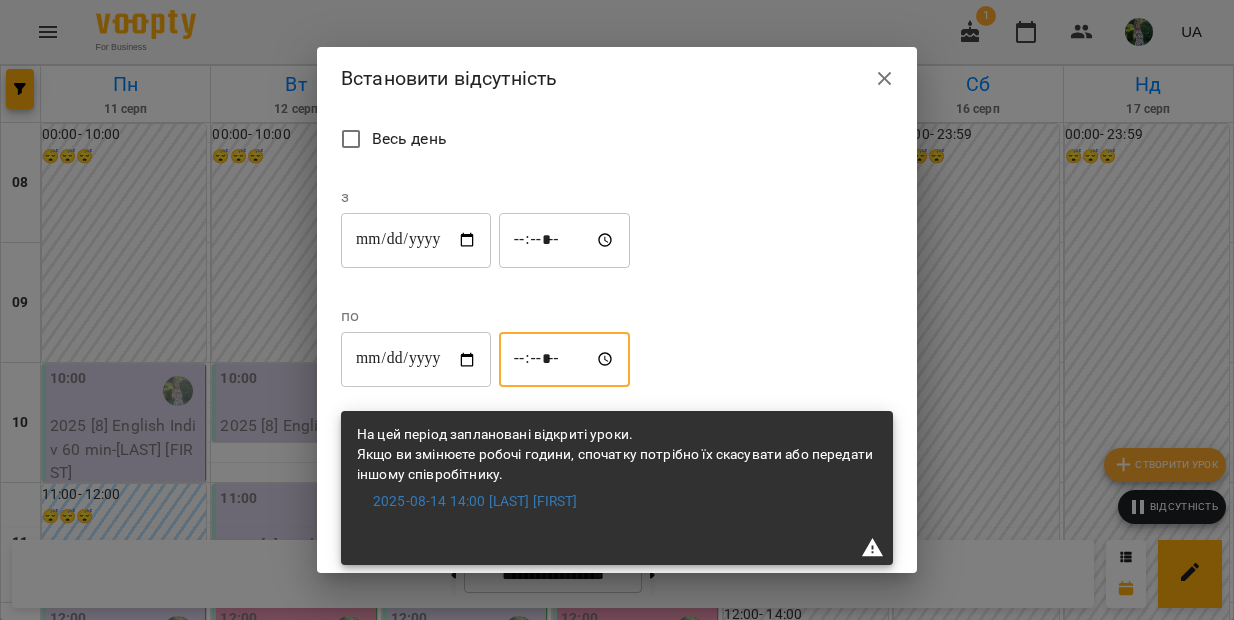 click on "*****" at bounding box center [565, 360] 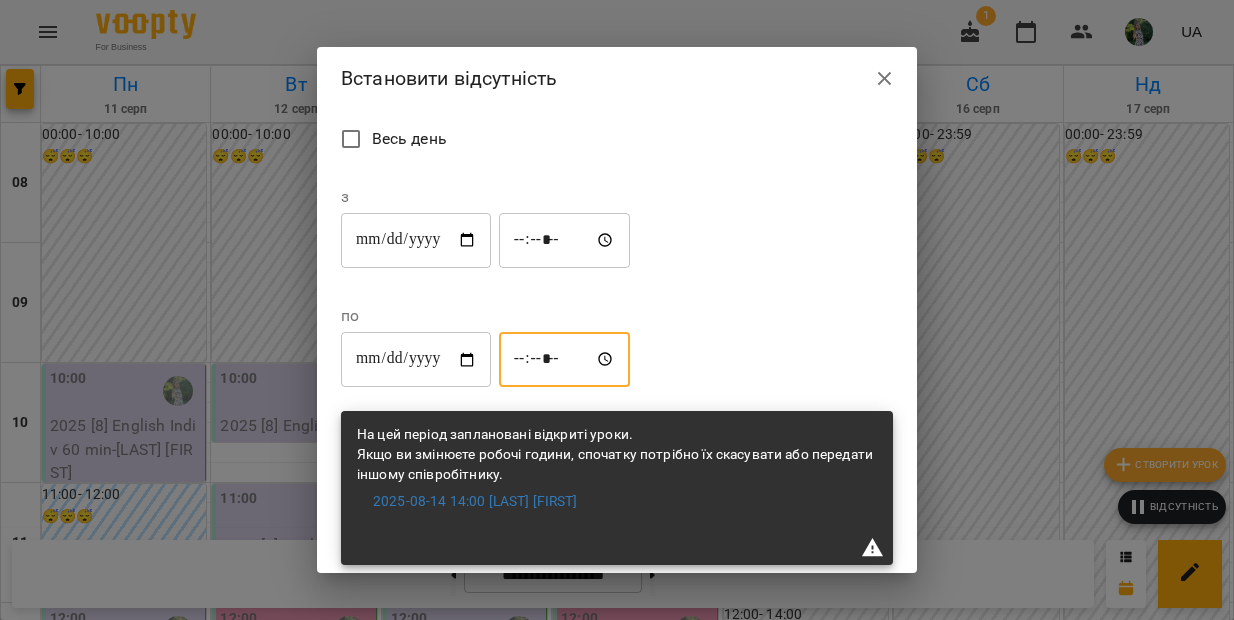 type on "*****" 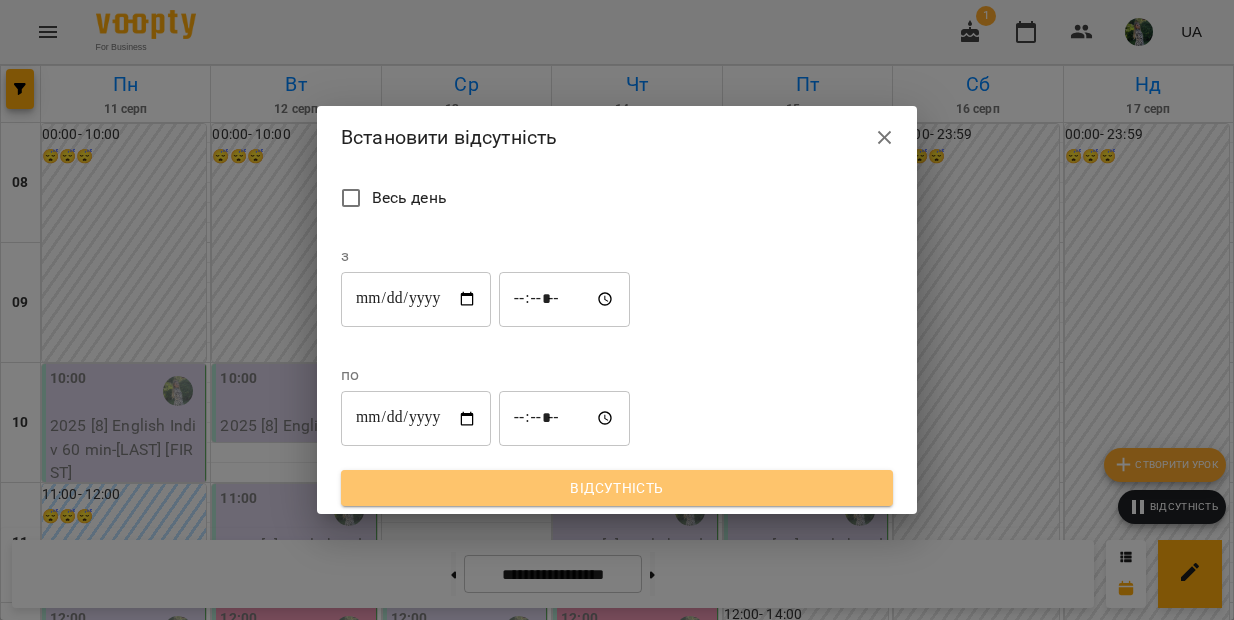 click on "Відсутність" at bounding box center (617, 488) 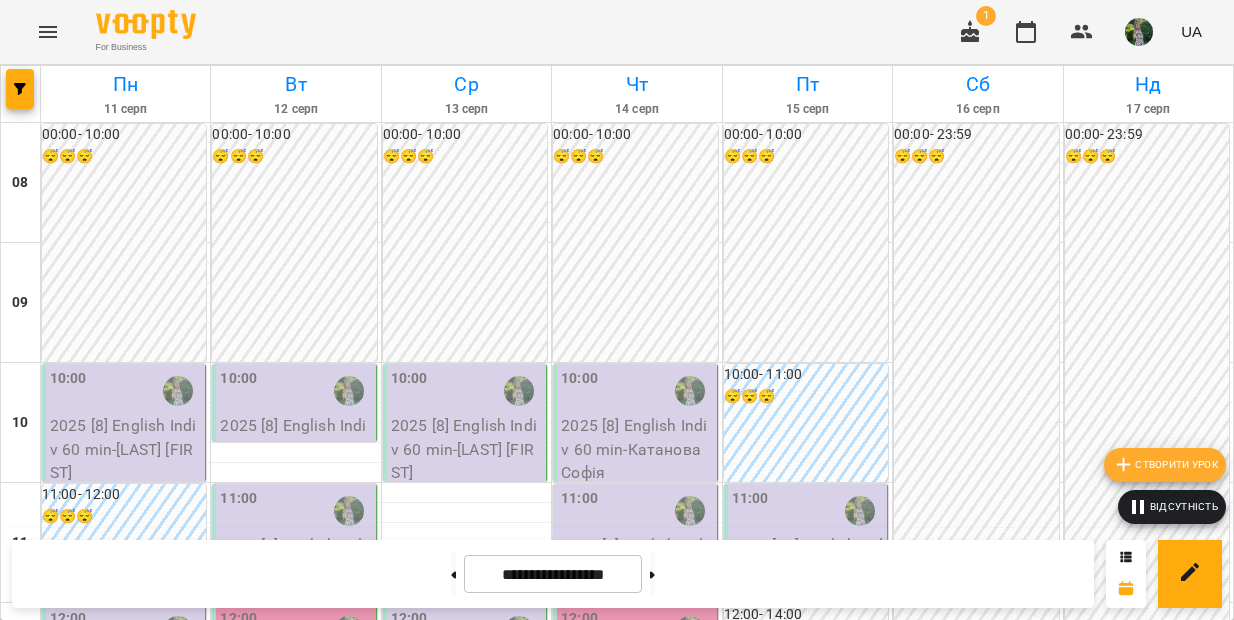 scroll, scrollTop: 262, scrollLeft: 0, axis: vertical 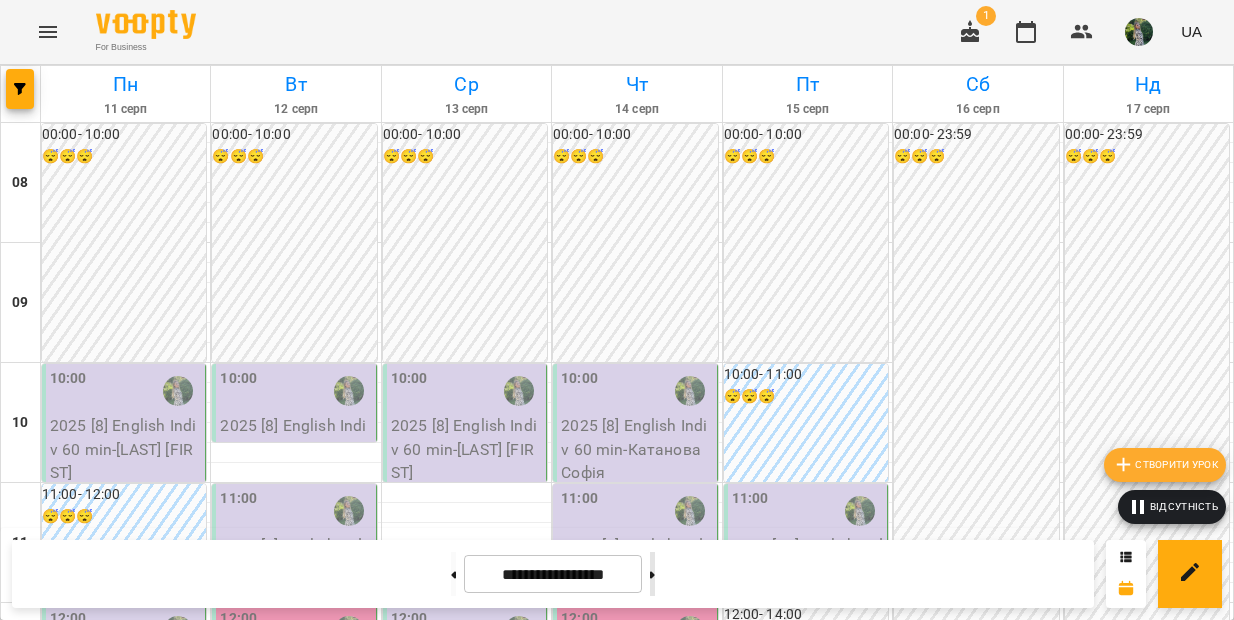 click at bounding box center (652, 574) 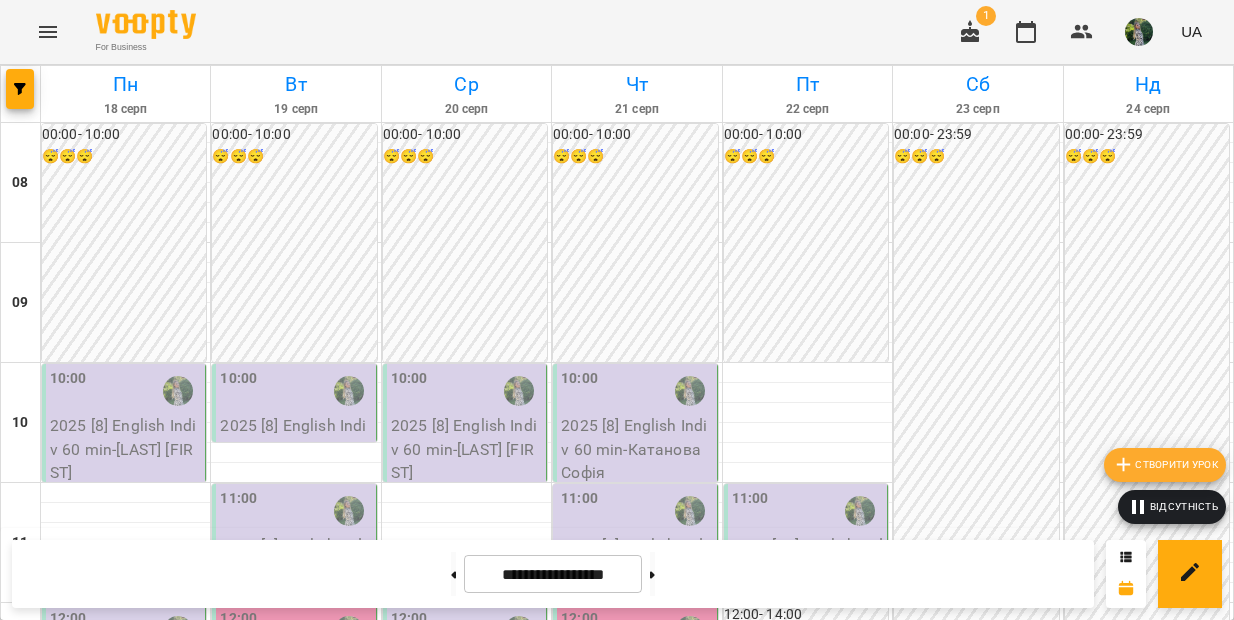 scroll, scrollTop: 213, scrollLeft: 0, axis: vertical 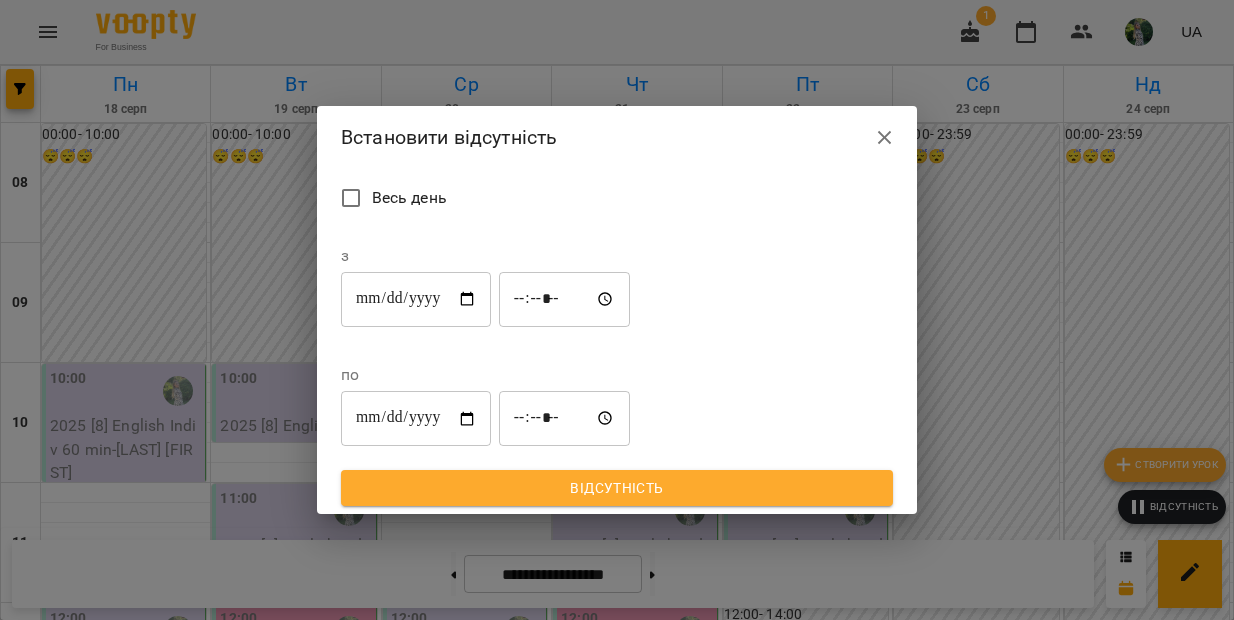 click on "**********" at bounding box center [416, 299] 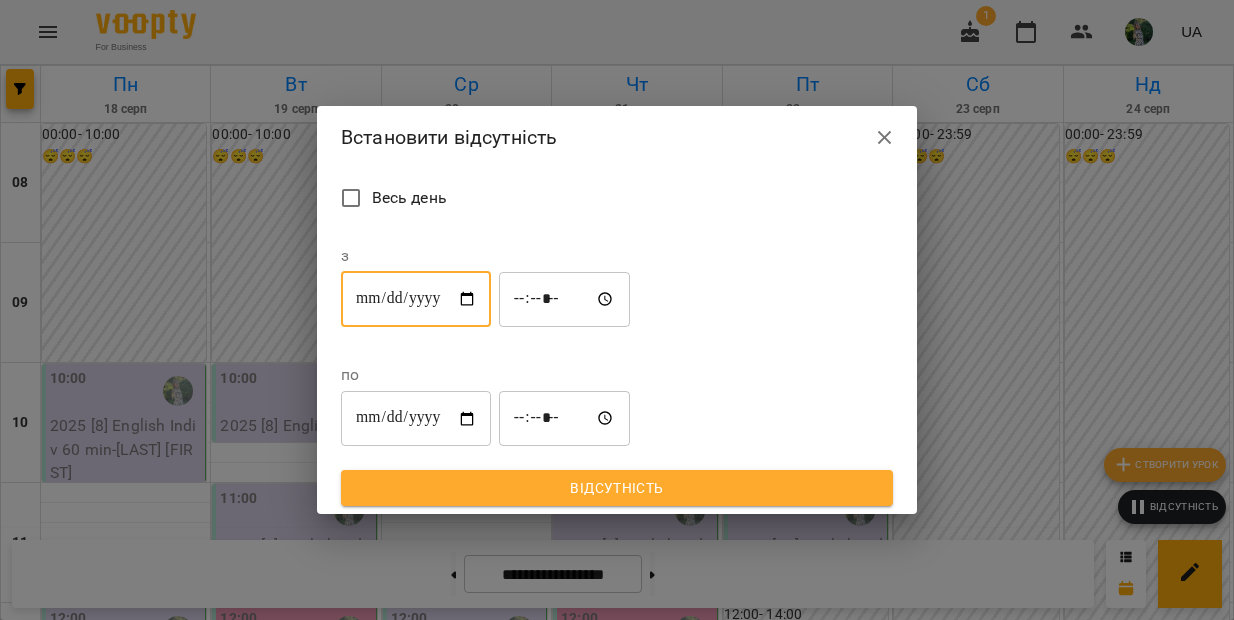 type on "**********" 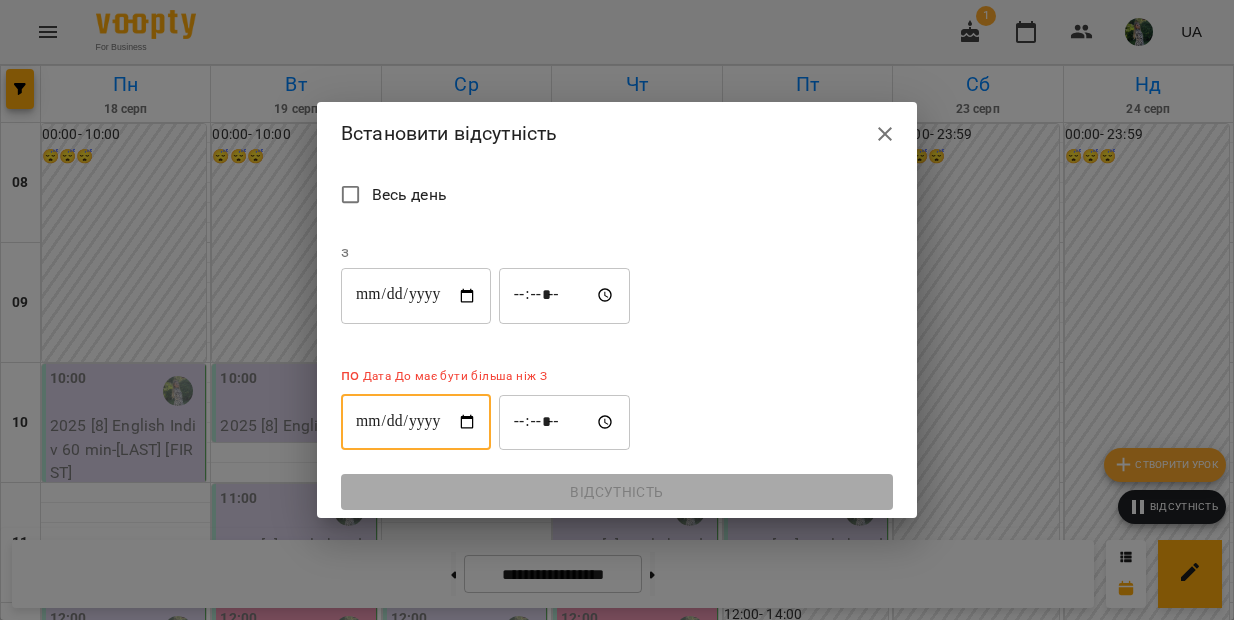 click on "**********" at bounding box center (416, 422) 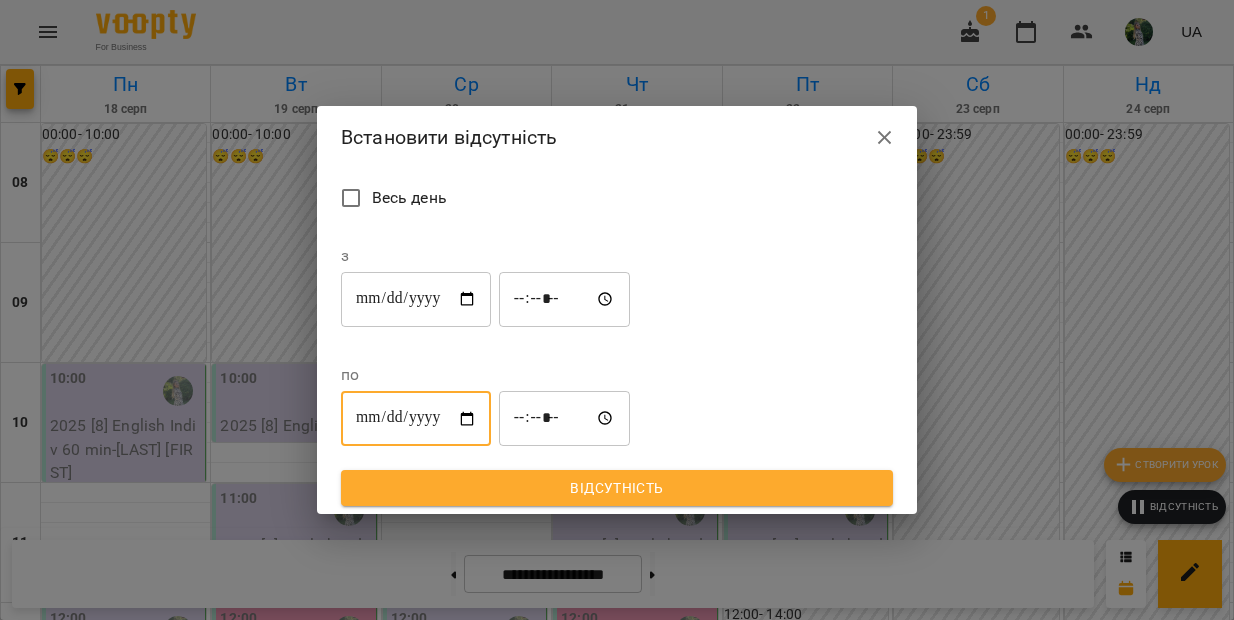 click on "*****" at bounding box center [565, 299] 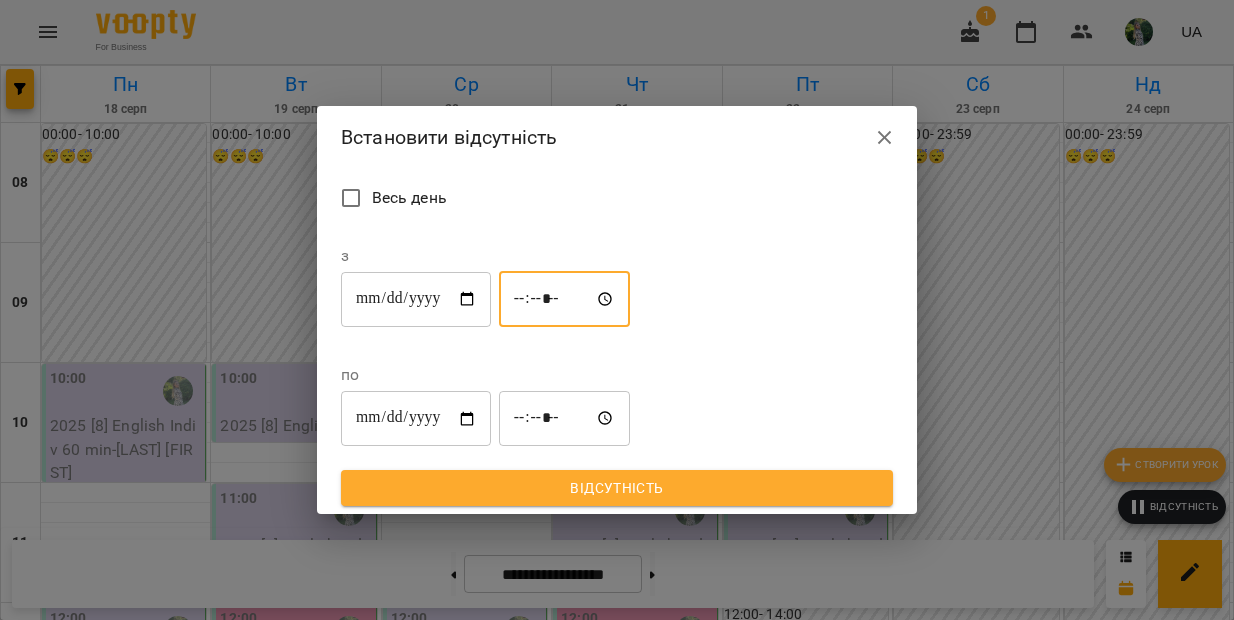 type on "*****" 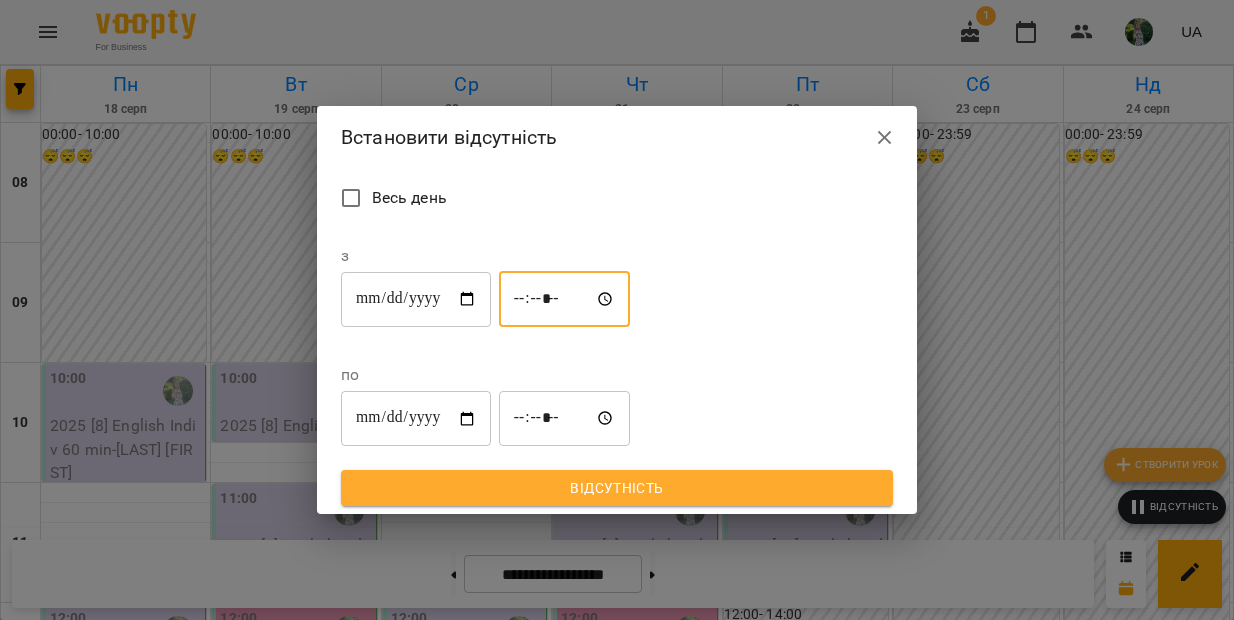 click on "*****" at bounding box center [565, 419] 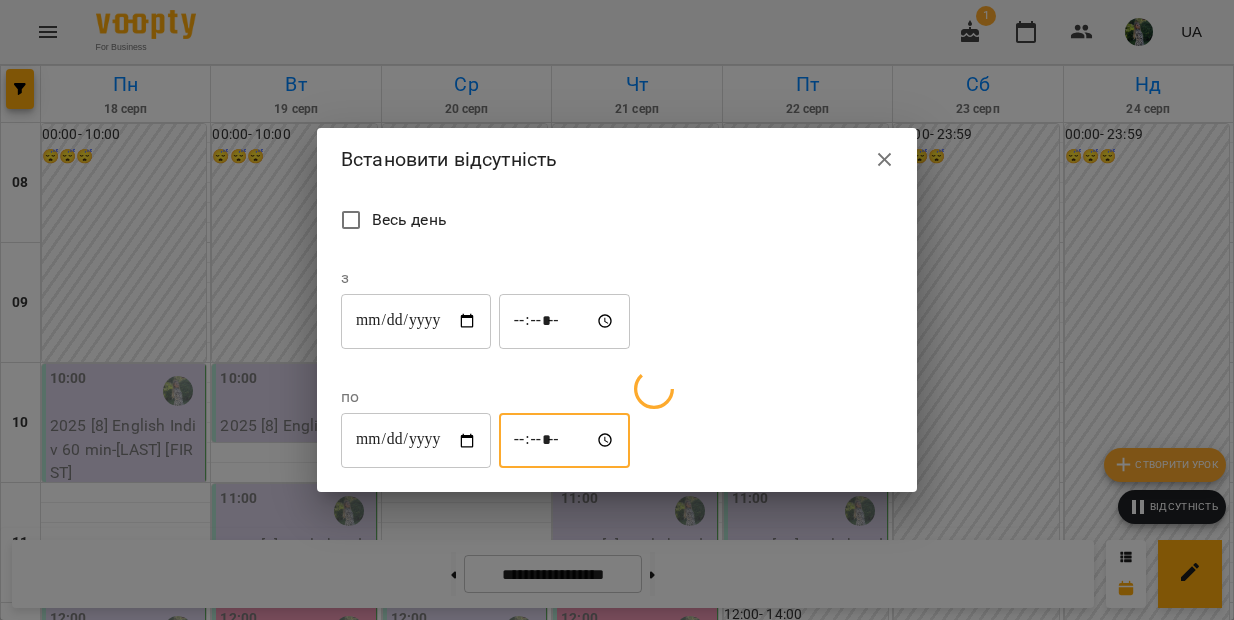 type on "*****" 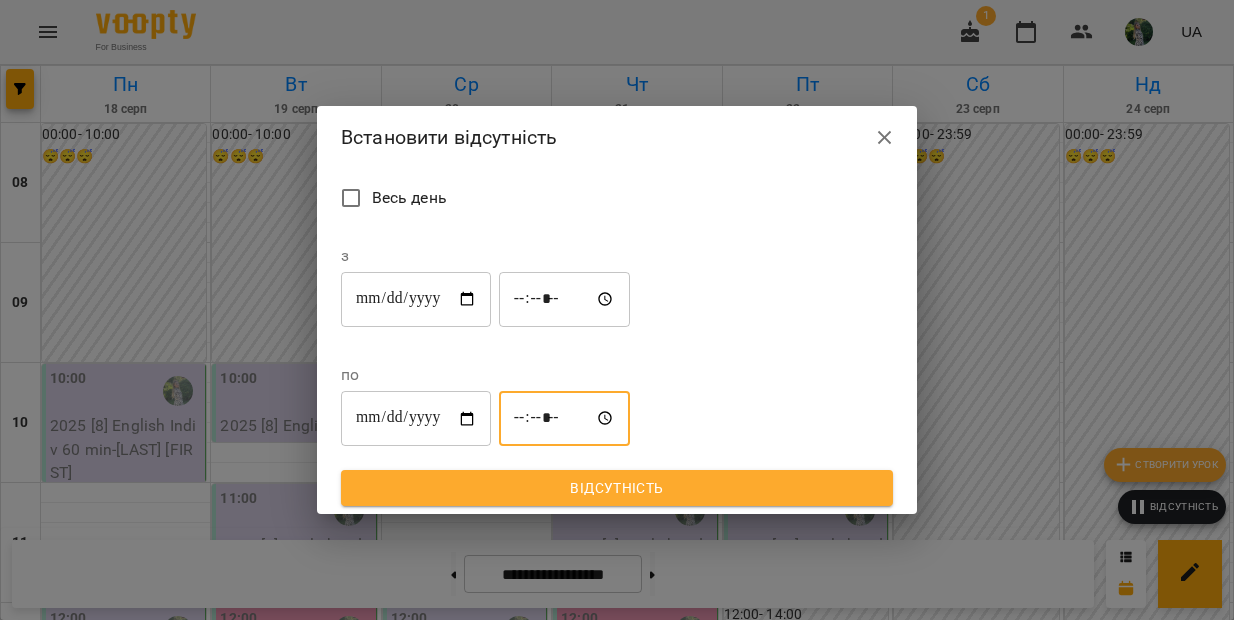 click on "Відсутність" at bounding box center [617, 488] 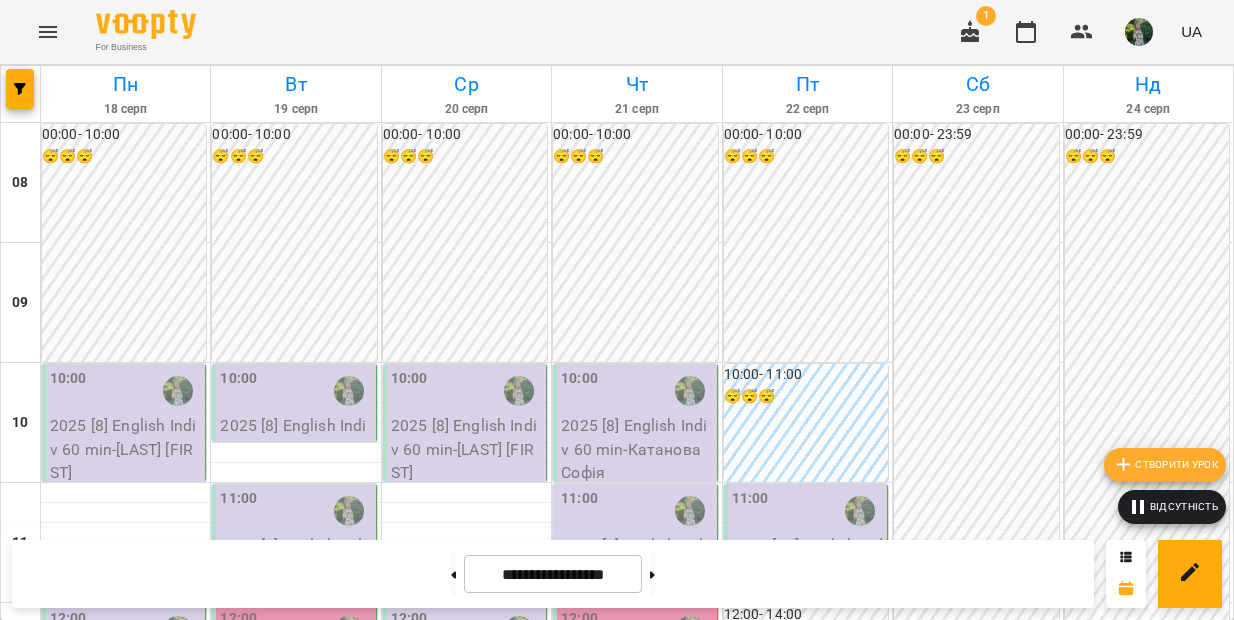 scroll, scrollTop: 460, scrollLeft: 0, axis: vertical 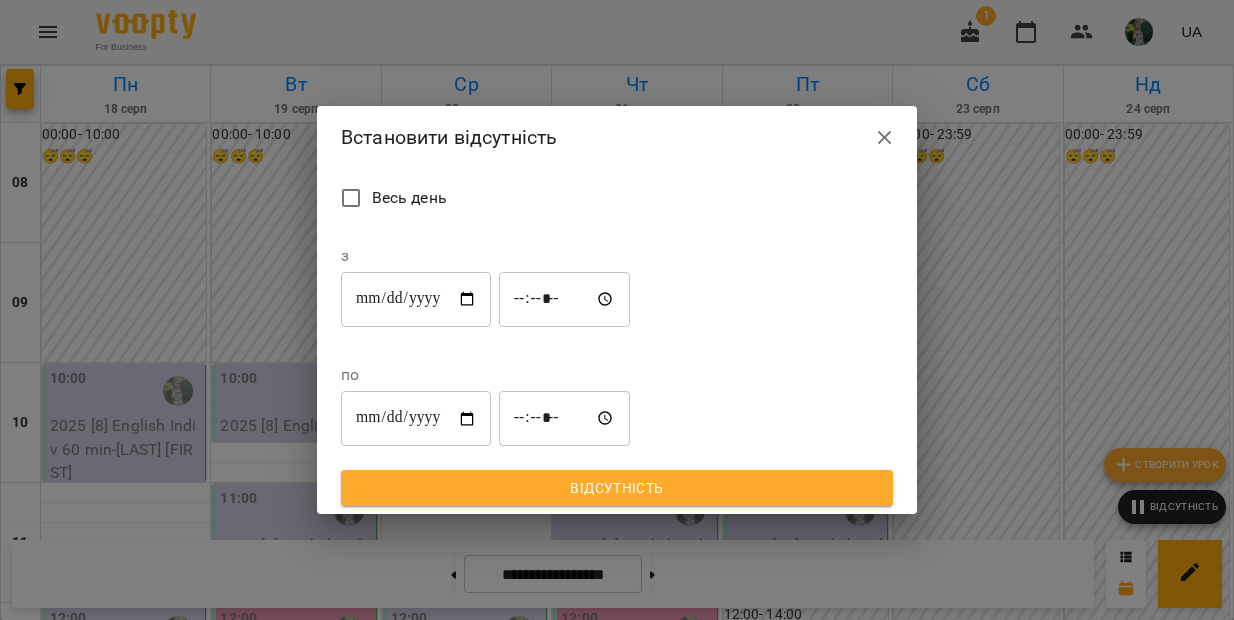 click on "**********" at bounding box center (416, 299) 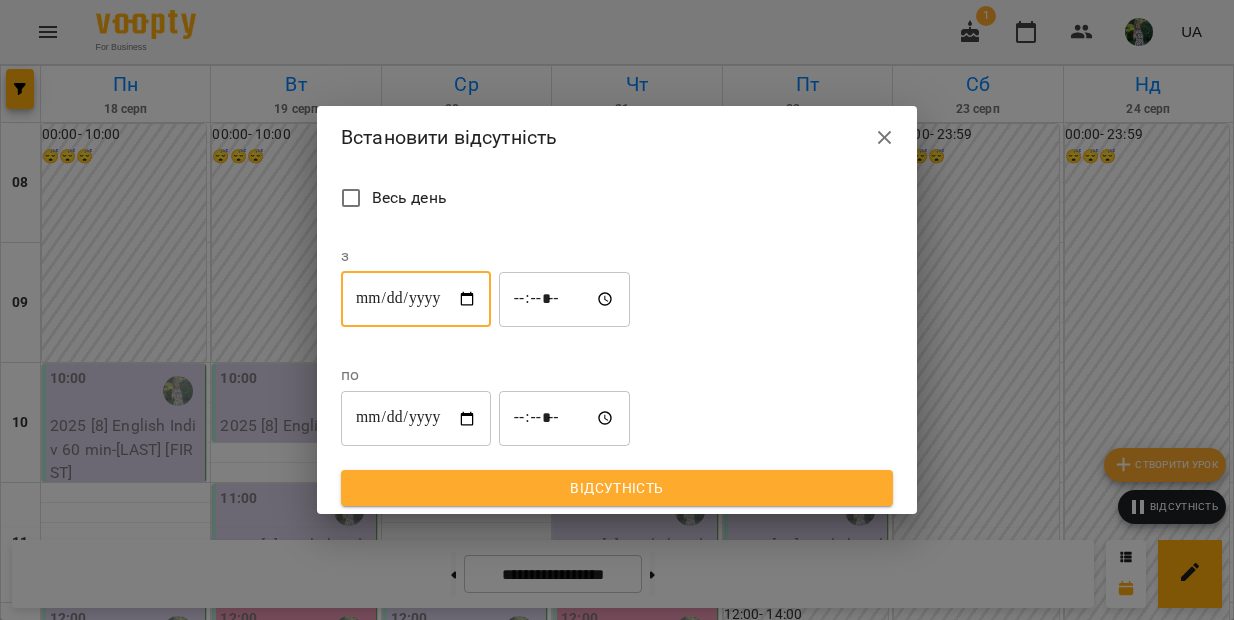 type on "**********" 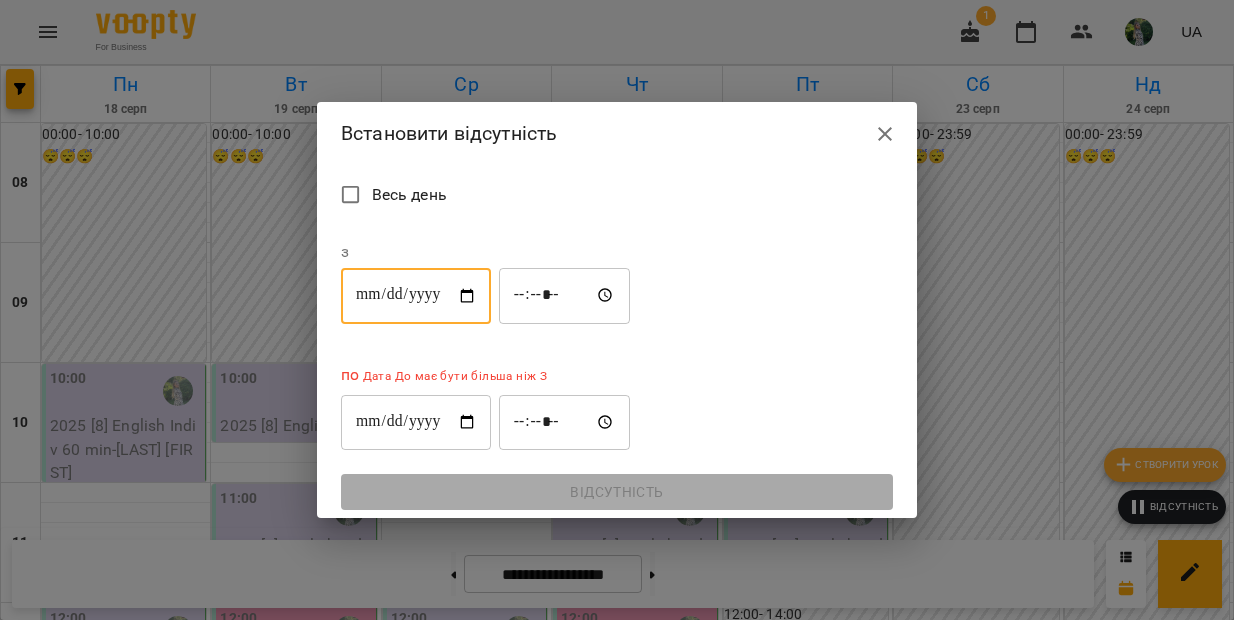 click on "**********" at bounding box center (416, 422) 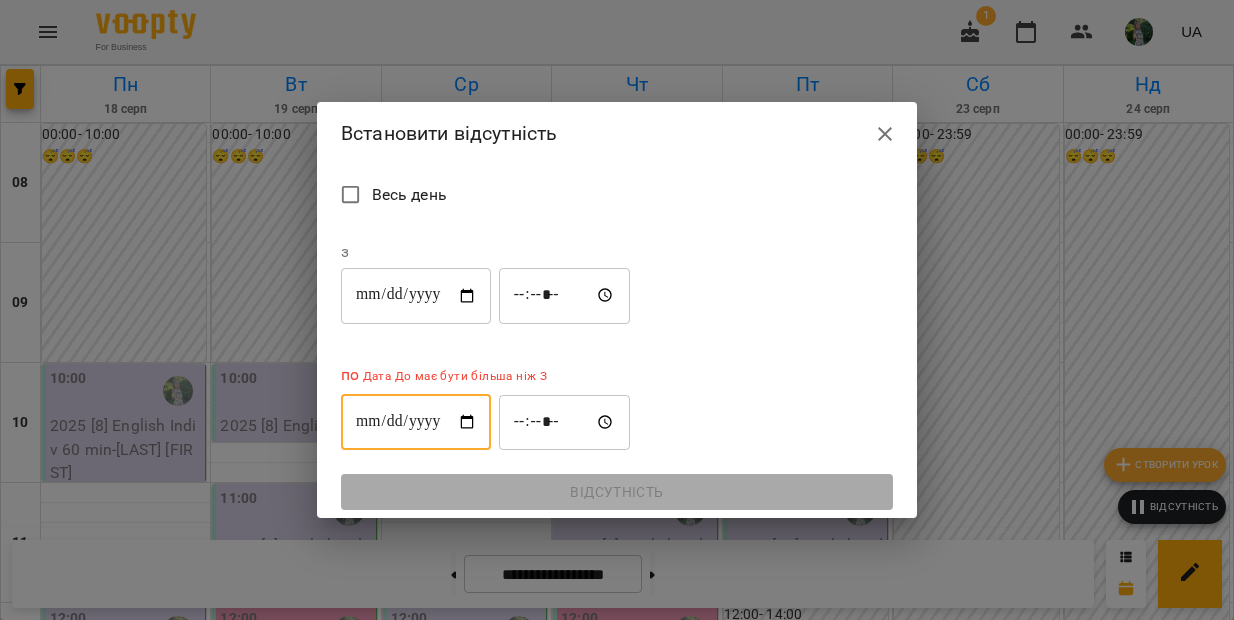 type on "**********" 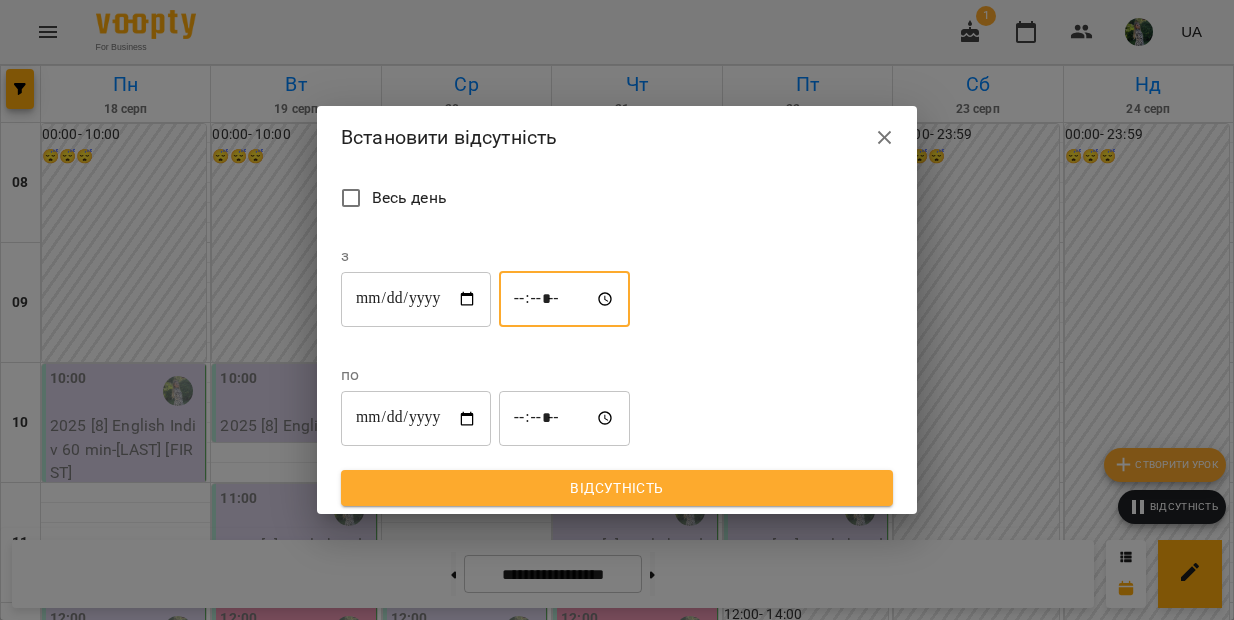 click on "*****" at bounding box center [565, 299] 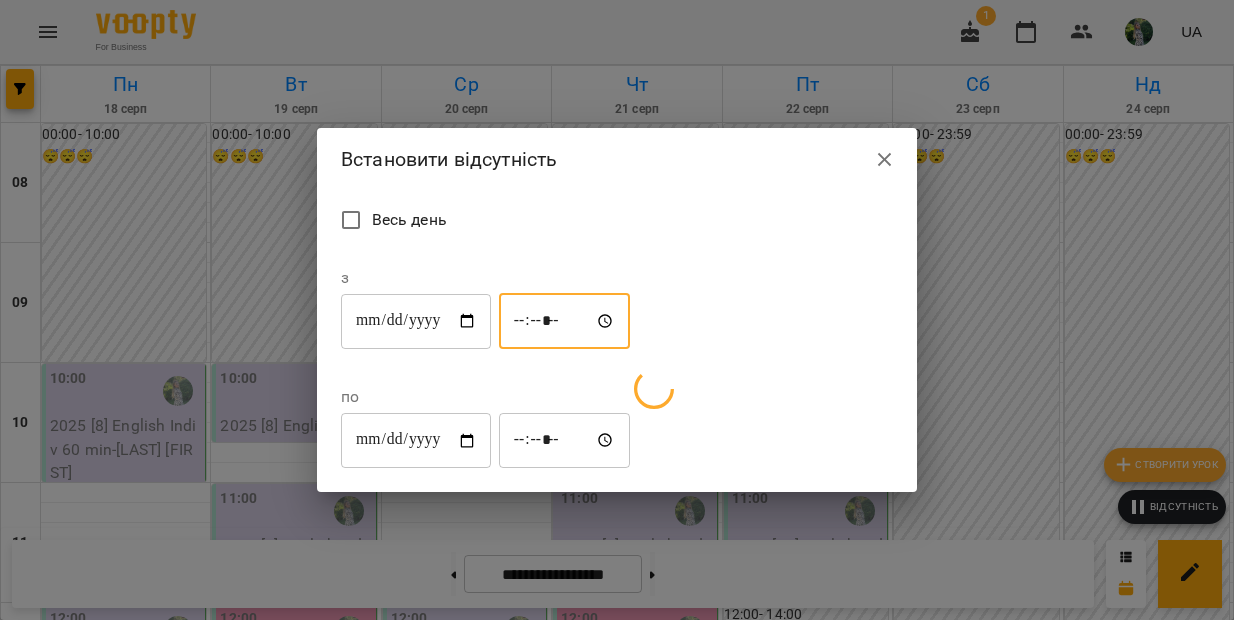 type on "*****" 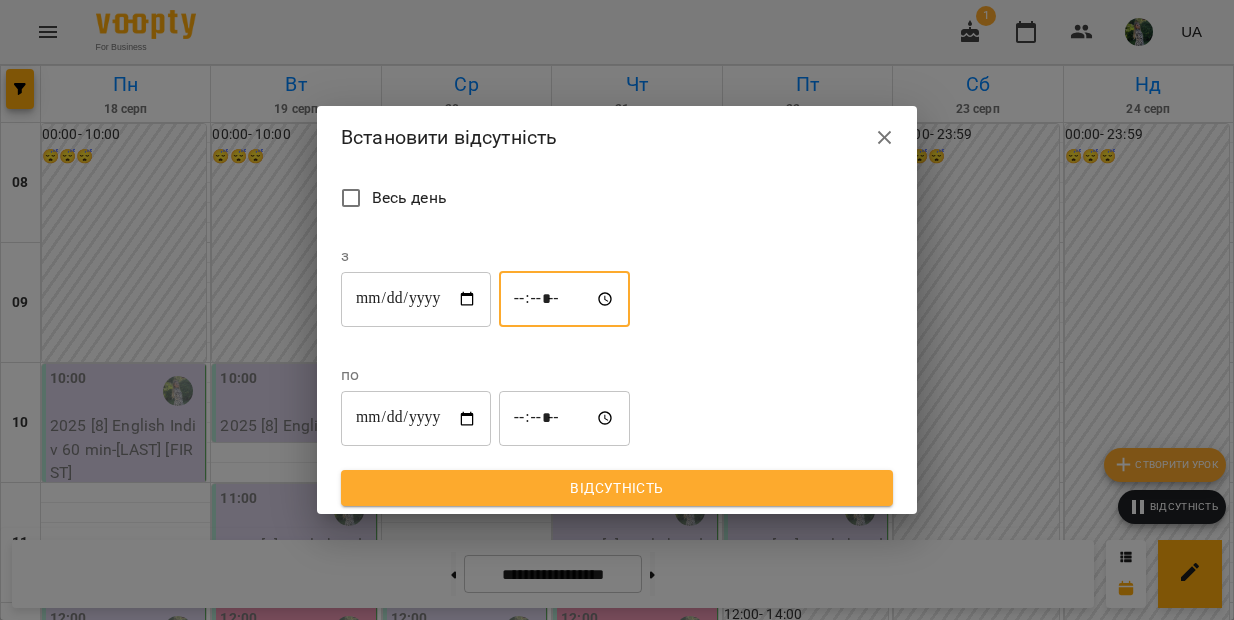 click on "*****" at bounding box center (565, 419) 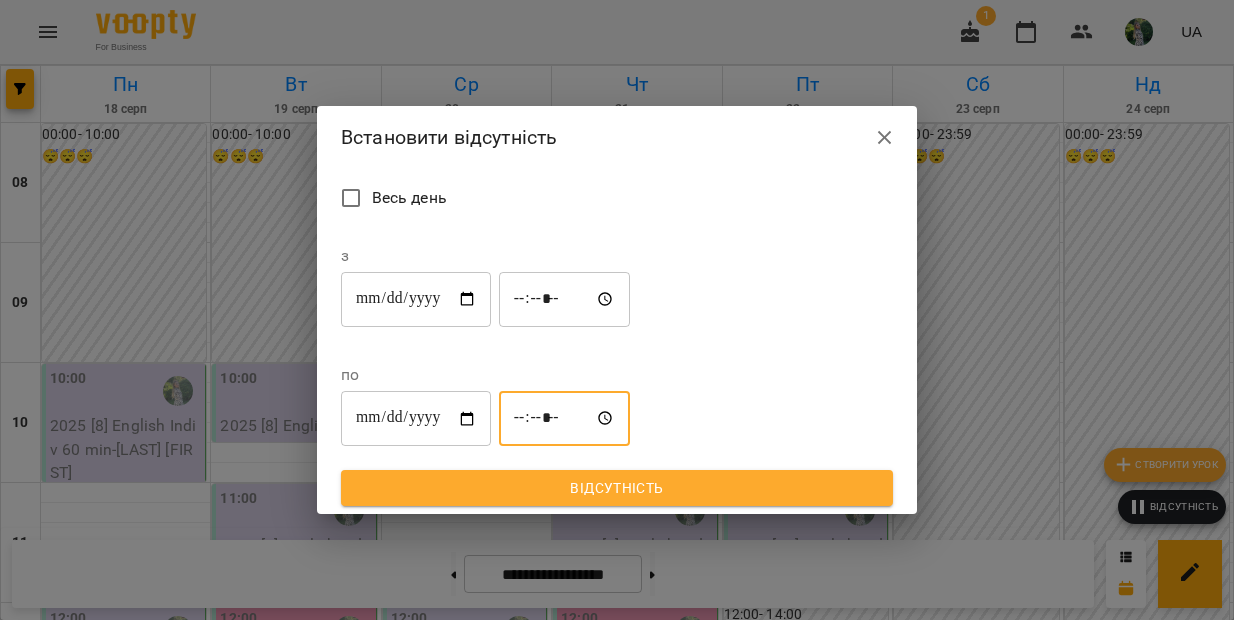 type on "*****" 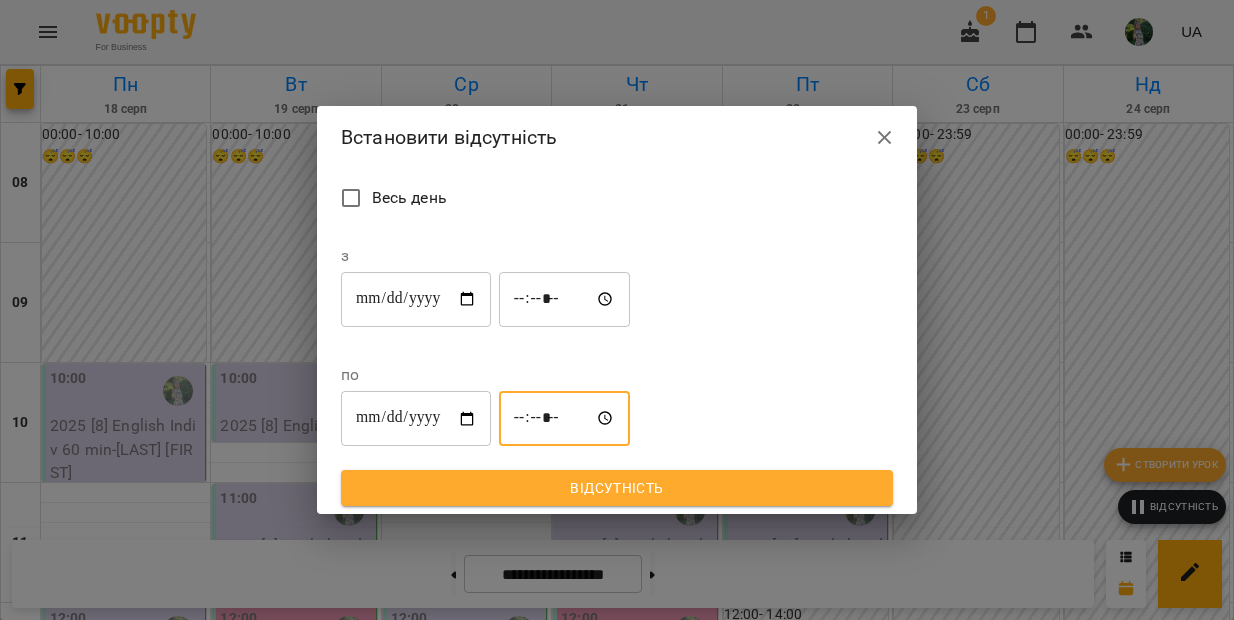 click on "Відсутність" at bounding box center (617, 488) 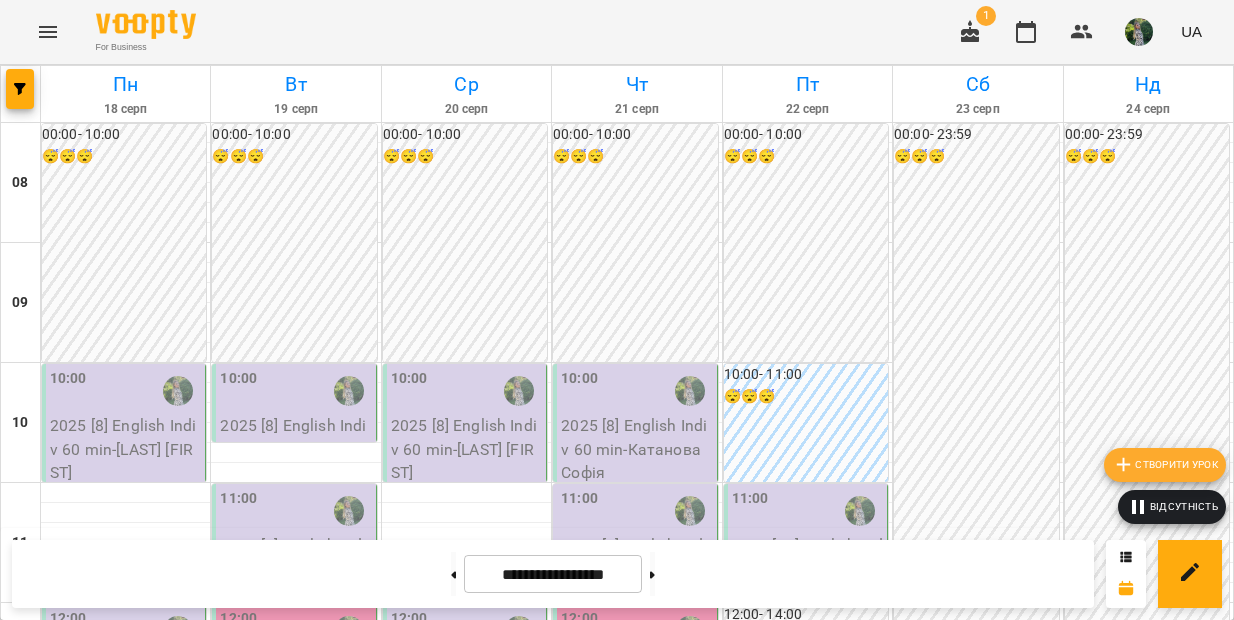 scroll, scrollTop: 450, scrollLeft: 0, axis: vertical 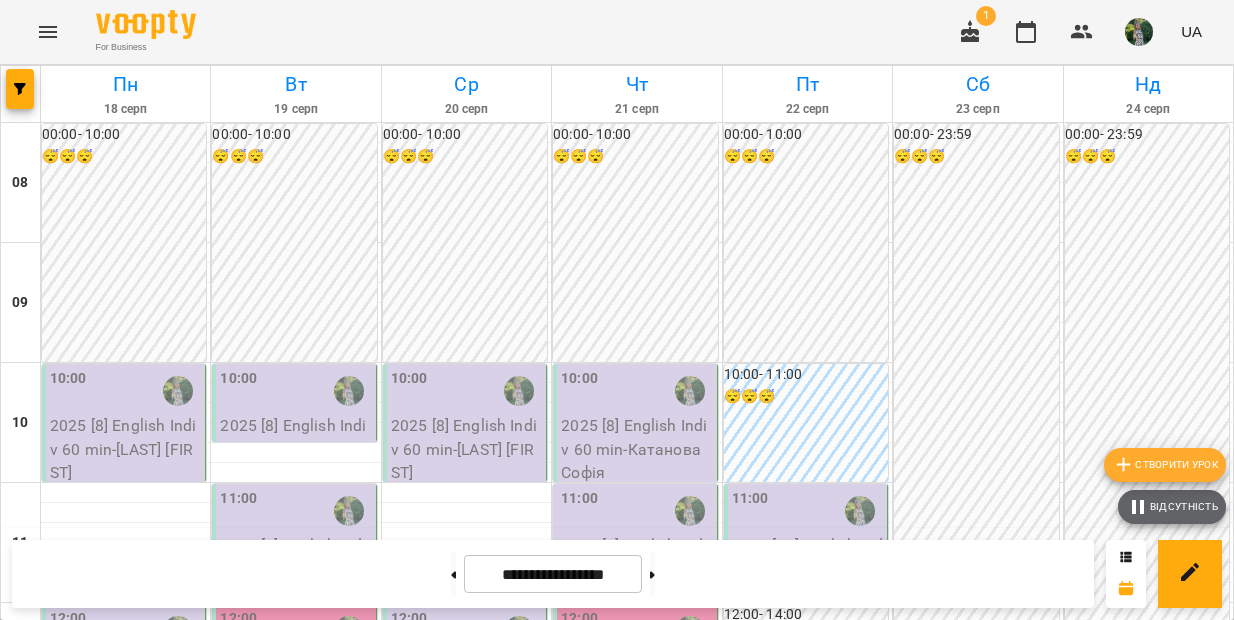 click 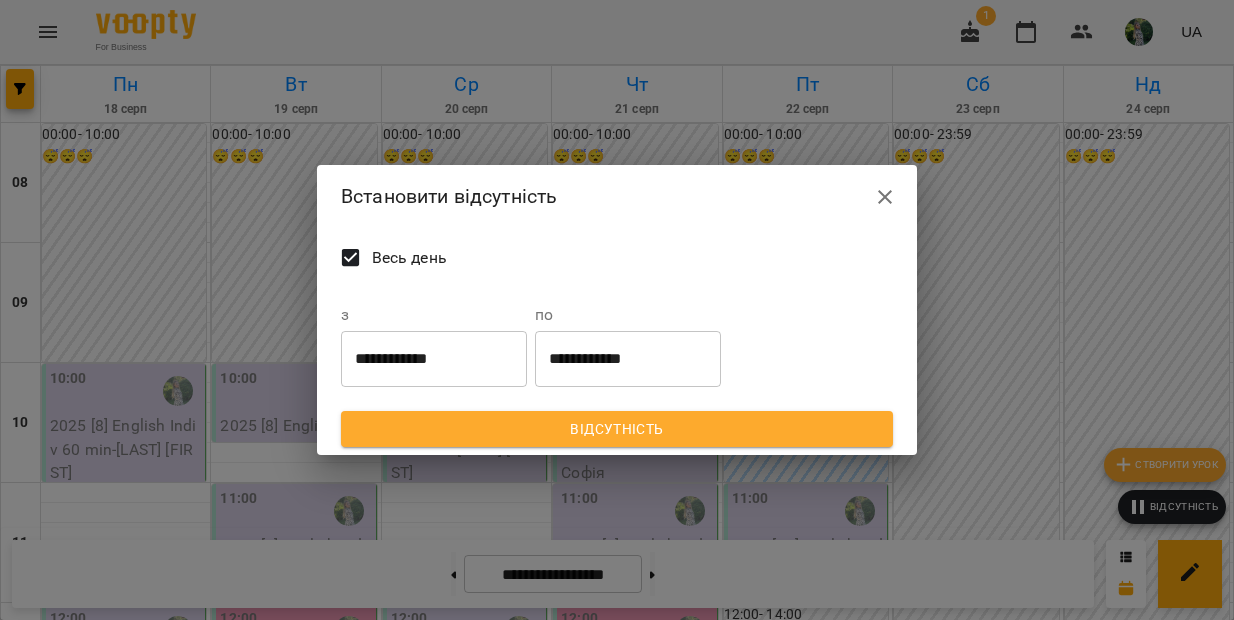 click on "Весь день" at bounding box center [409, 258] 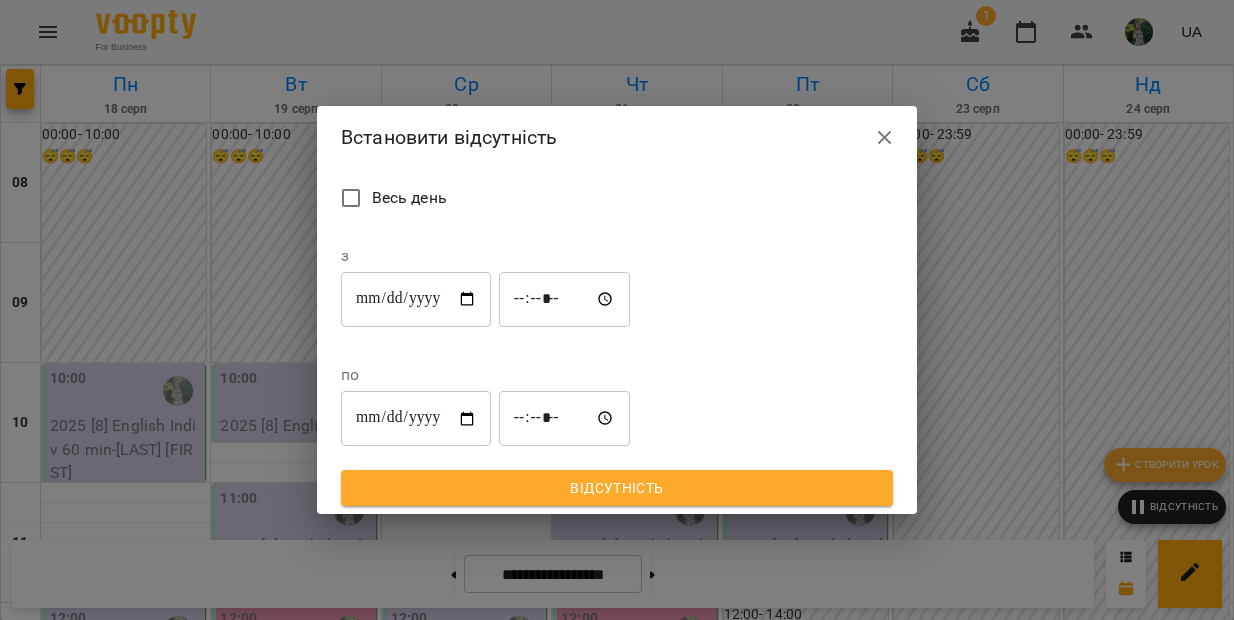 click on "**********" at bounding box center [416, 299] 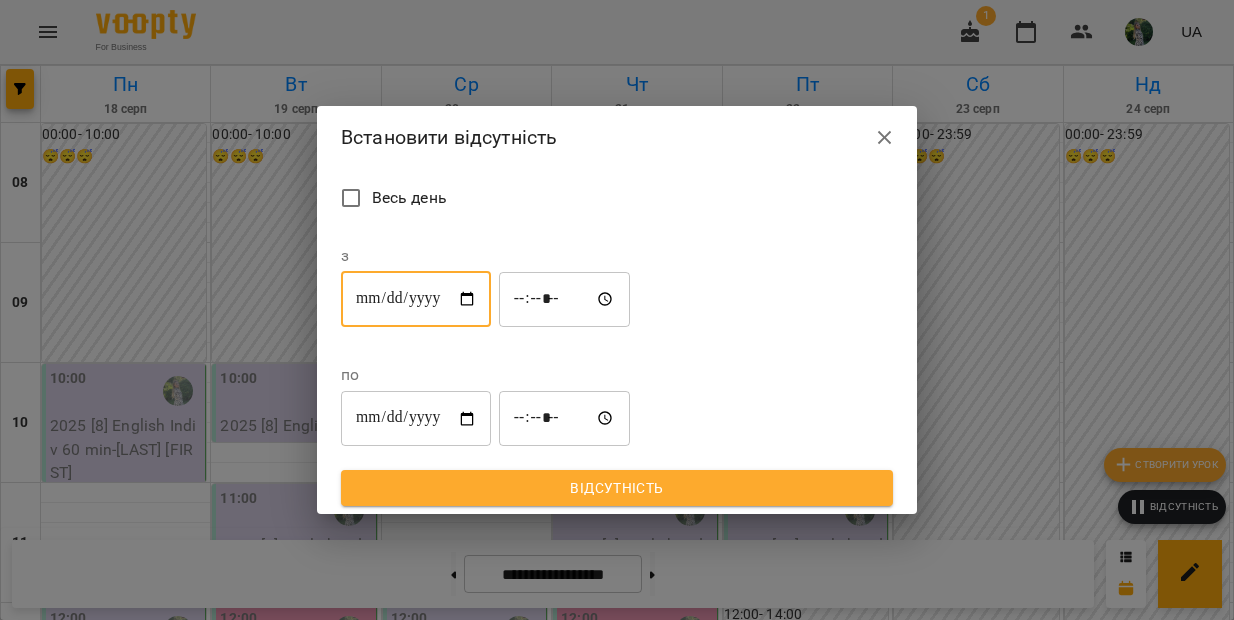 type on "**********" 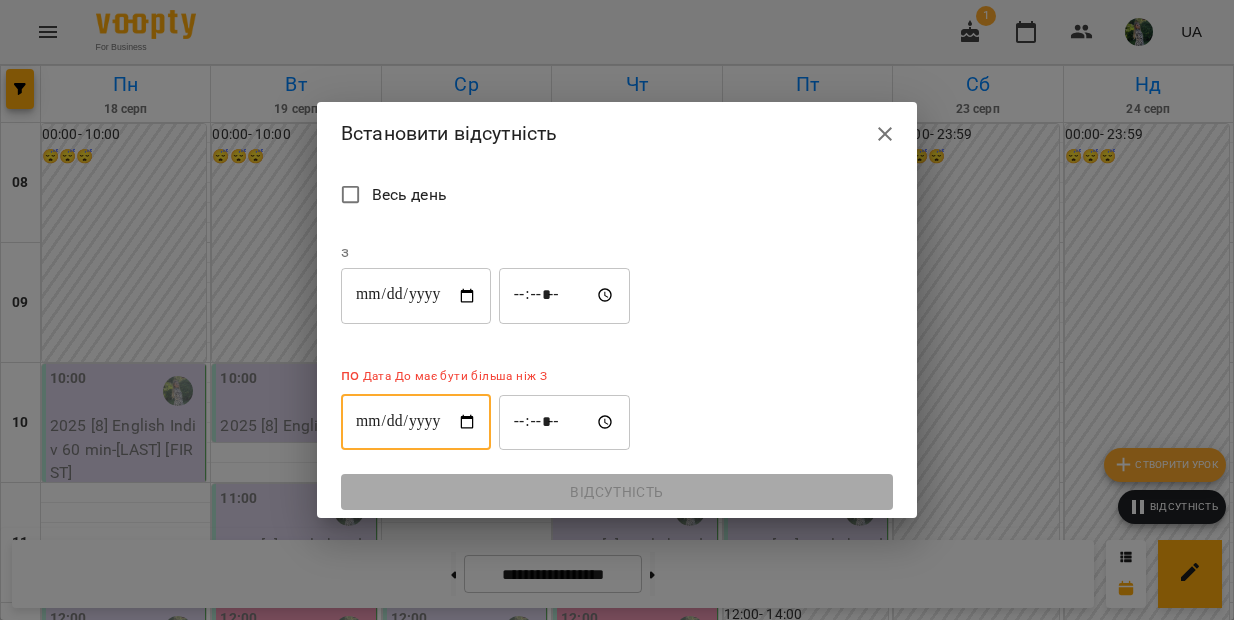 click on "**********" at bounding box center [416, 422] 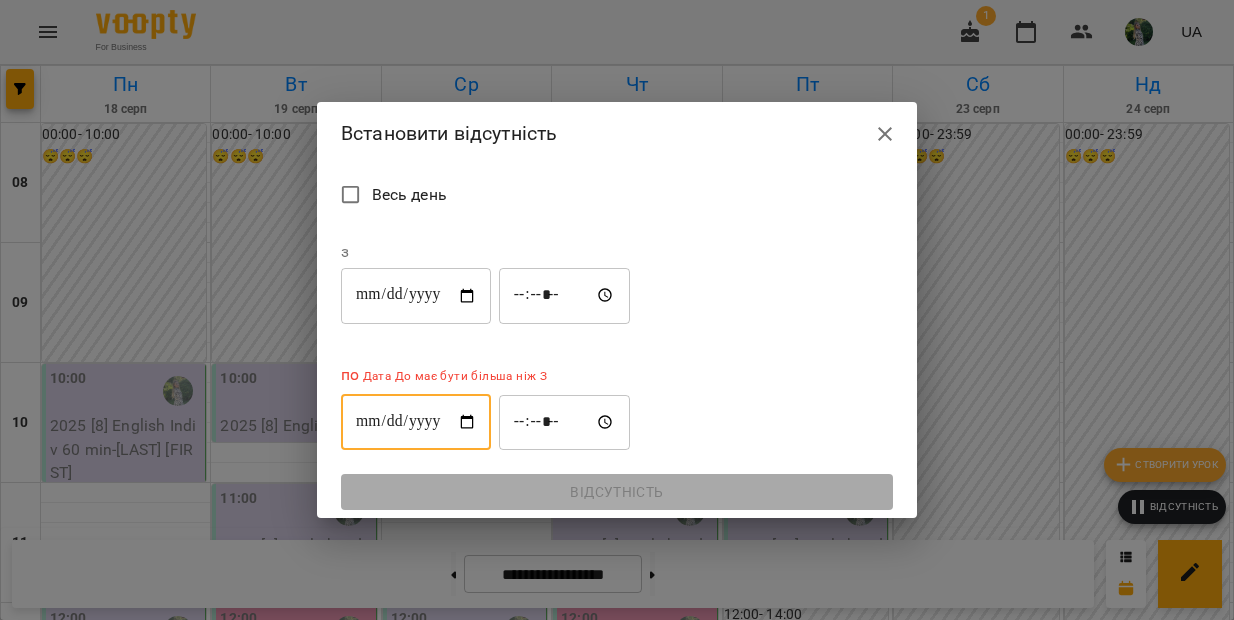 type on "**********" 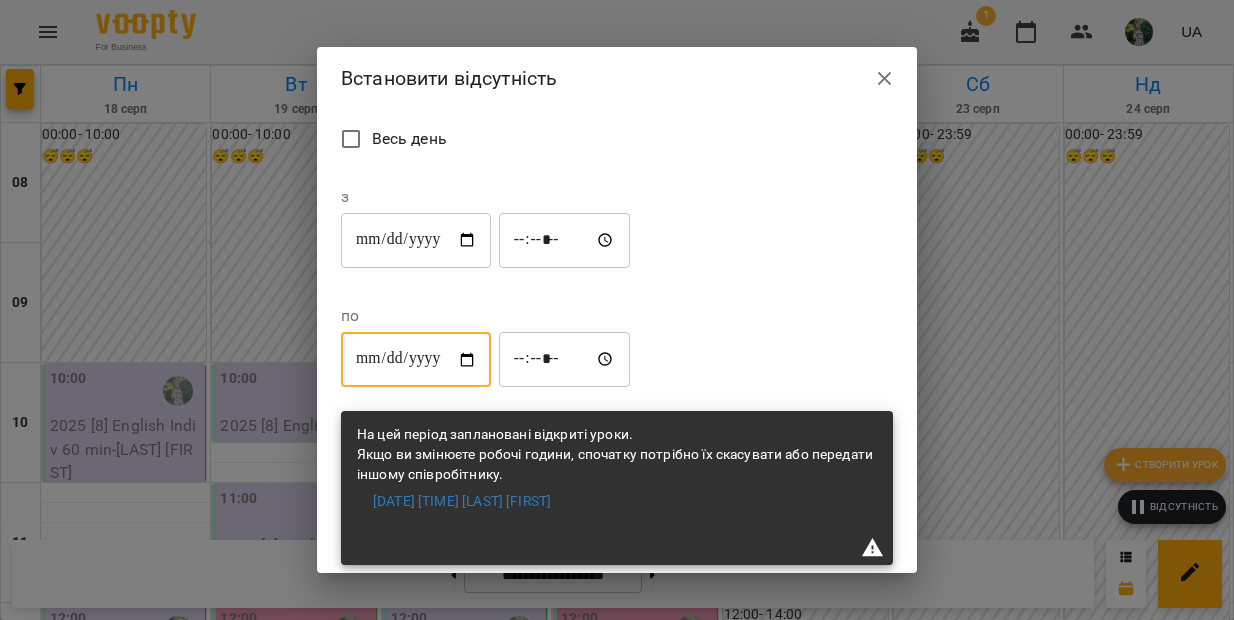 click on "*****" at bounding box center [565, 240] 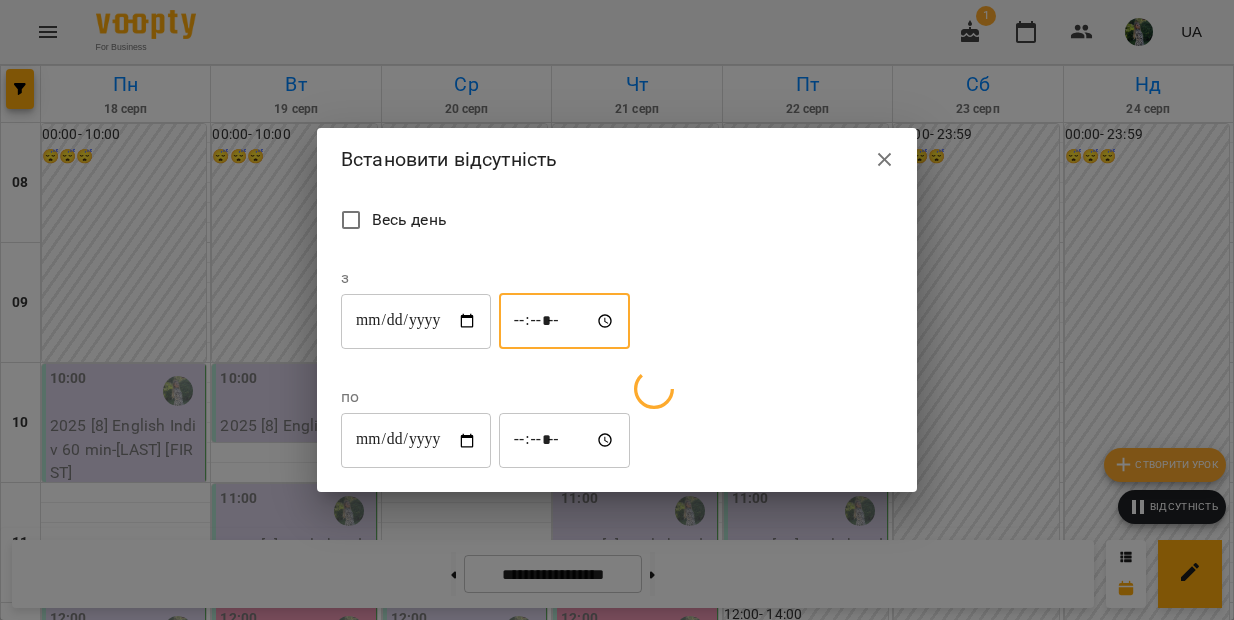 type on "*****" 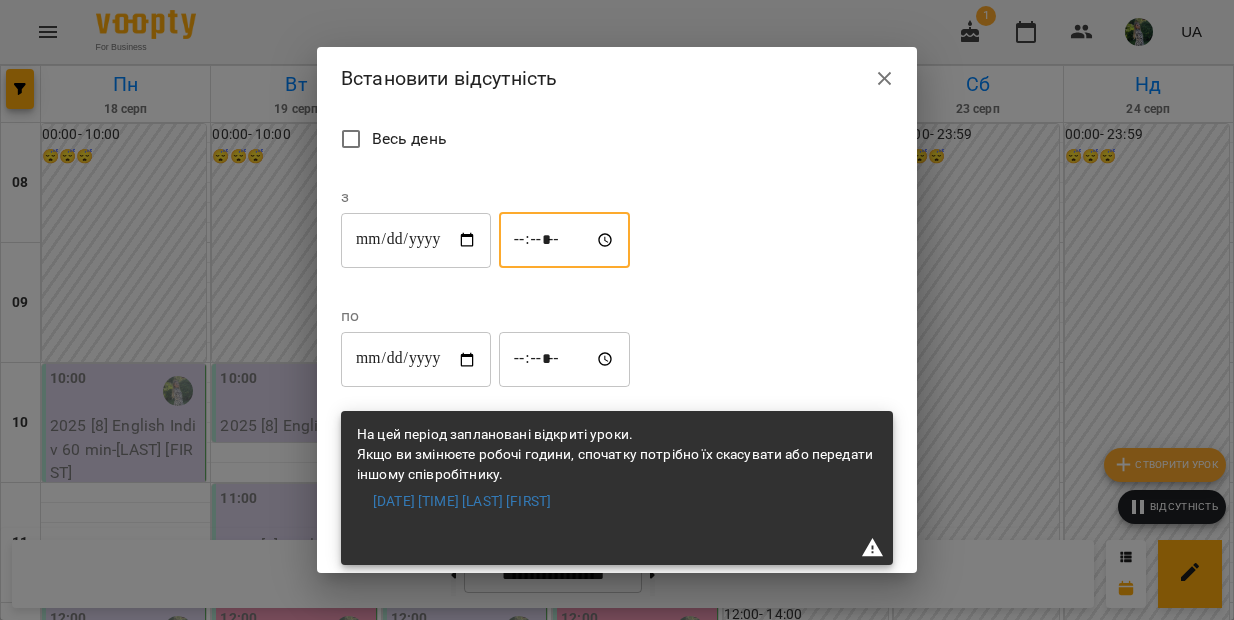 click on "*****" at bounding box center (565, 360) 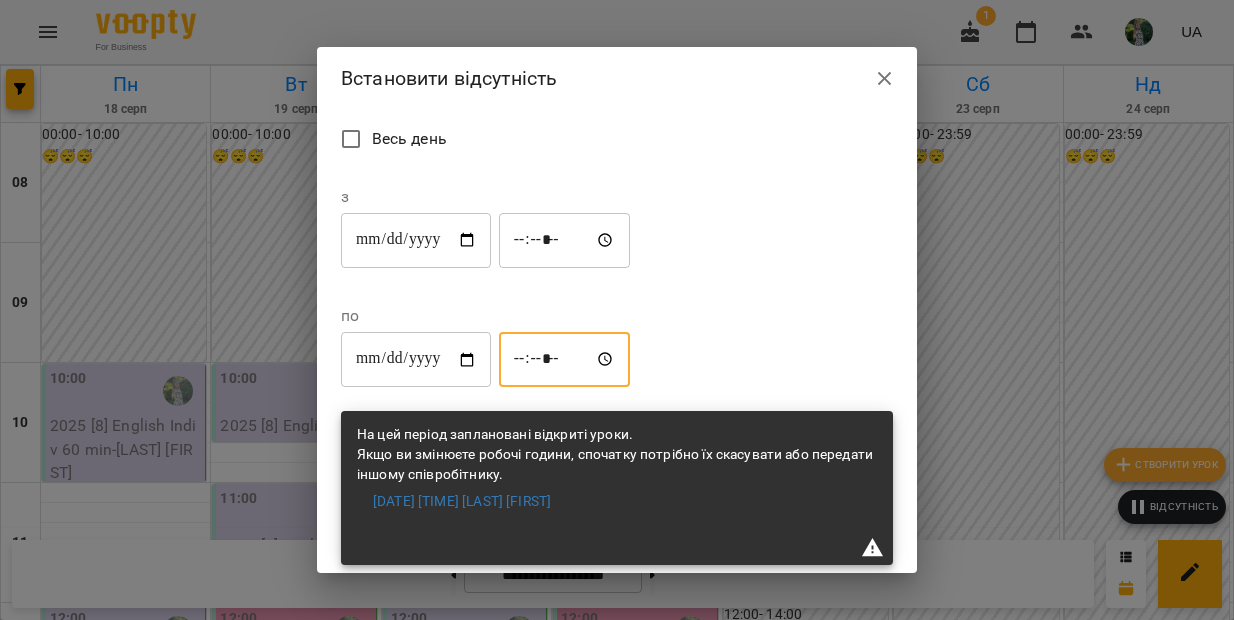 type on "*****" 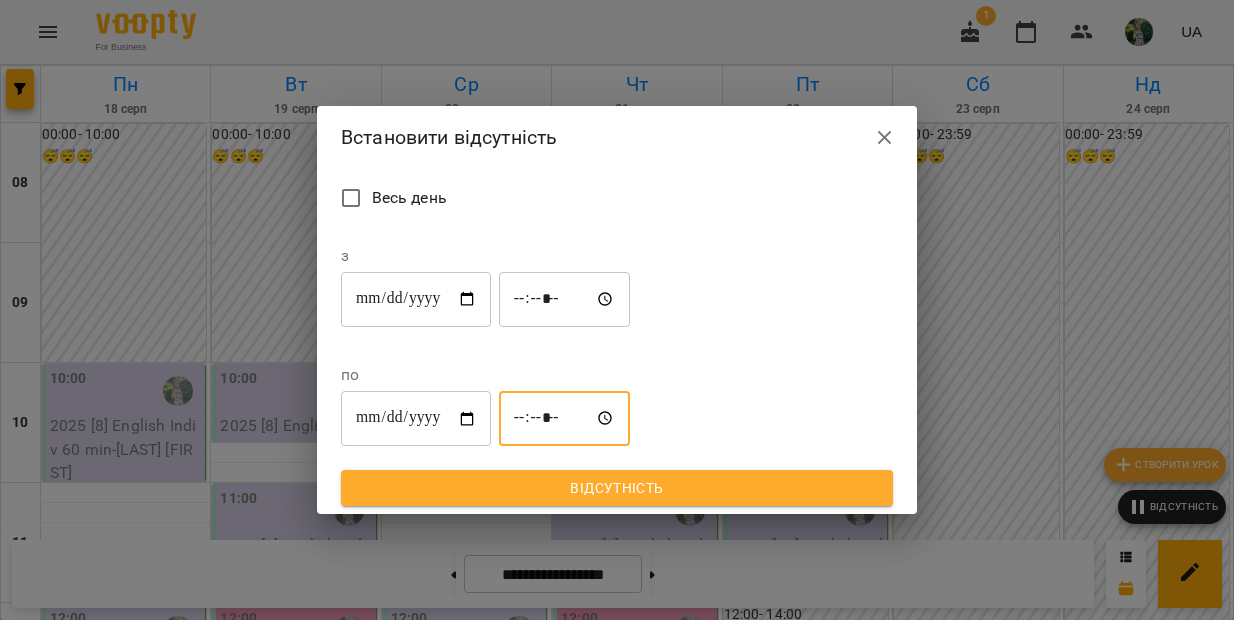 click on "Відсутність" at bounding box center (617, 488) 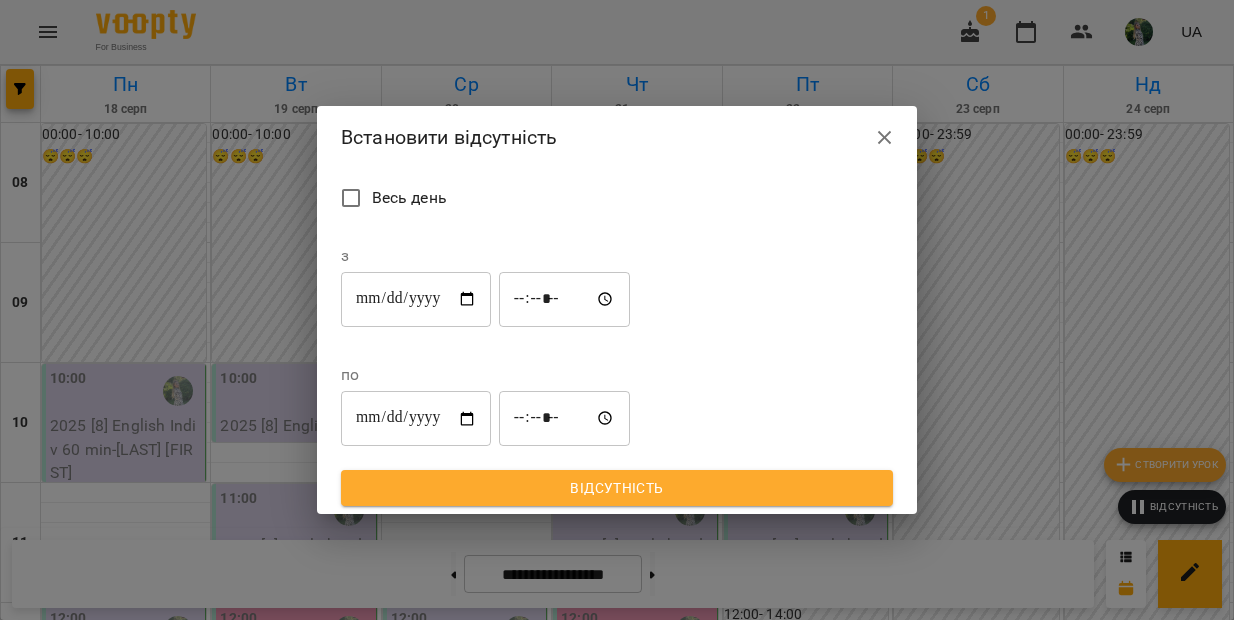 click on "Відсутність" at bounding box center (617, 488) 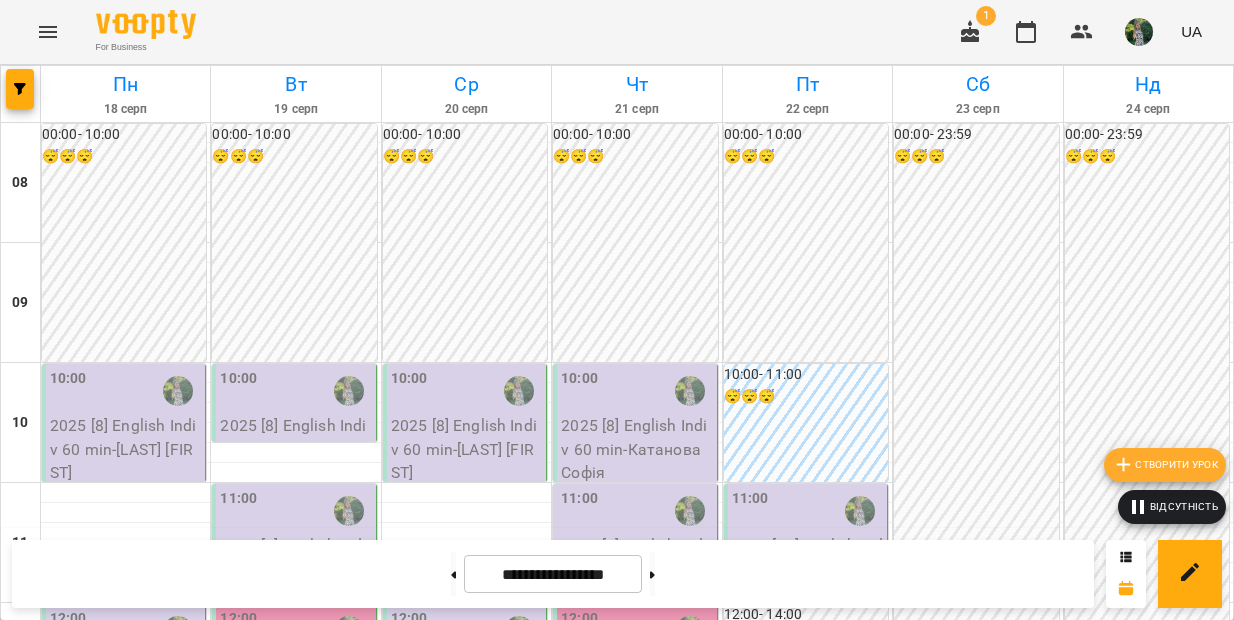 scroll, scrollTop: 427, scrollLeft: 0, axis: vertical 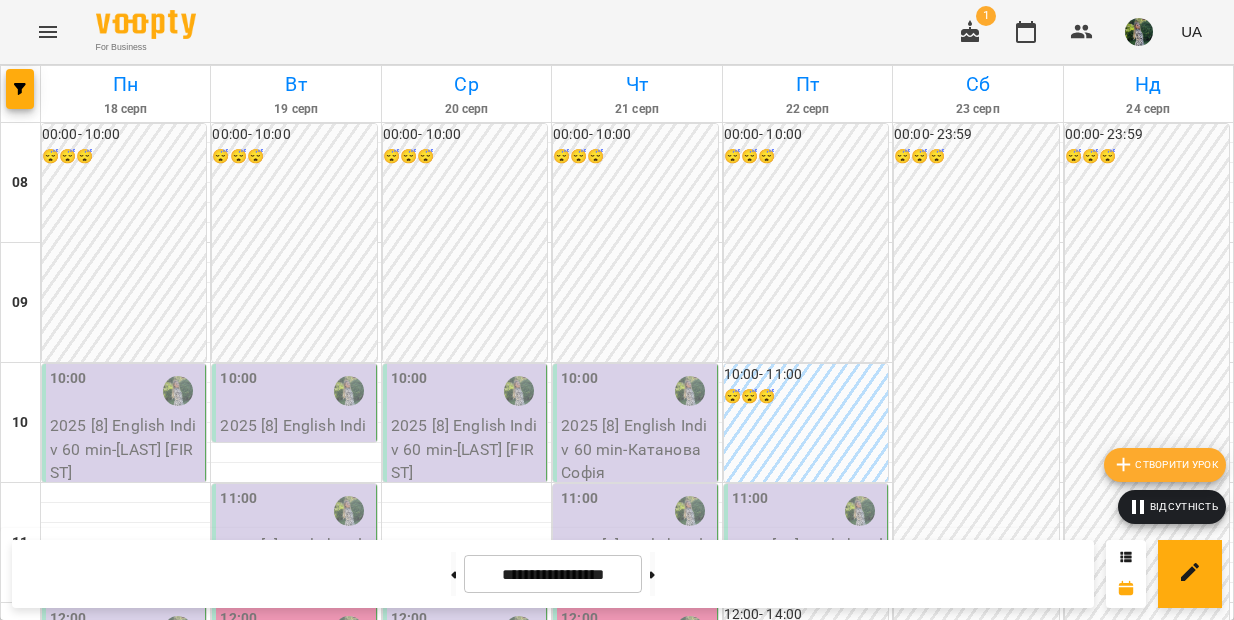 click 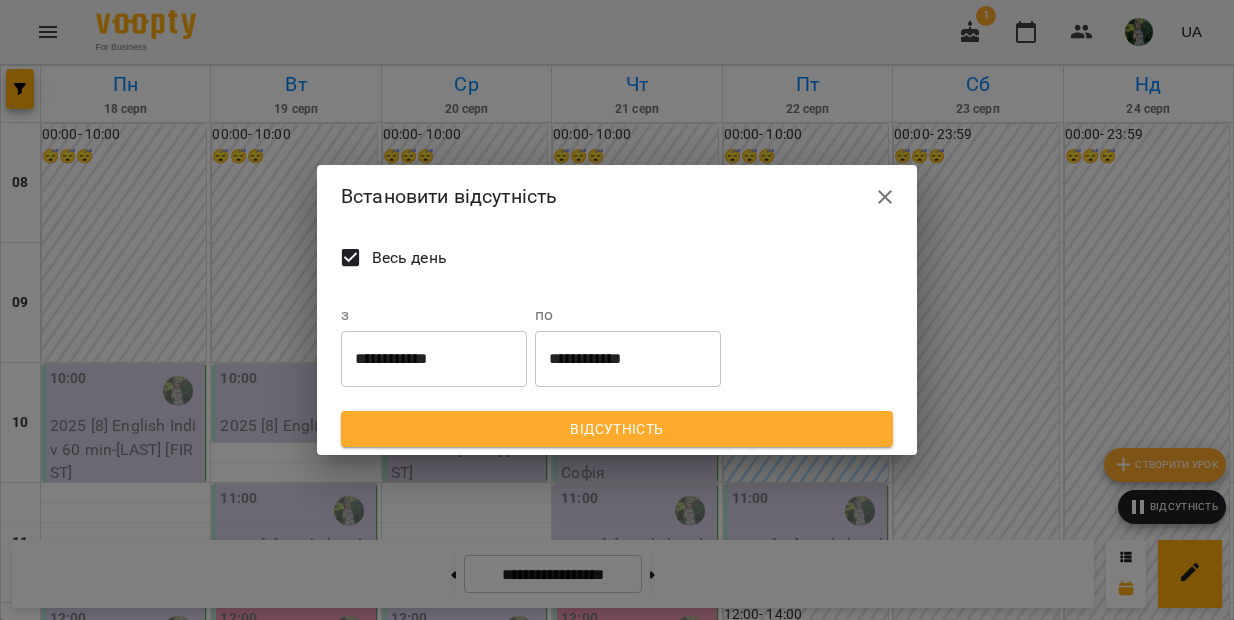 click on "Весь день" at bounding box center [409, 258] 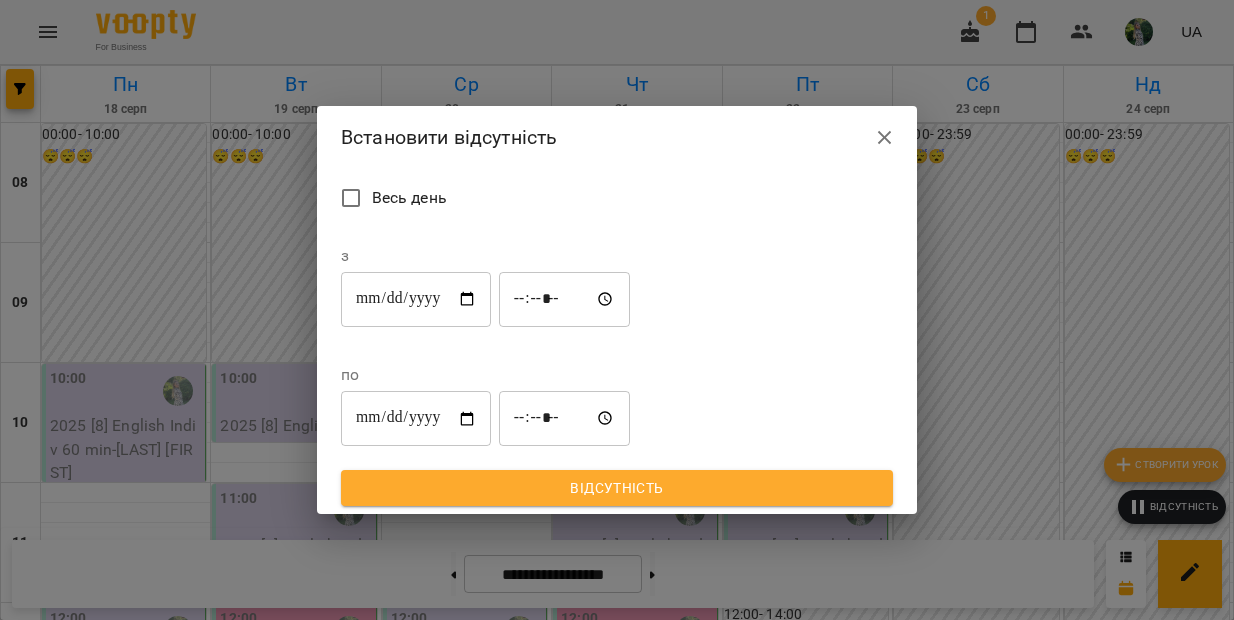 click on "**********" at bounding box center [416, 299] 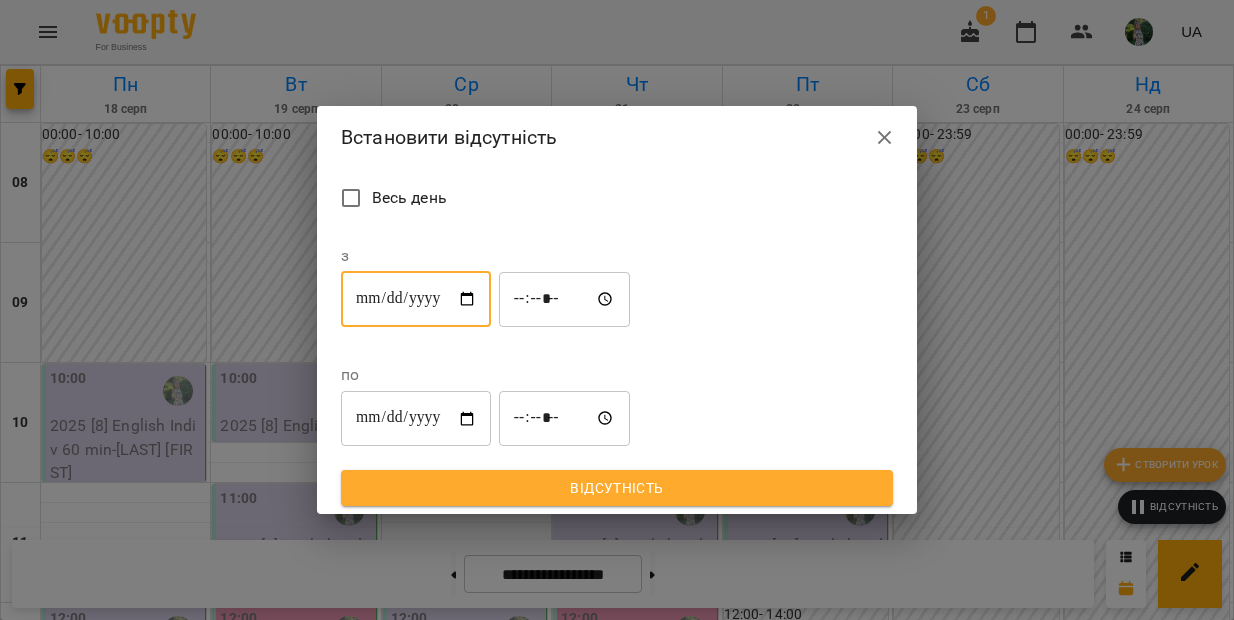type on "**********" 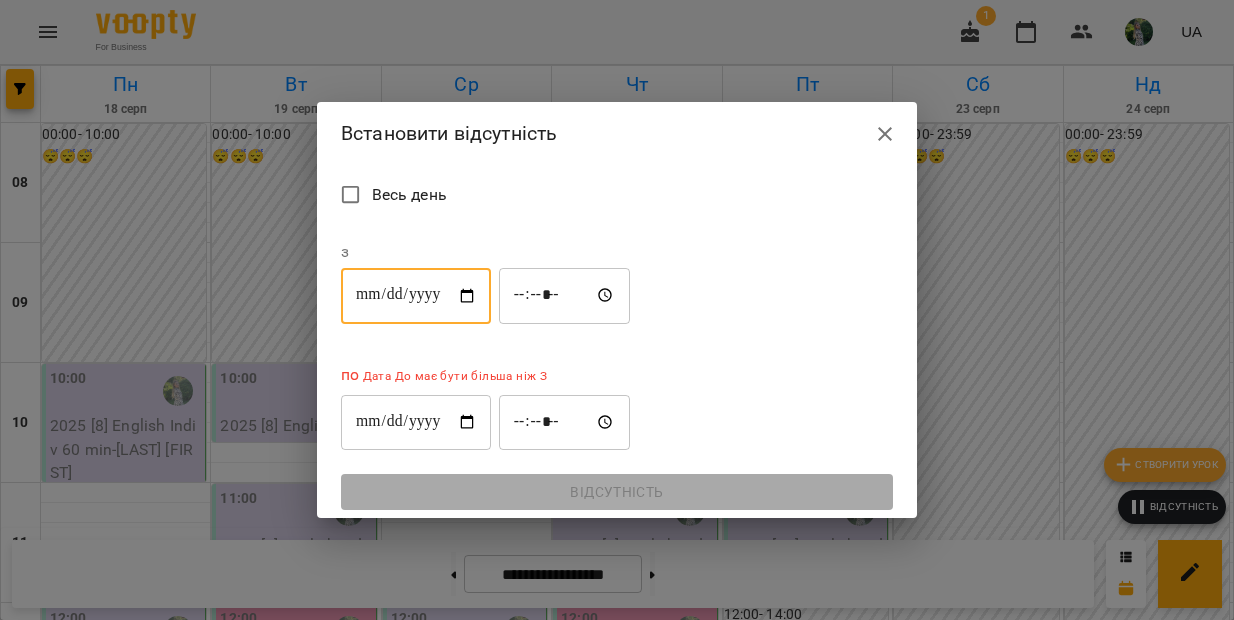 click on "**********" at bounding box center [416, 422] 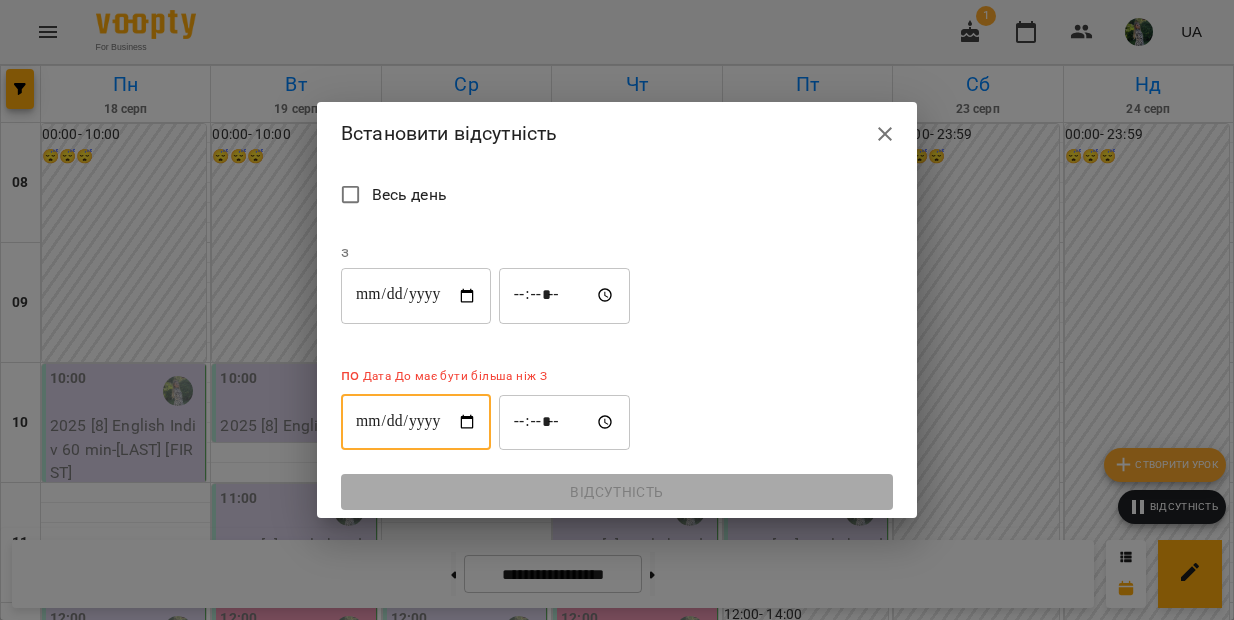 type on "**********" 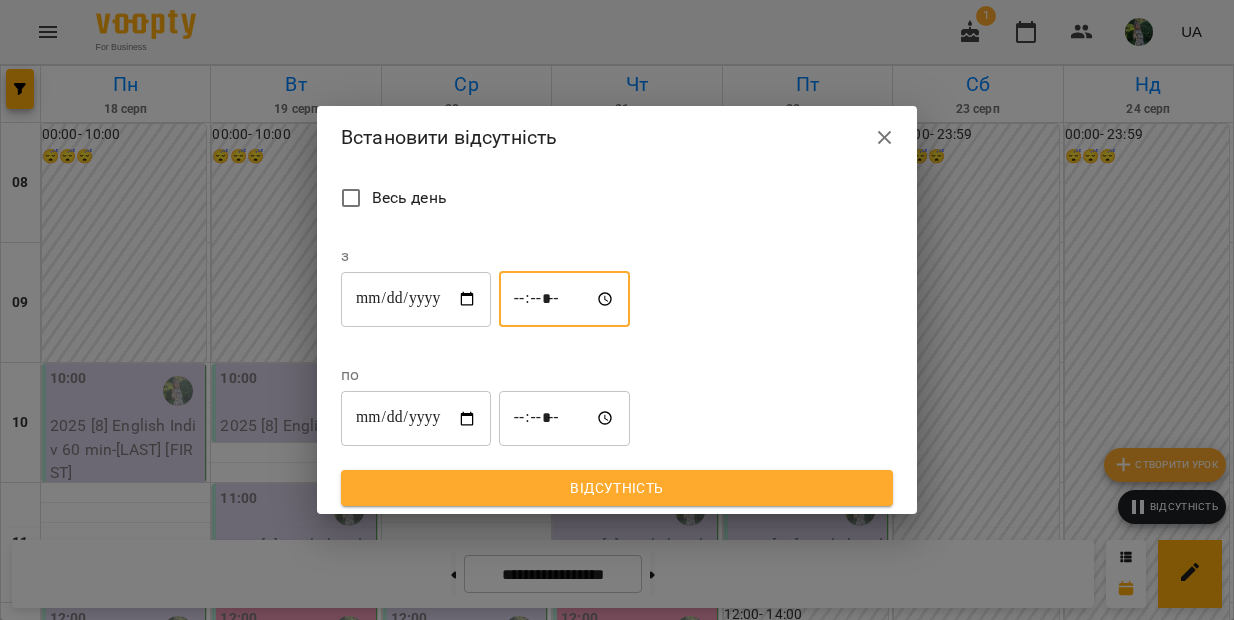 click on "*****" at bounding box center (565, 299) 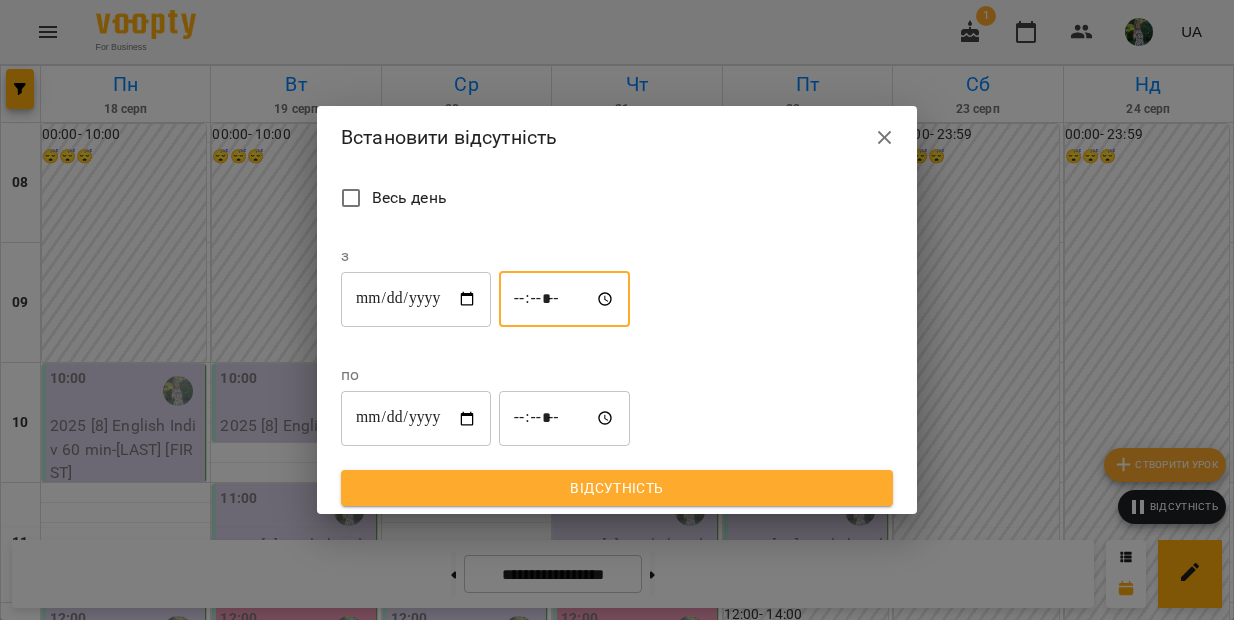 type on "*****" 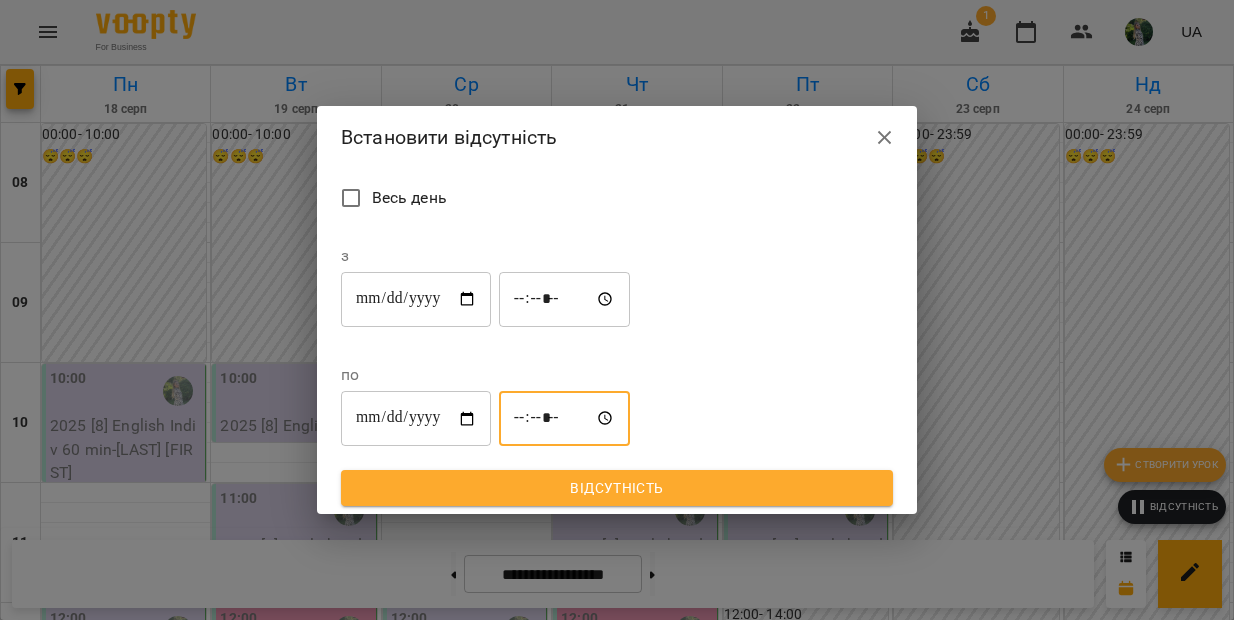 click on "*****" at bounding box center [565, 419] 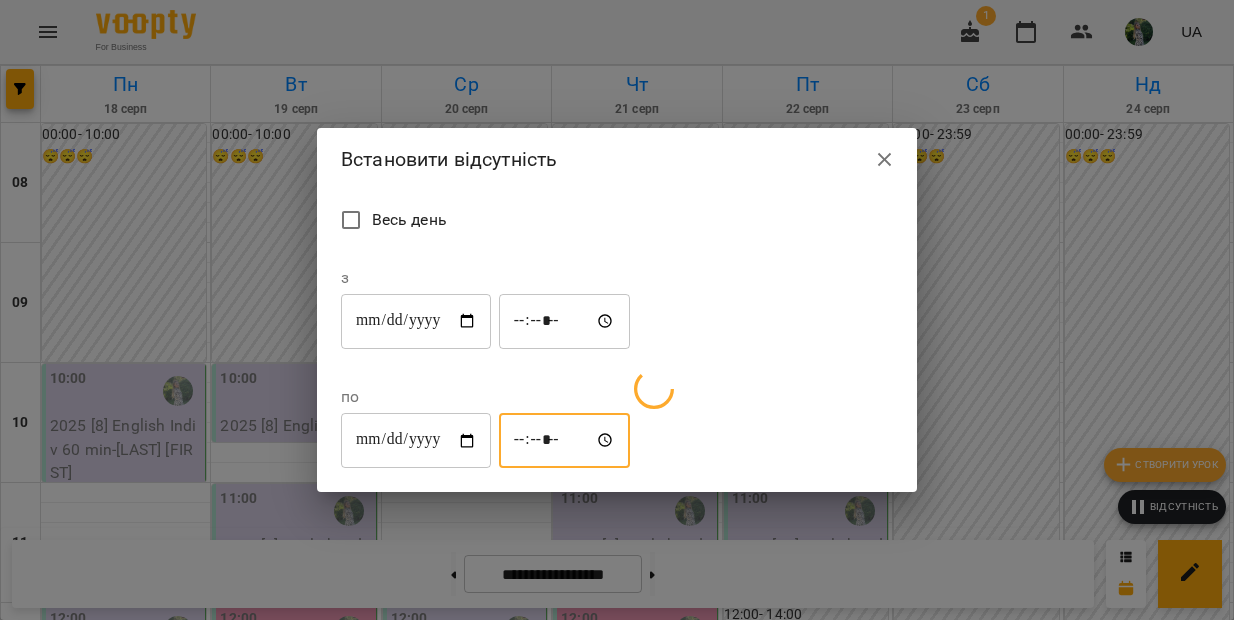 type on "*****" 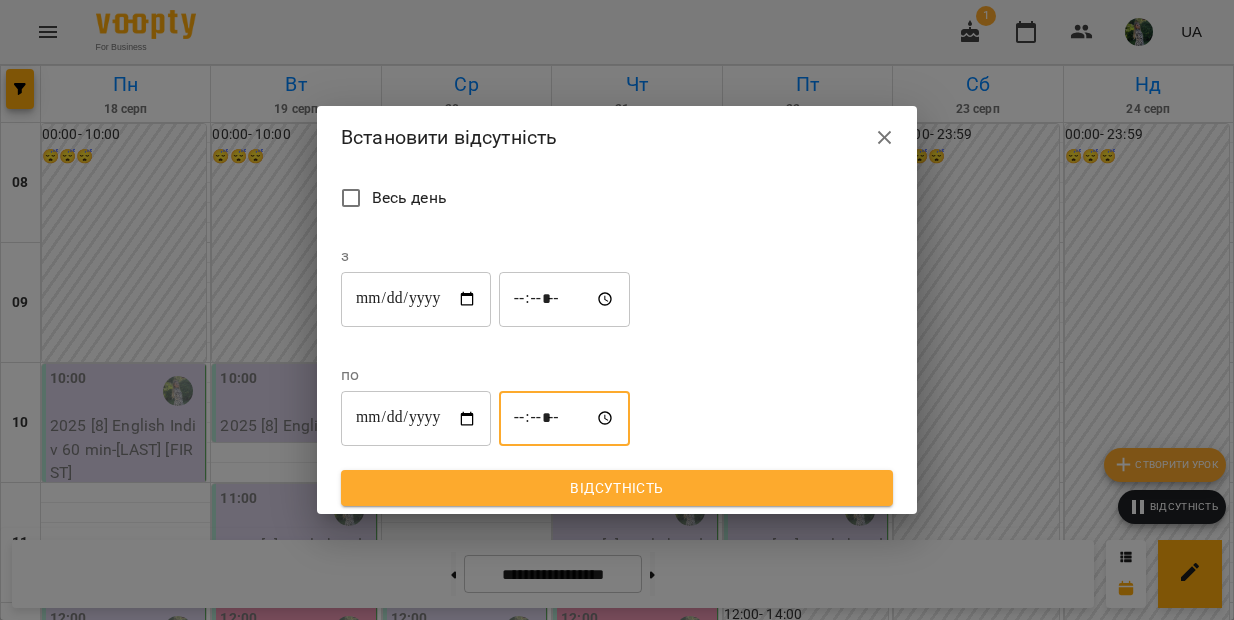 click on "Відсутність" at bounding box center (617, 488) 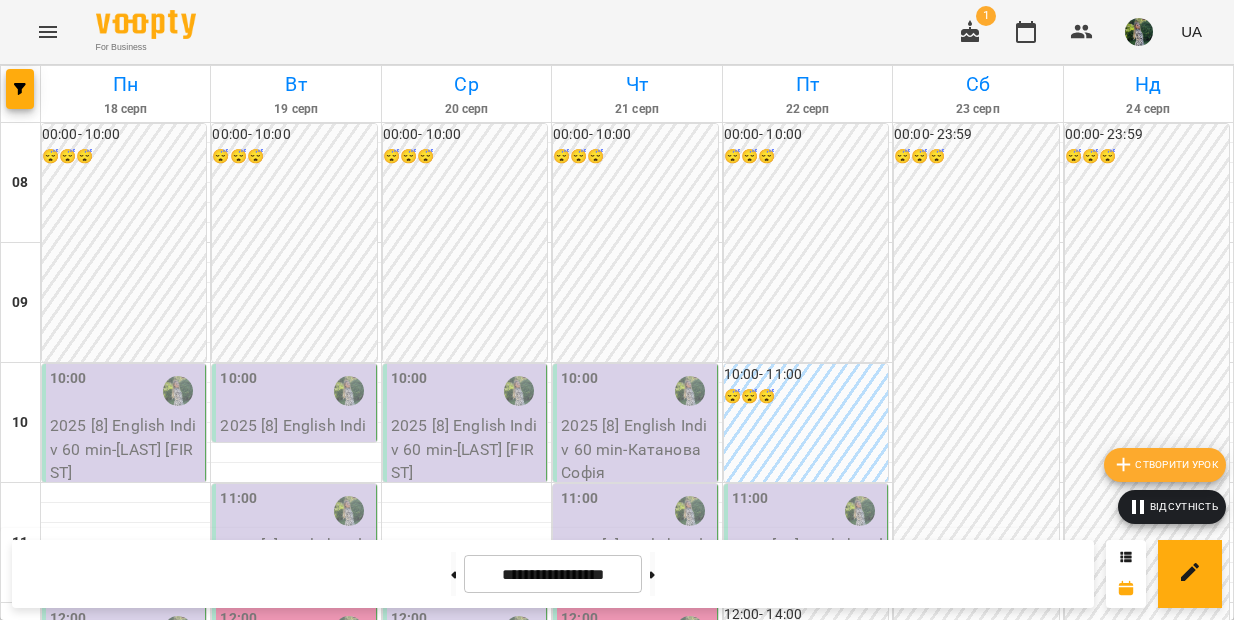 scroll, scrollTop: 244, scrollLeft: 0, axis: vertical 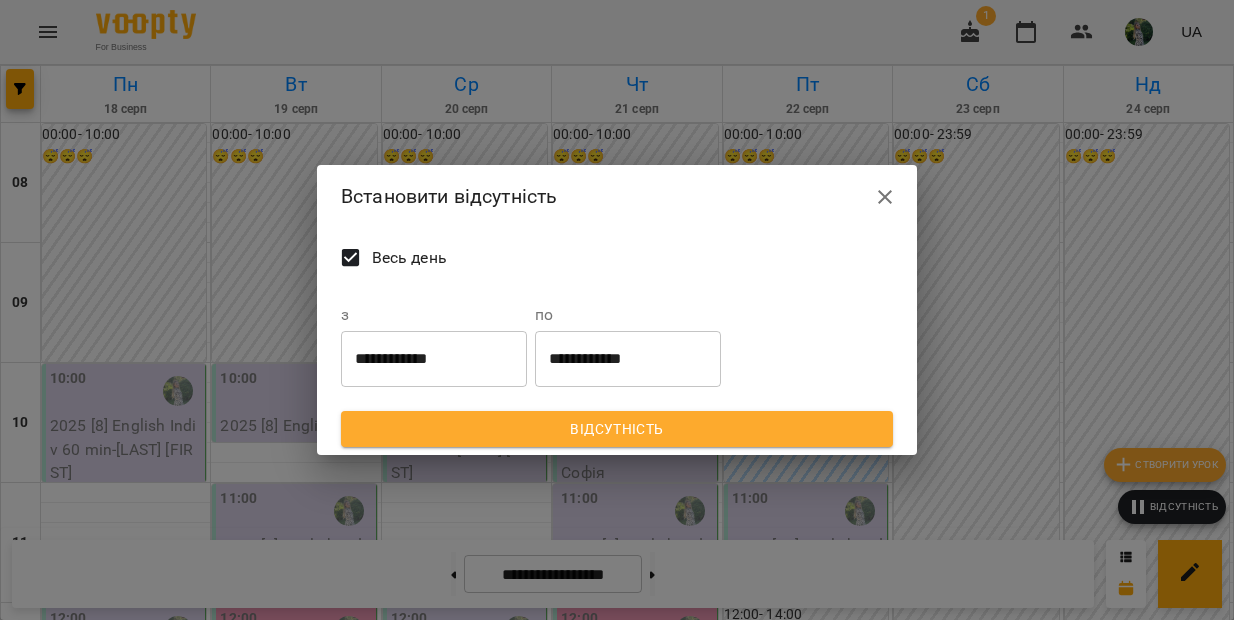 click on "Весь день" at bounding box center (409, 258) 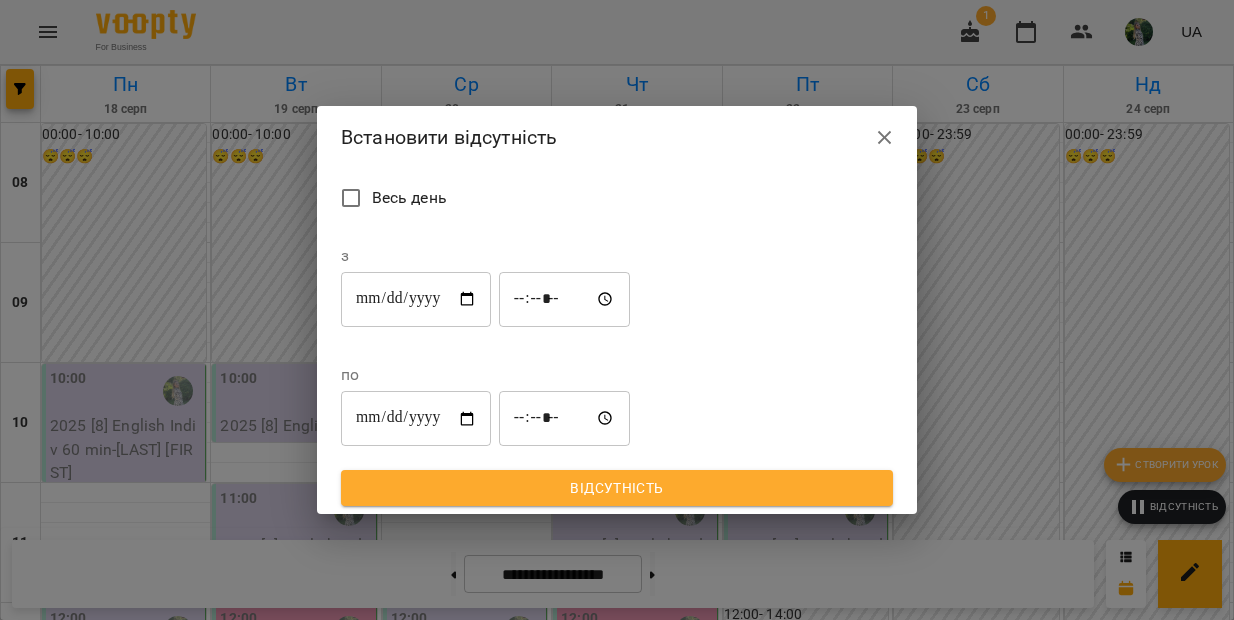 click on "**********" at bounding box center (416, 299) 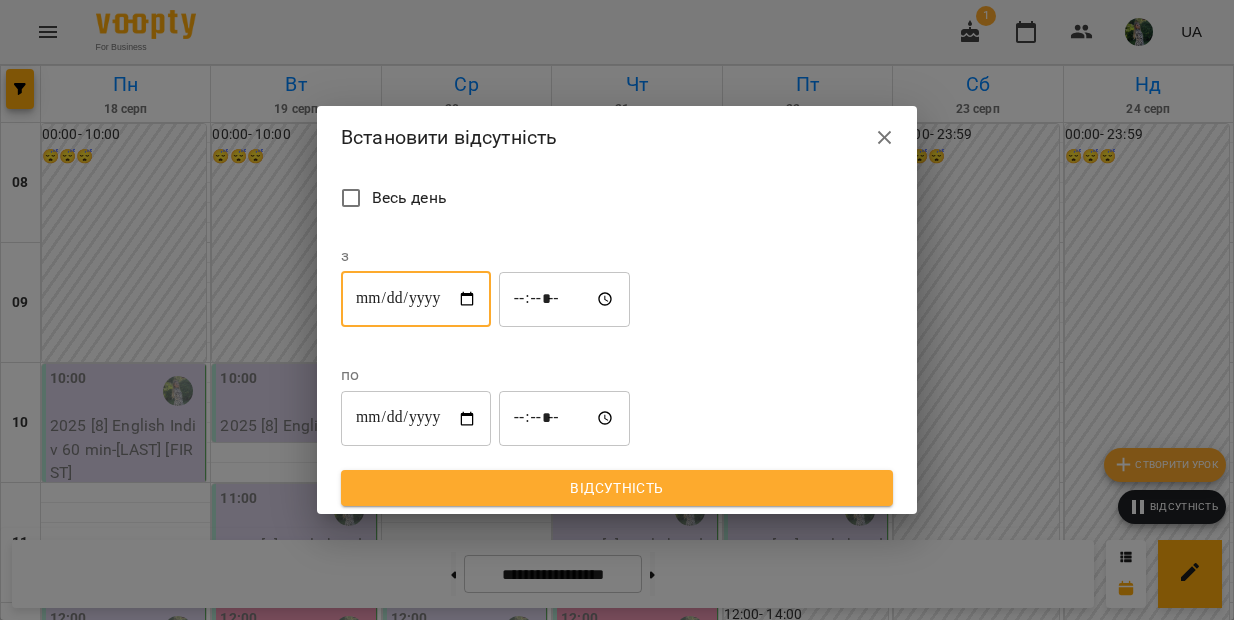 type on "**********" 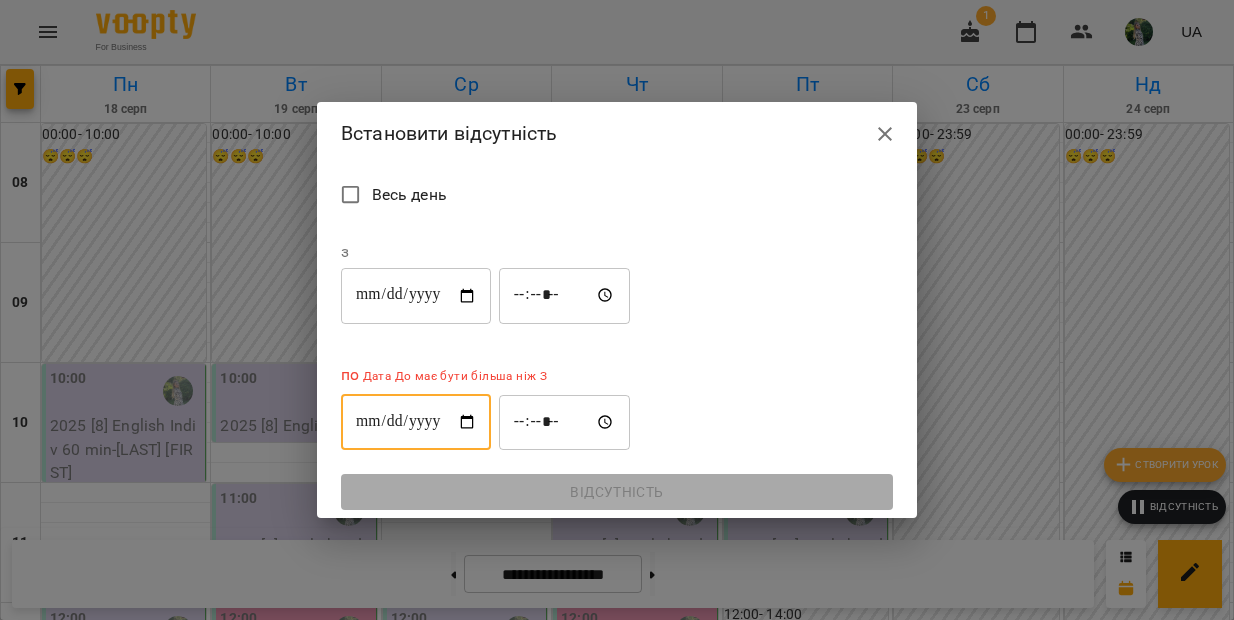 click on "**********" at bounding box center [416, 422] 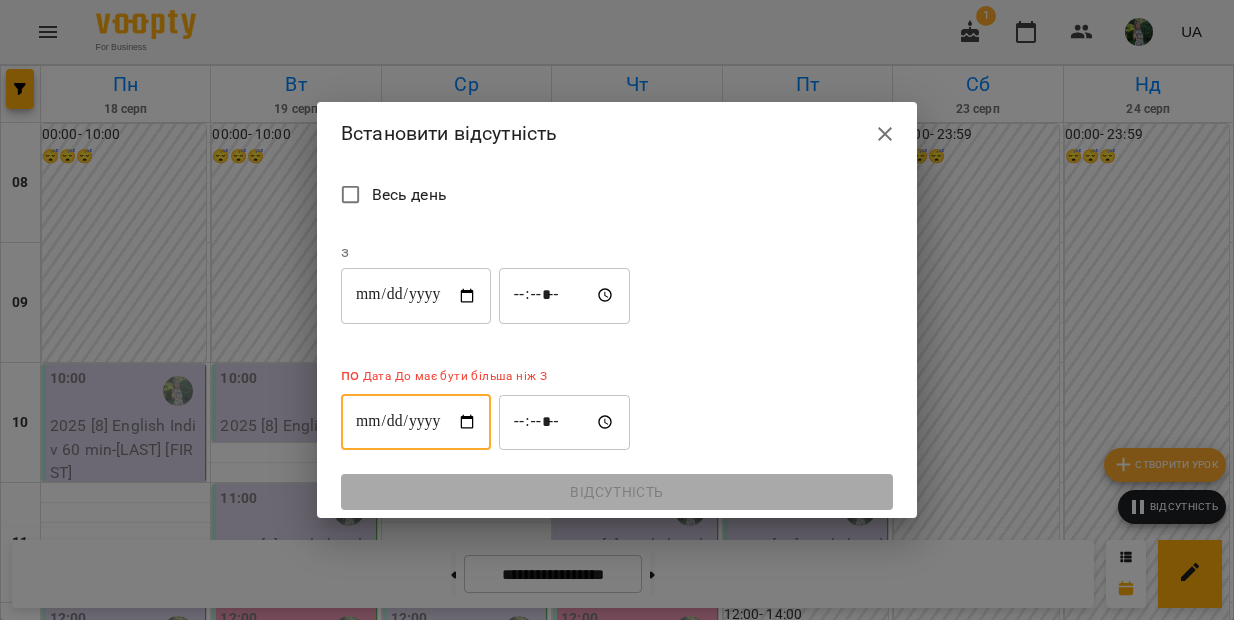 type on "**********" 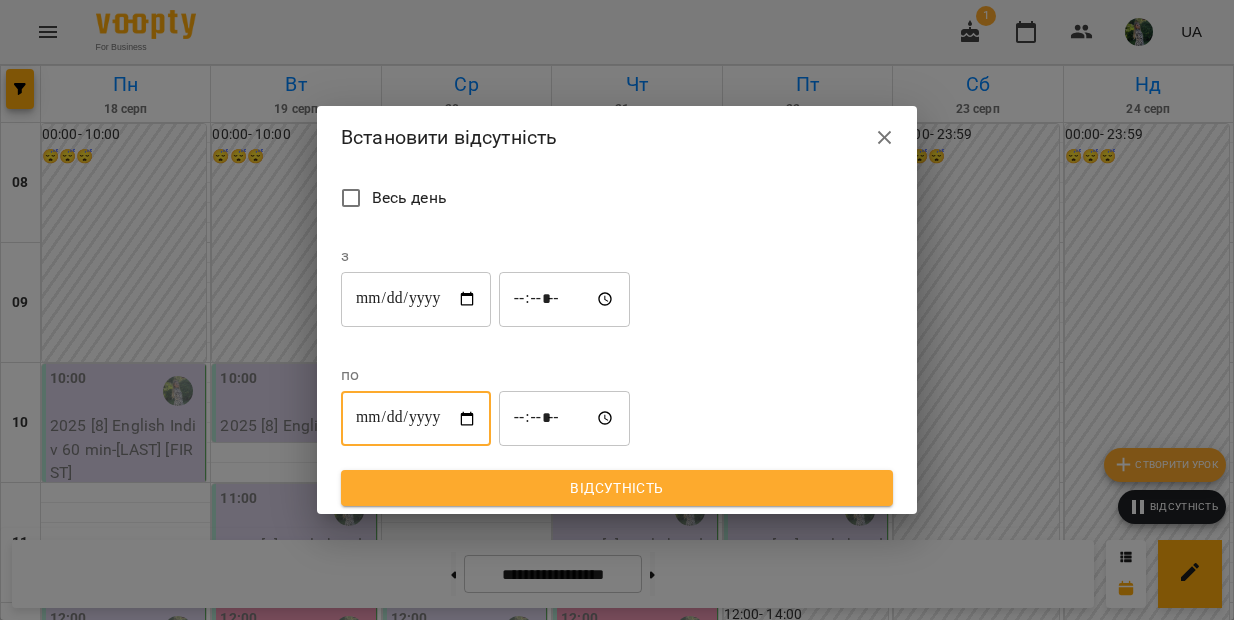 click on "*****" at bounding box center (565, 299) 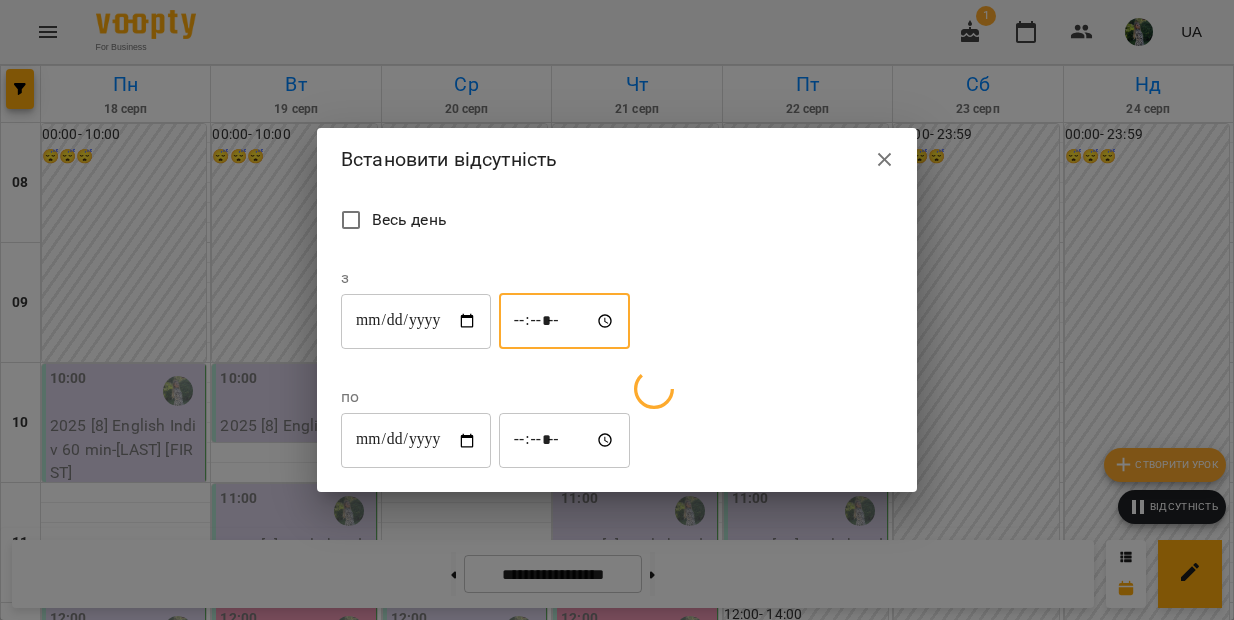 type on "*****" 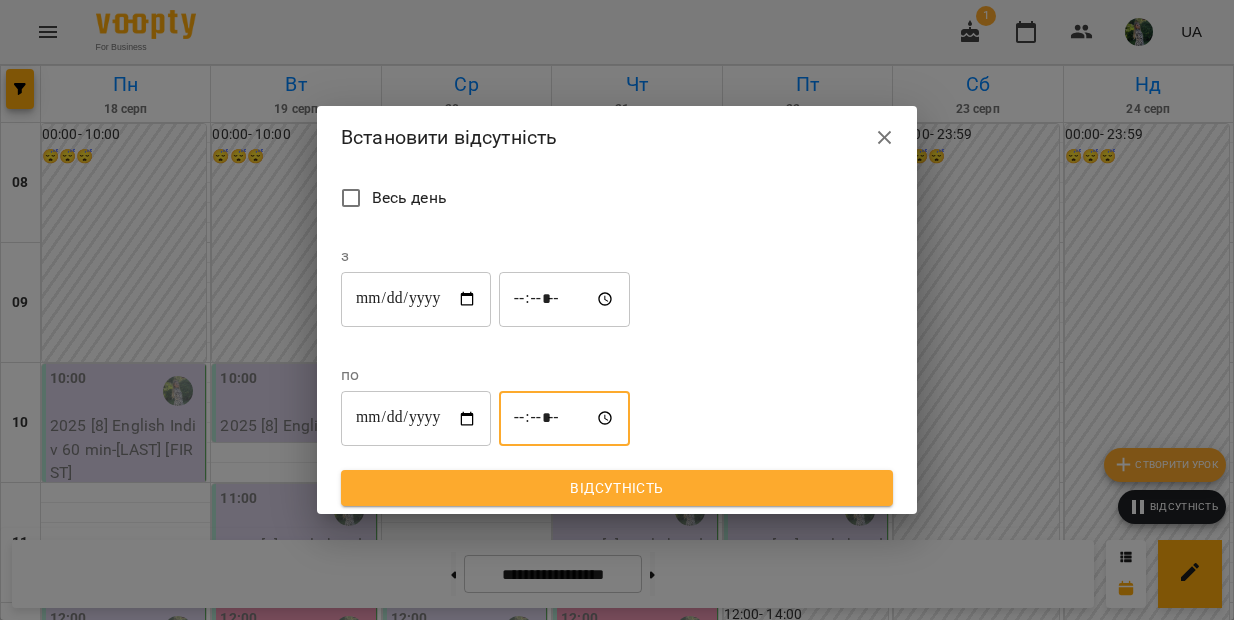 click on "*****" at bounding box center (565, 419) 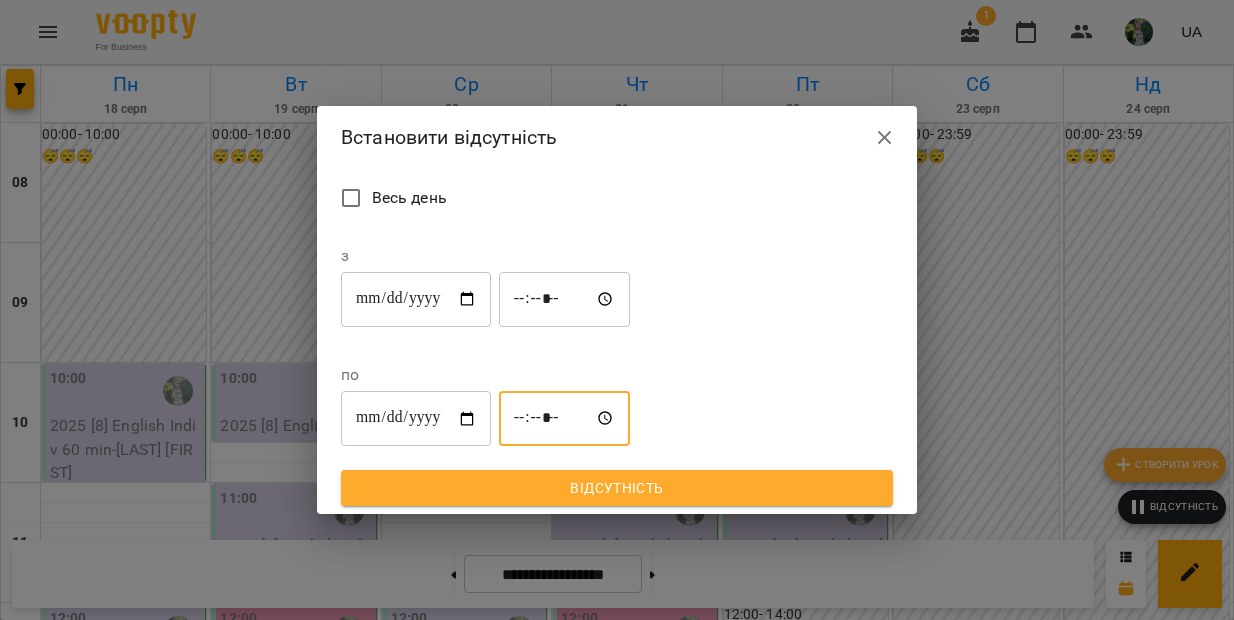 type on "*****" 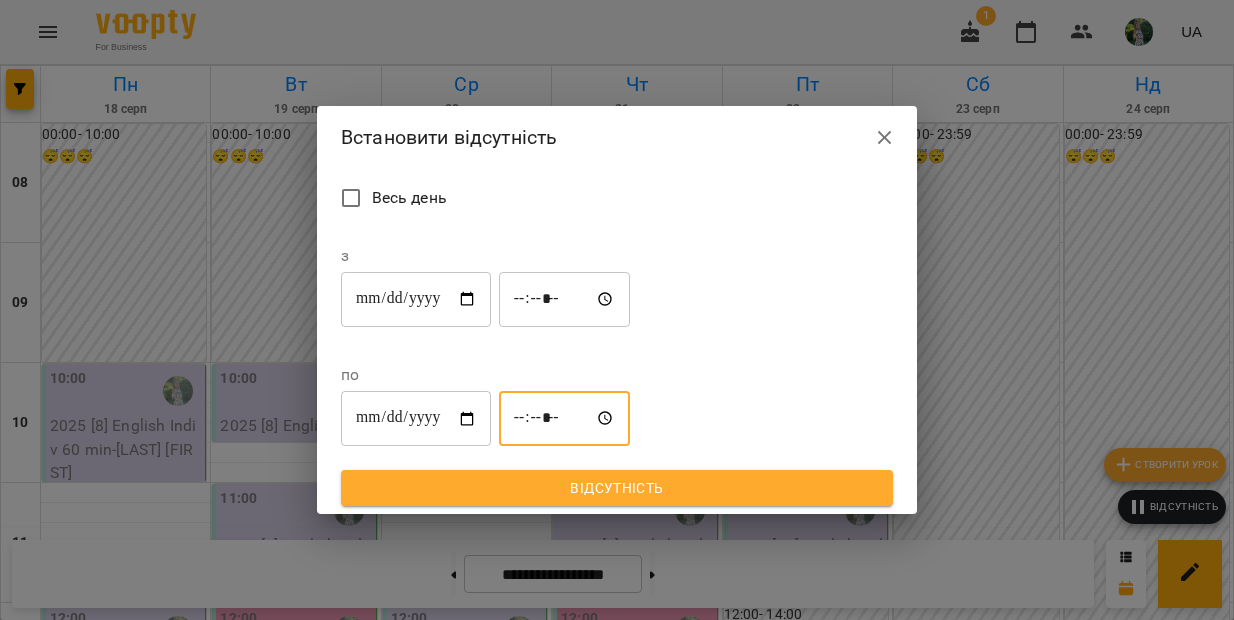 click on "Відсутність" at bounding box center [617, 488] 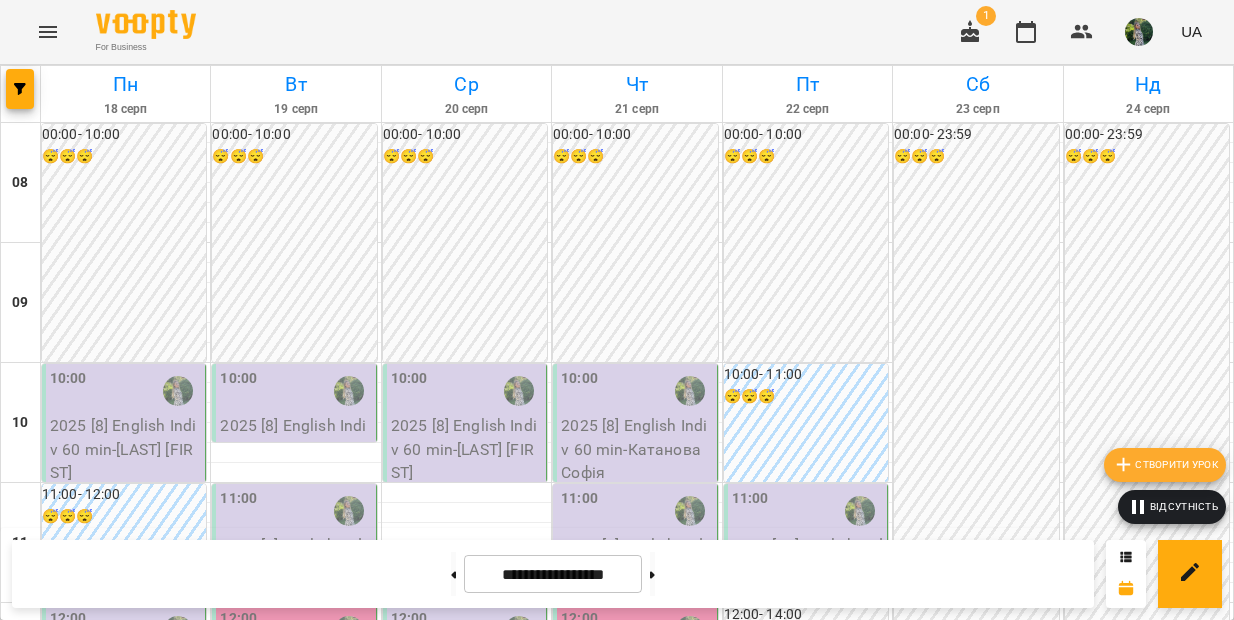 scroll, scrollTop: 669, scrollLeft: 0, axis: vertical 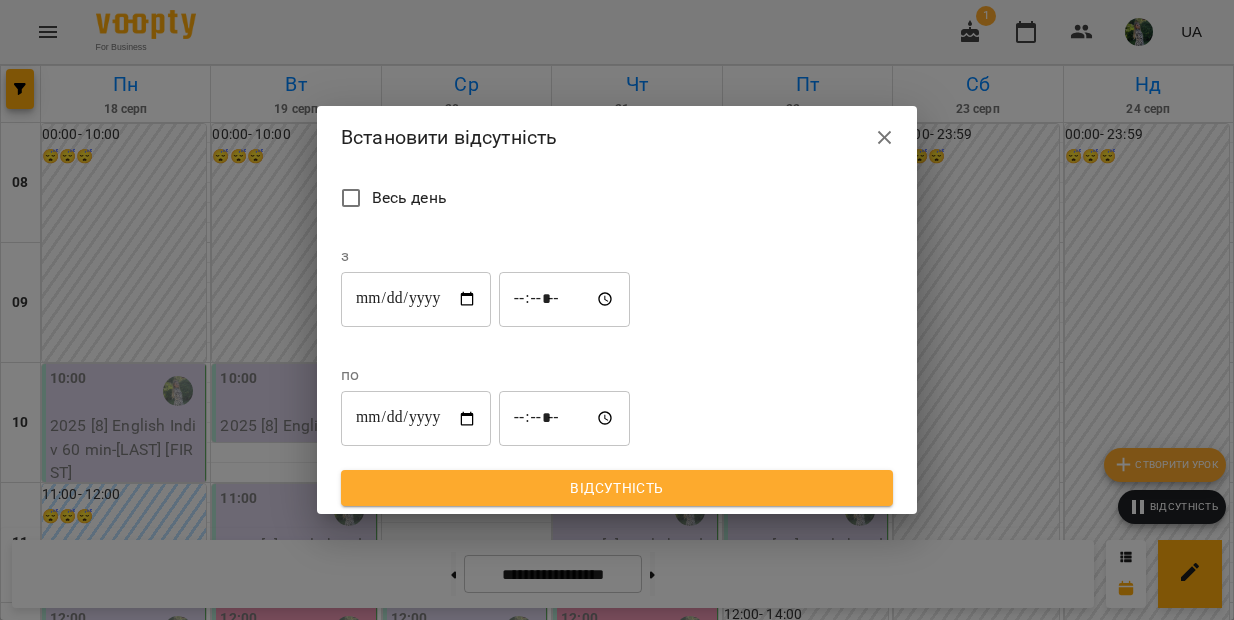 click on "**********" at bounding box center [416, 299] 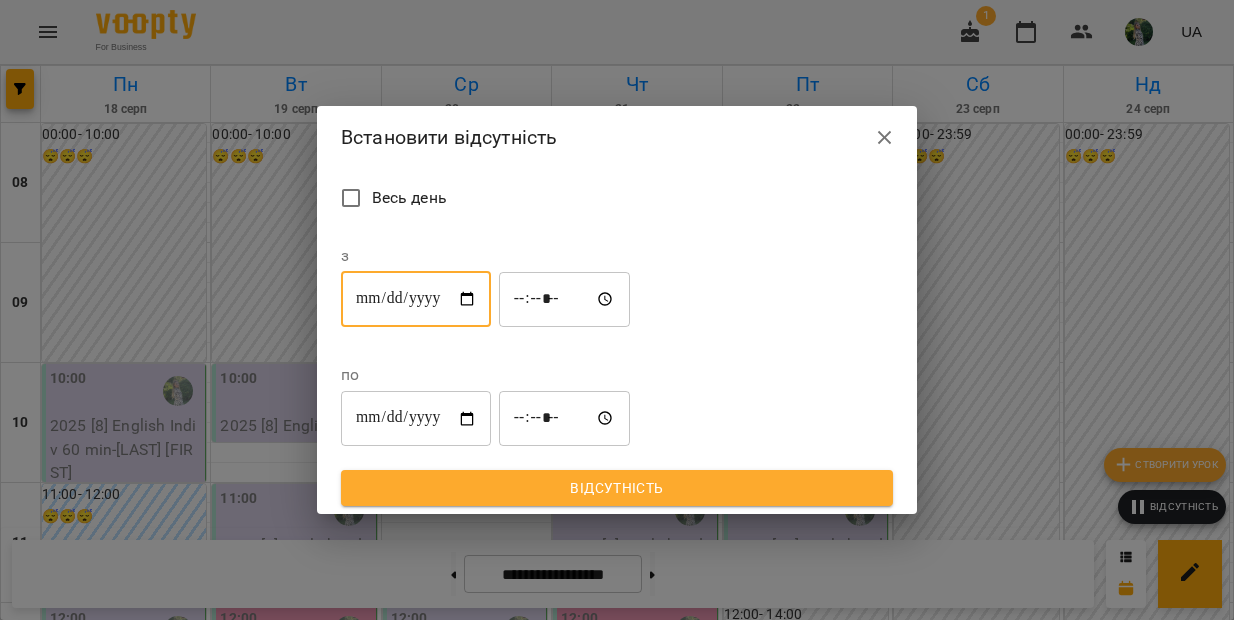 type on "**********" 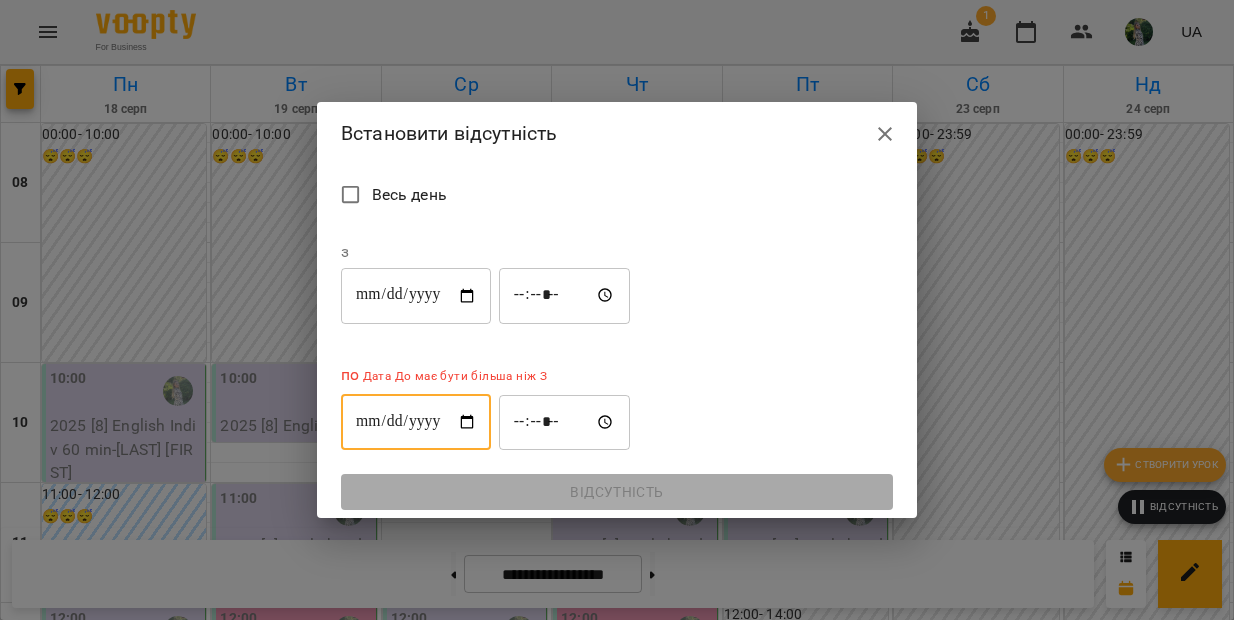 click on "**********" at bounding box center [416, 422] 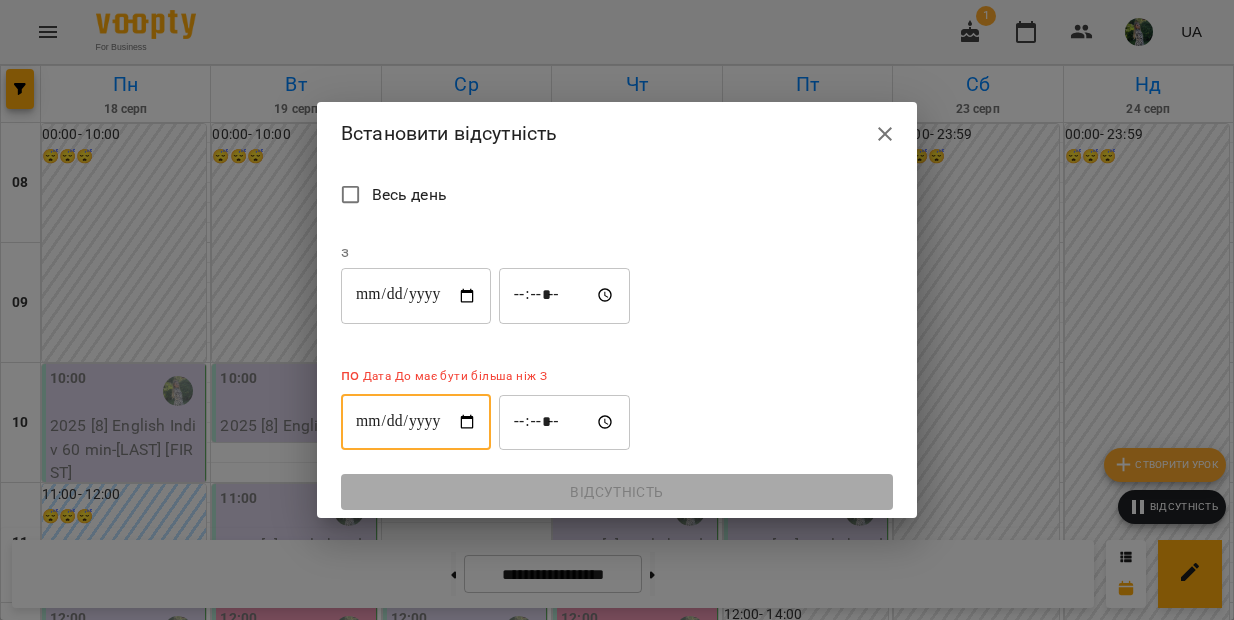 type on "**********" 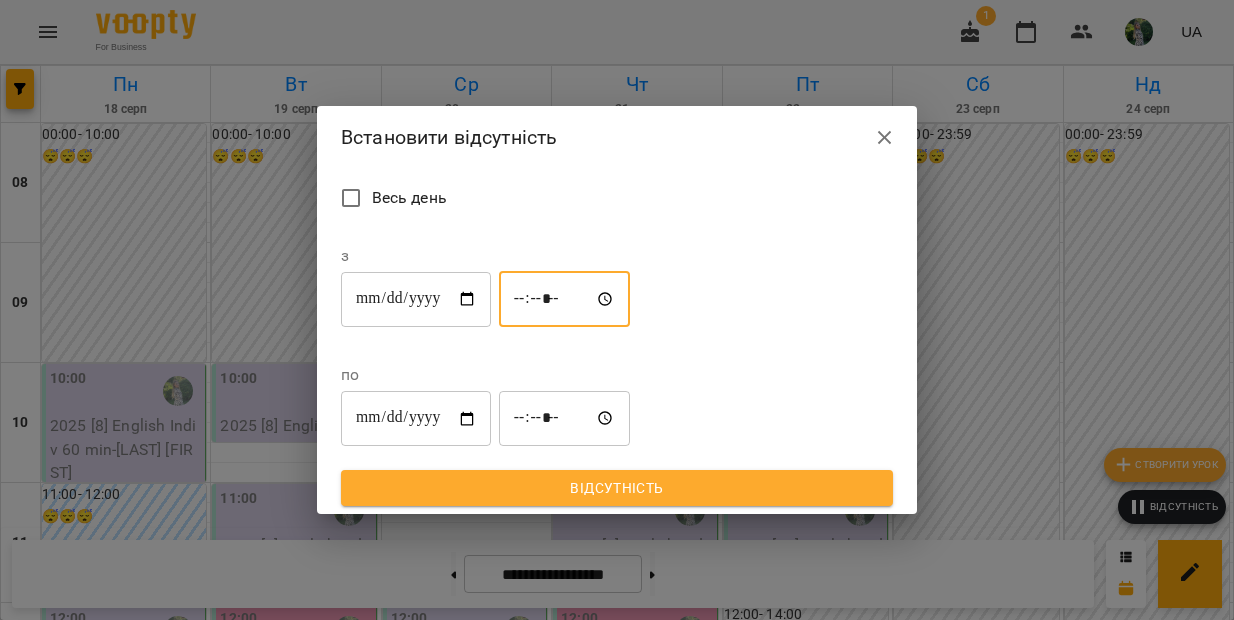 click on "*****" at bounding box center (565, 299) 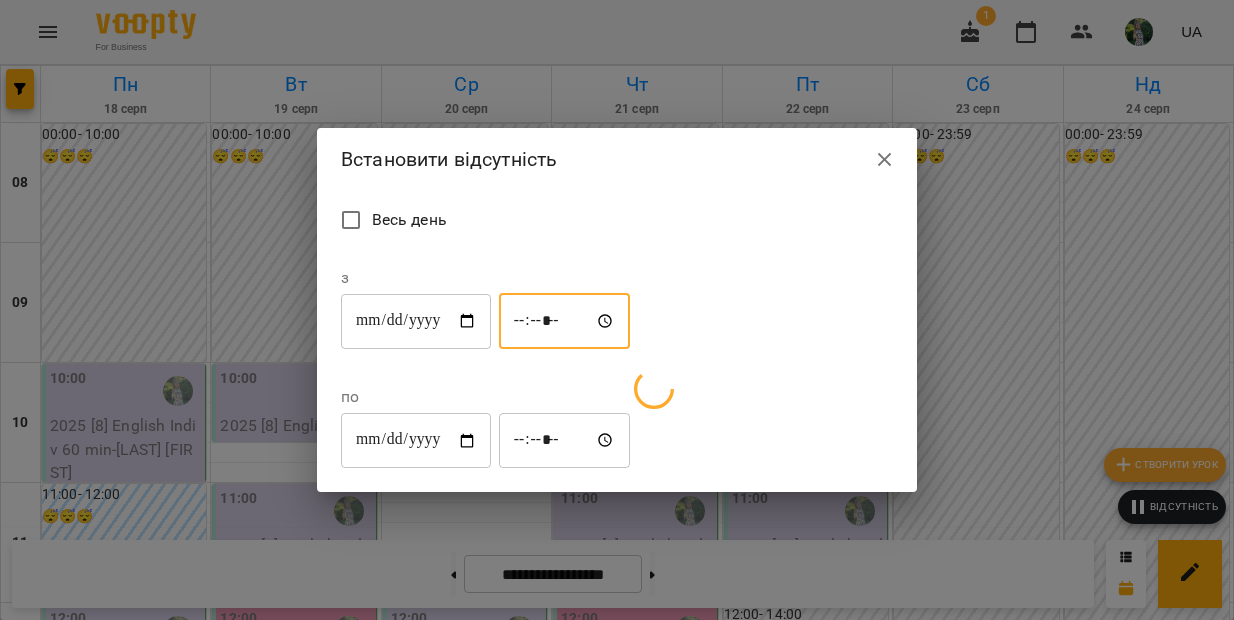 type on "*****" 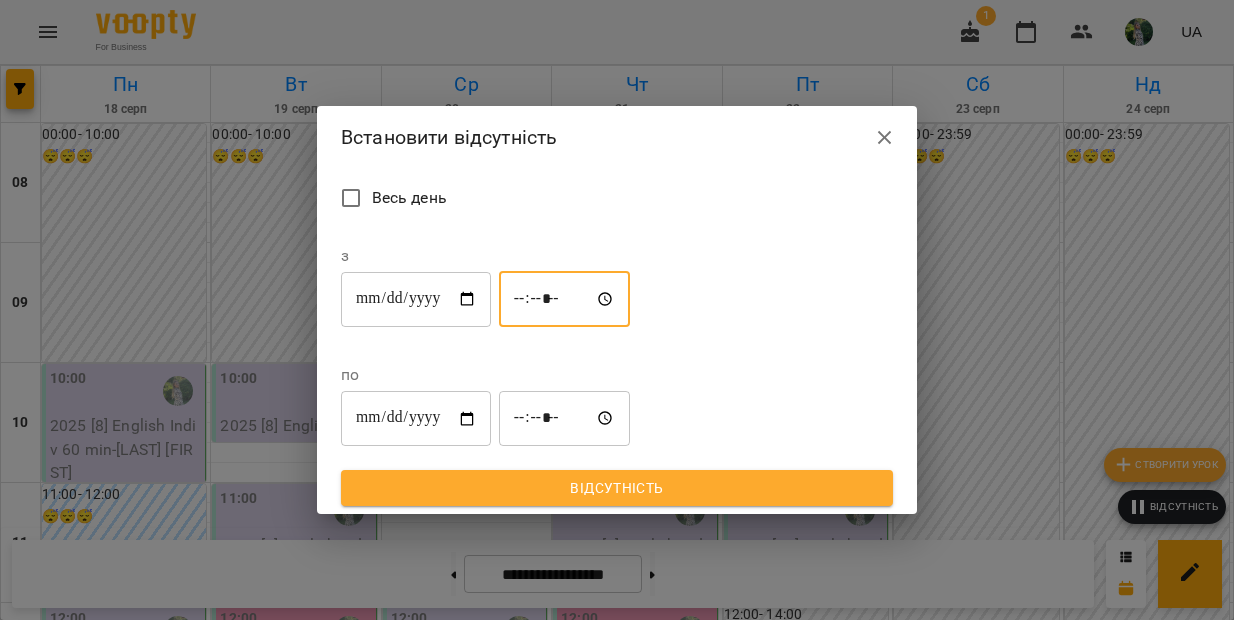click on "*****" at bounding box center [565, 419] 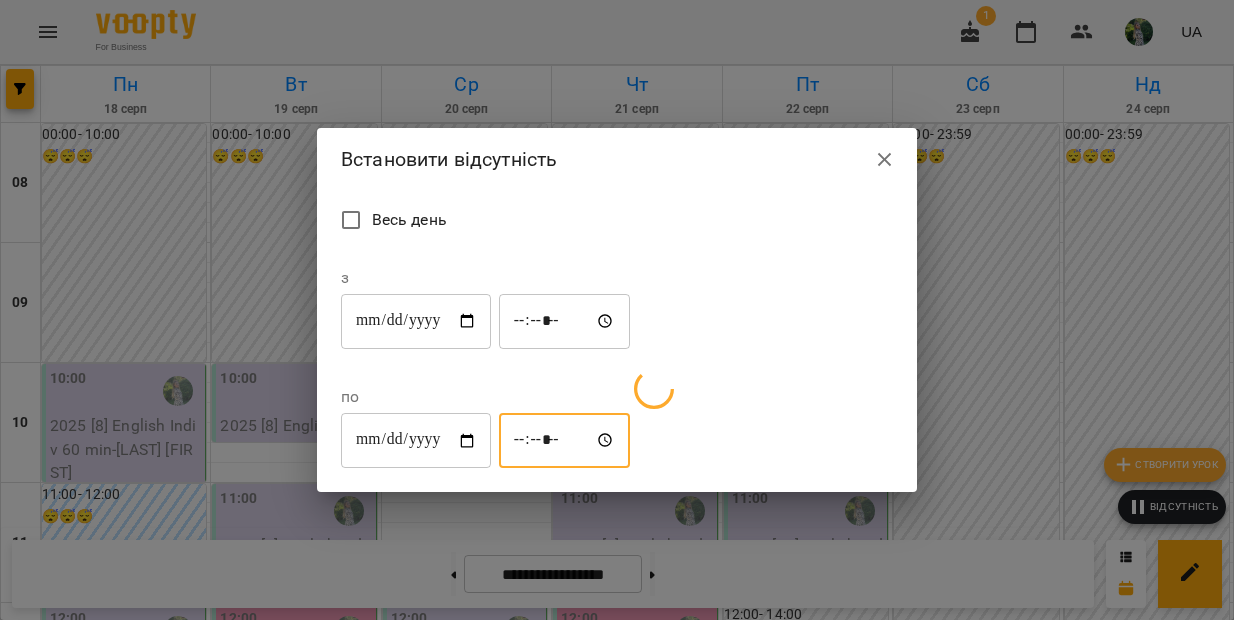 type on "*****" 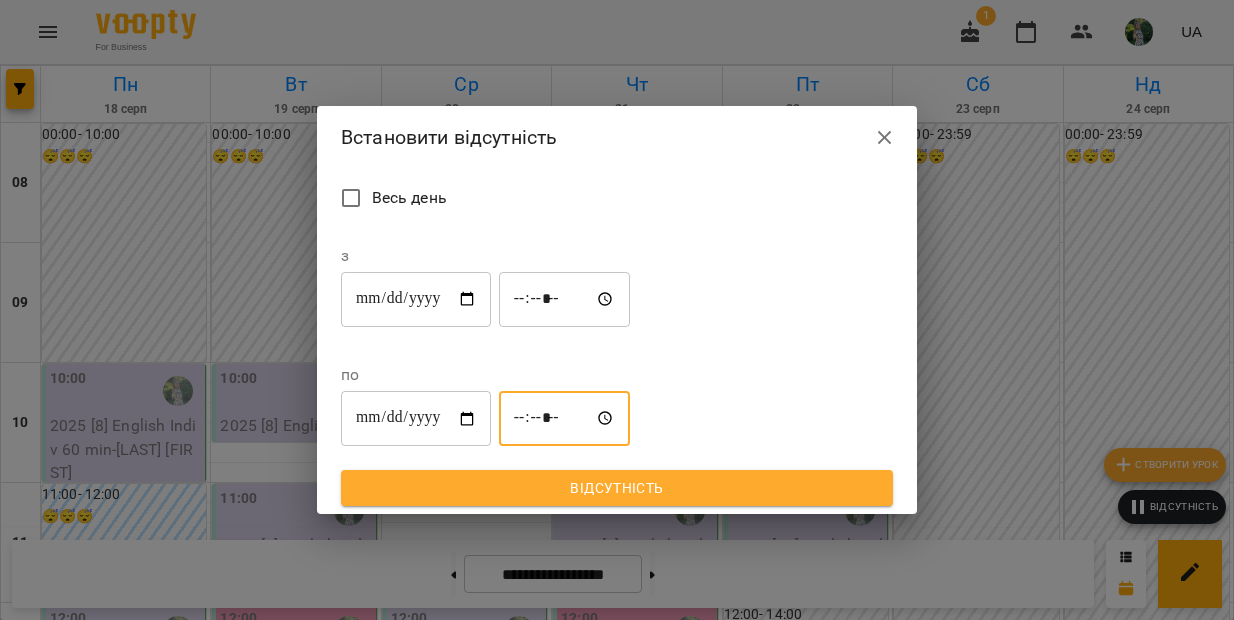 click on "Відсутність" at bounding box center (617, 488) 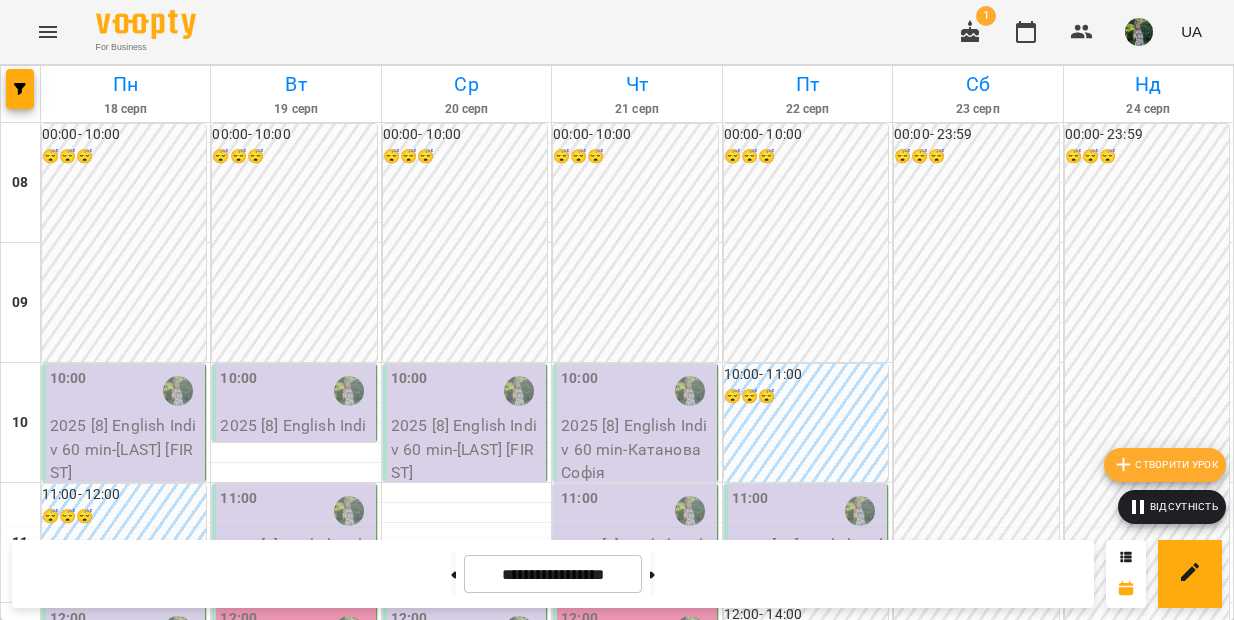 scroll, scrollTop: 684, scrollLeft: 0, axis: vertical 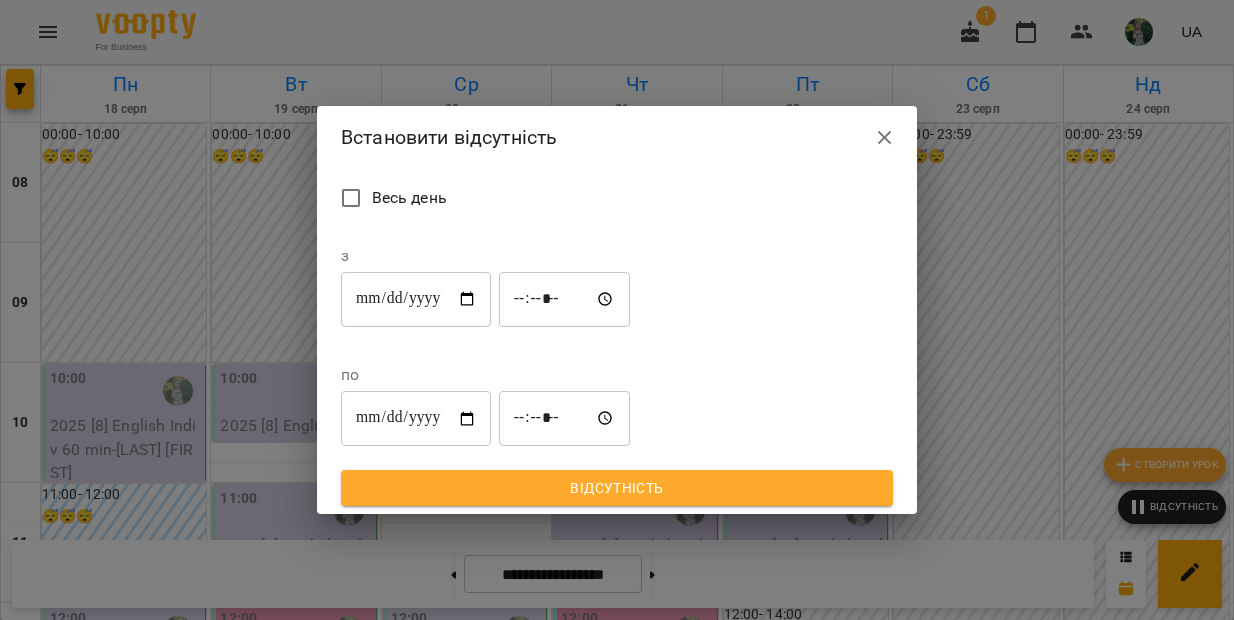click on "**********" at bounding box center [416, 299] 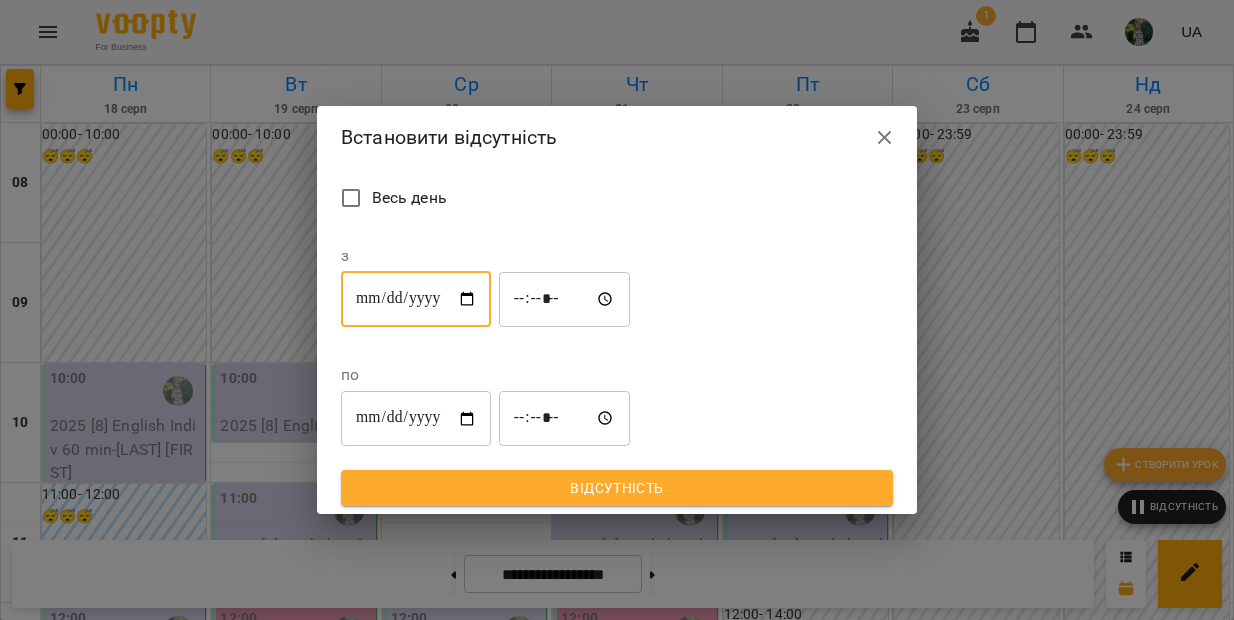 type on "**********" 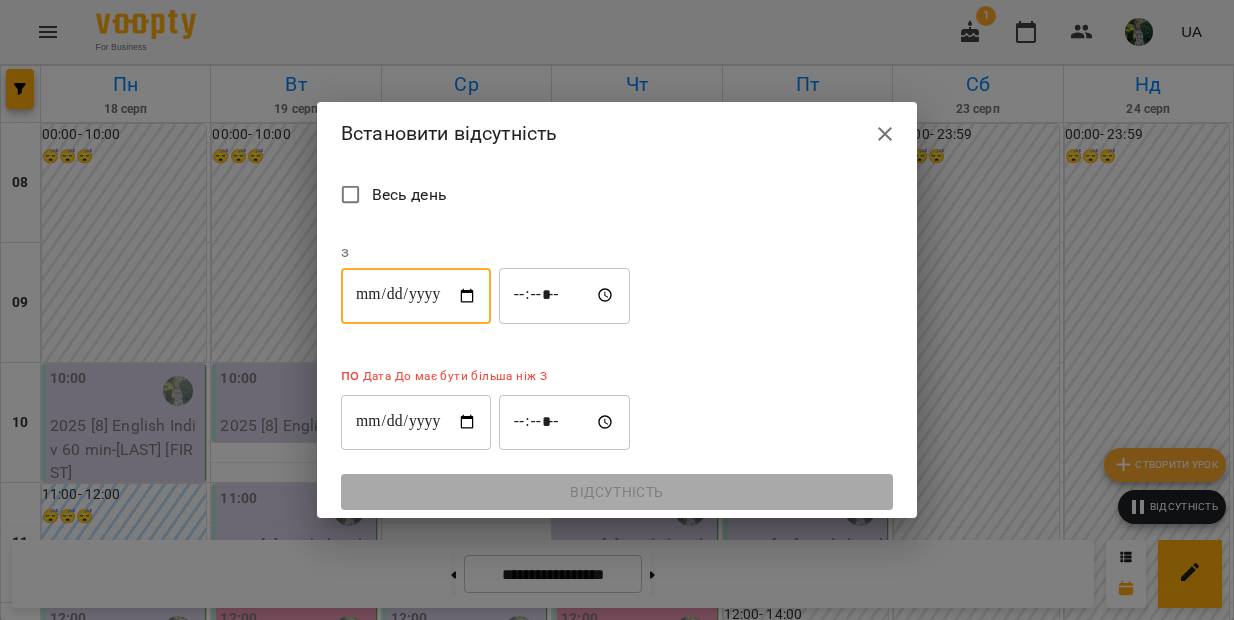 click on "**********" at bounding box center (416, 422) 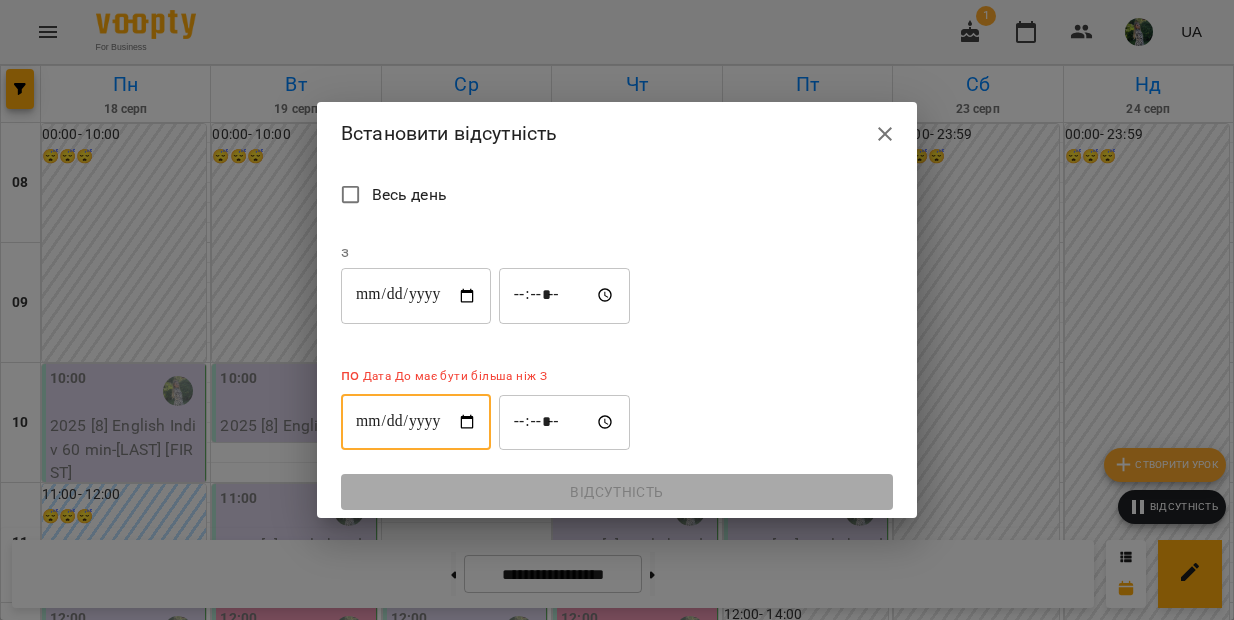 type on "**********" 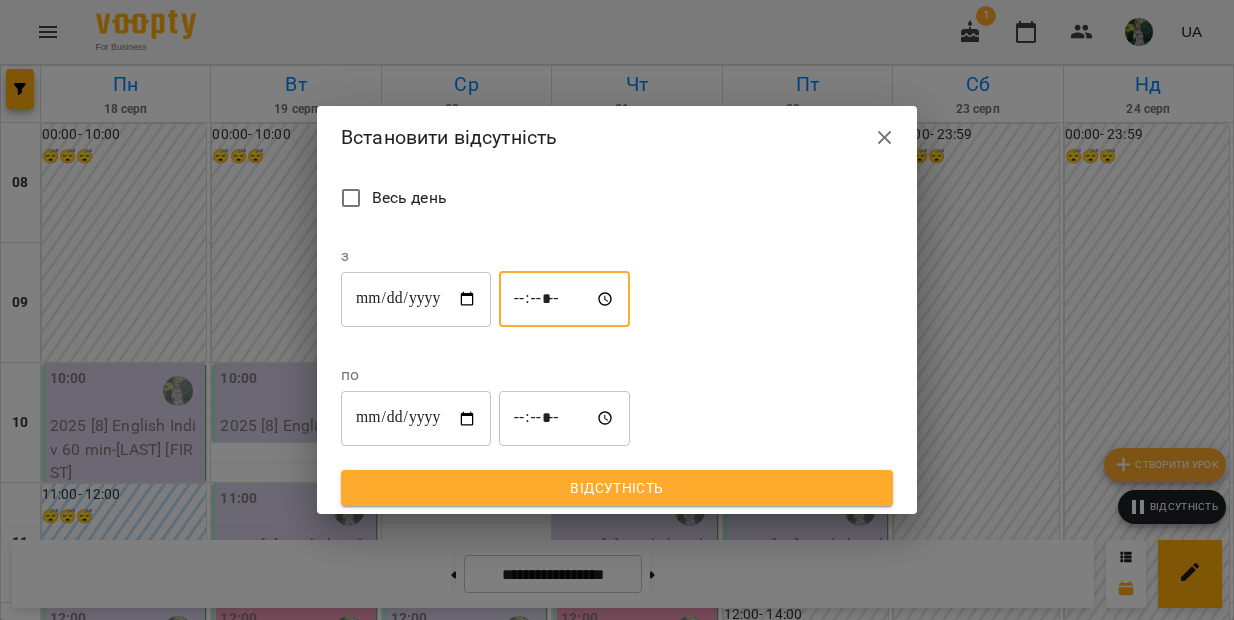 click on "*****" at bounding box center (565, 299) 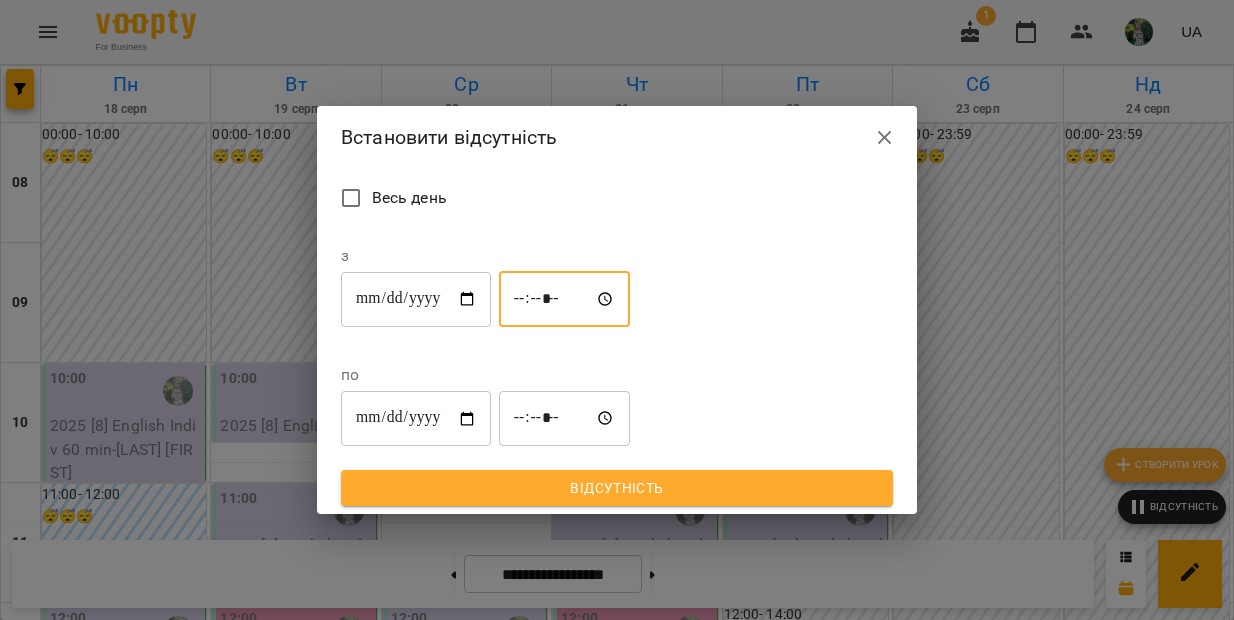 type on "*****" 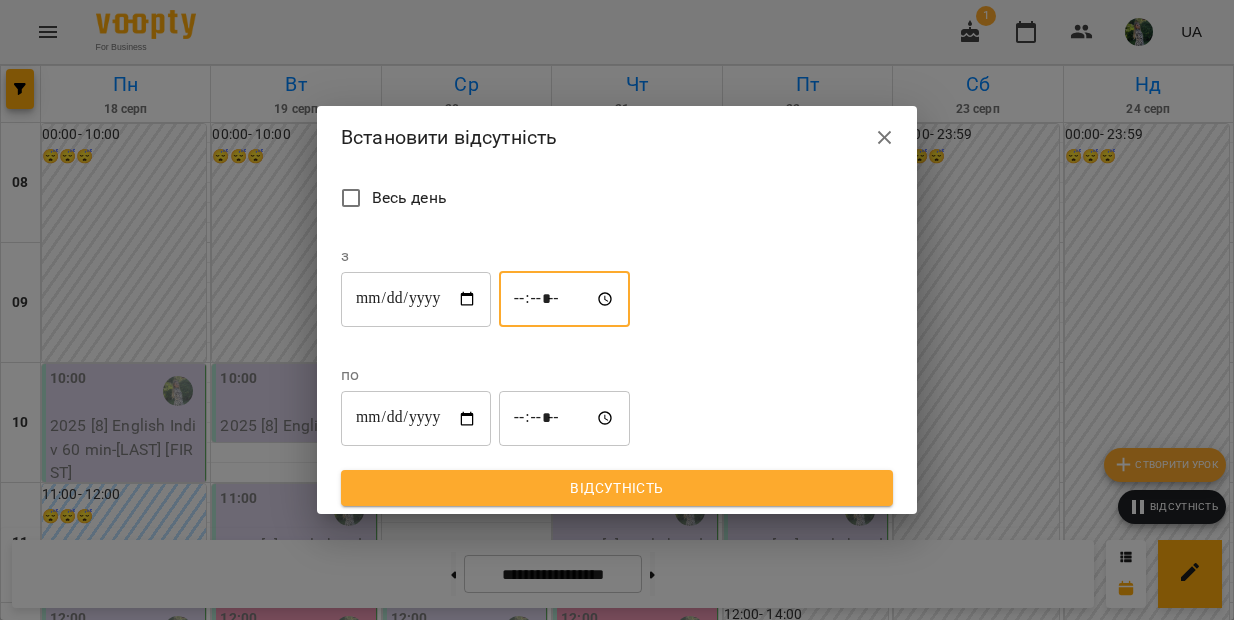 click on "*****" at bounding box center [565, 419] 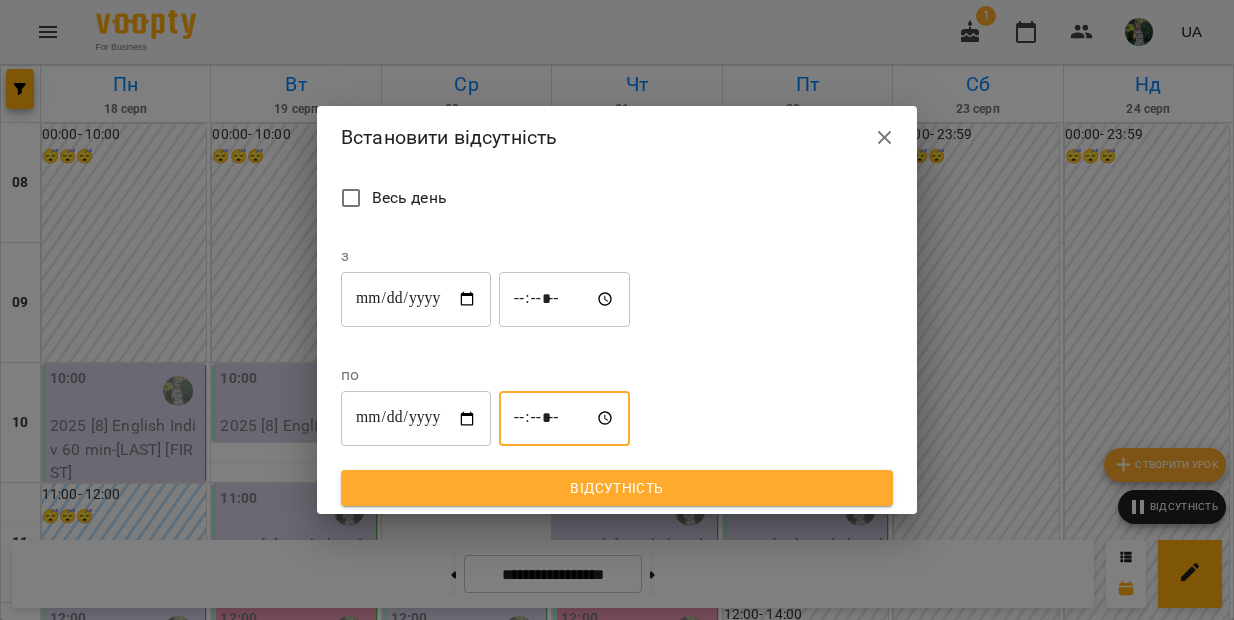 type on "*****" 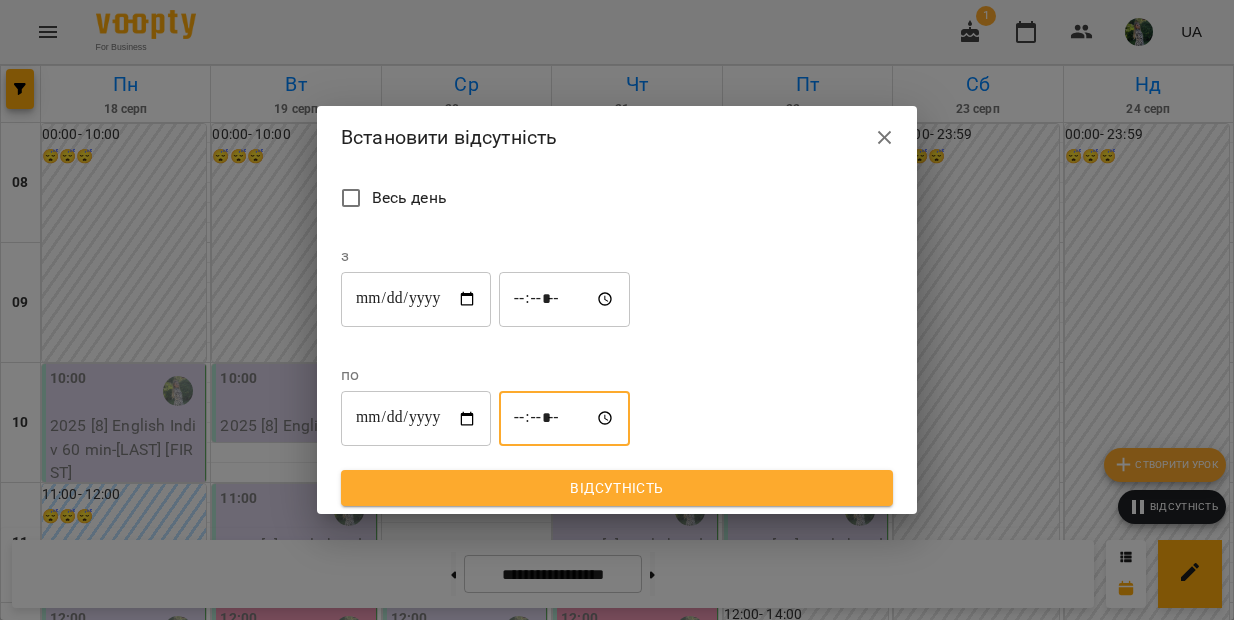 click on "Відсутність" at bounding box center (617, 488) 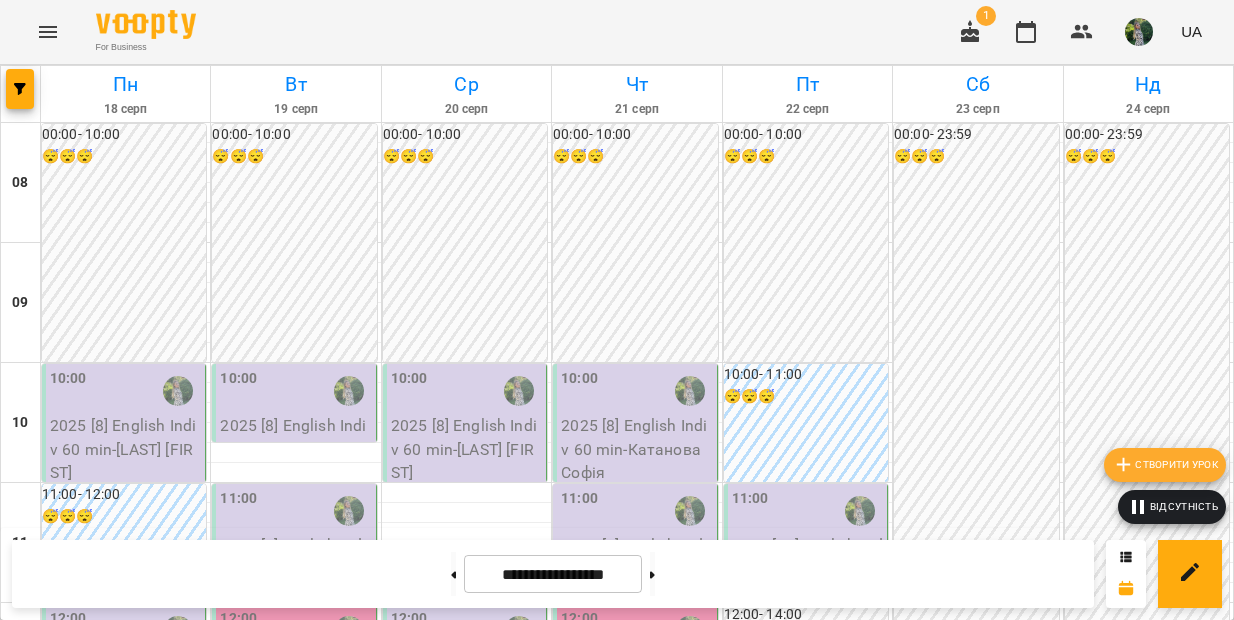 scroll, scrollTop: 807, scrollLeft: 0, axis: vertical 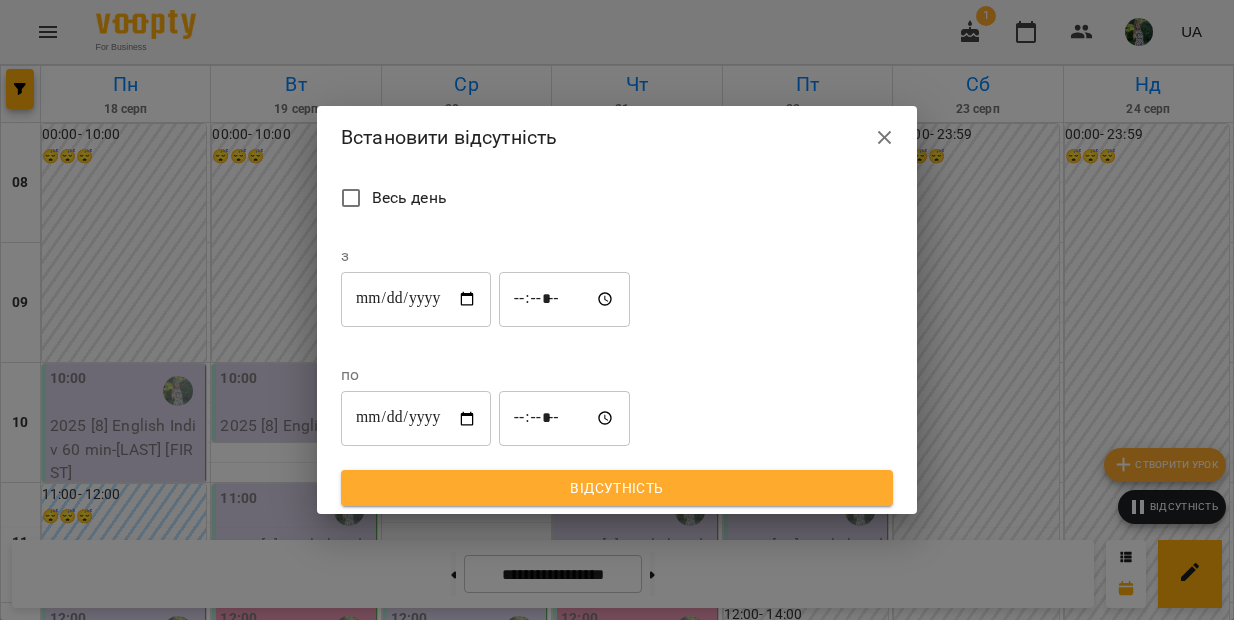 click on "**********" at bounding box center (416, 299) 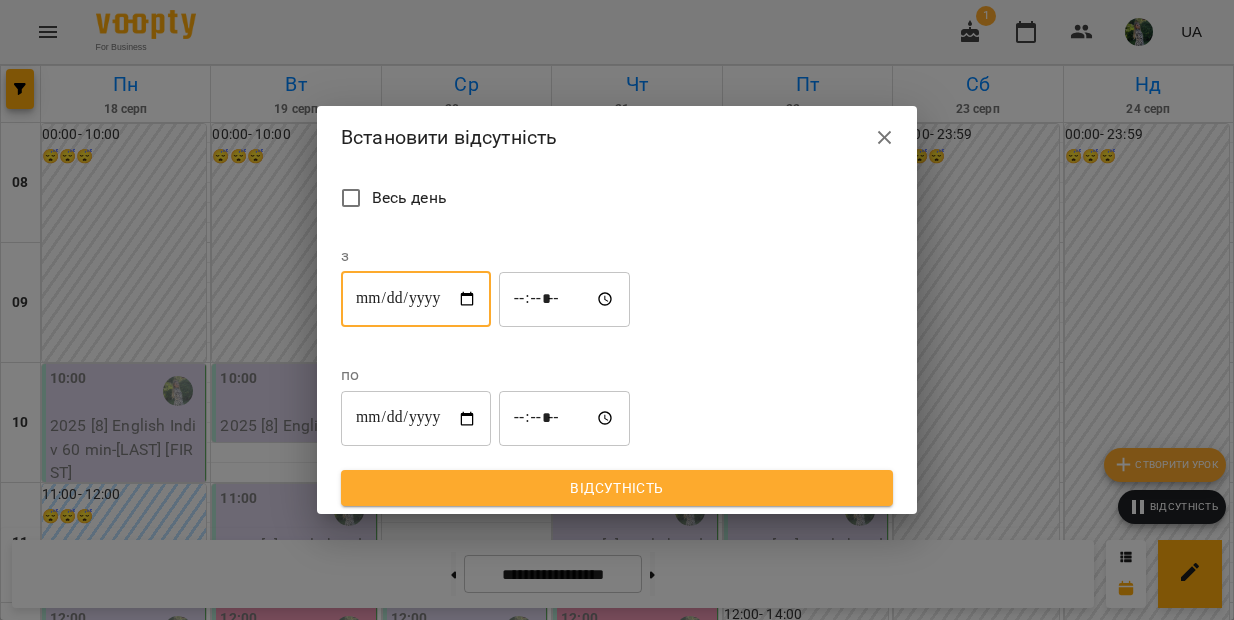 type on "**********" 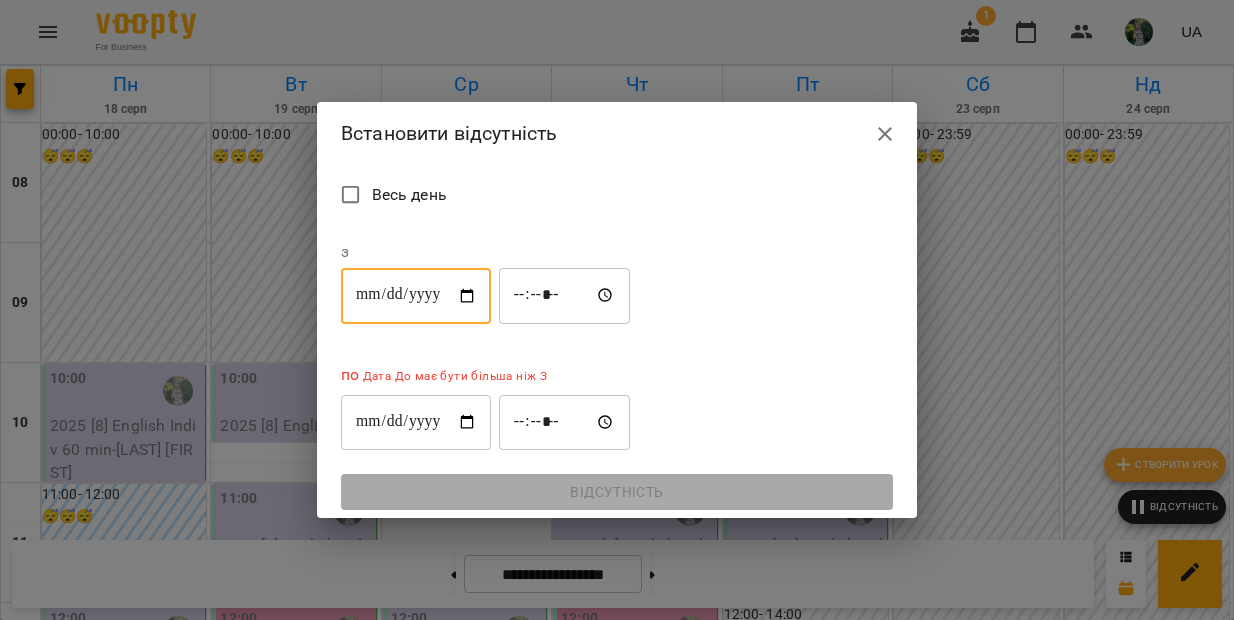 click on "**********" at bounding box center [416, 422] 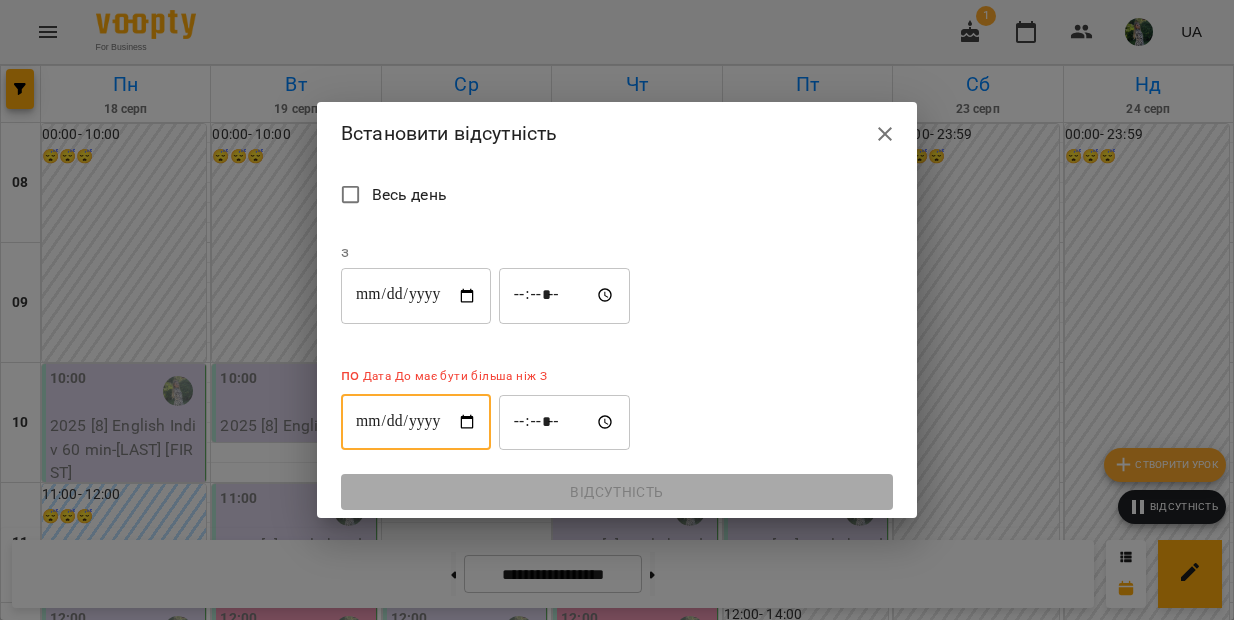 type on "**********" 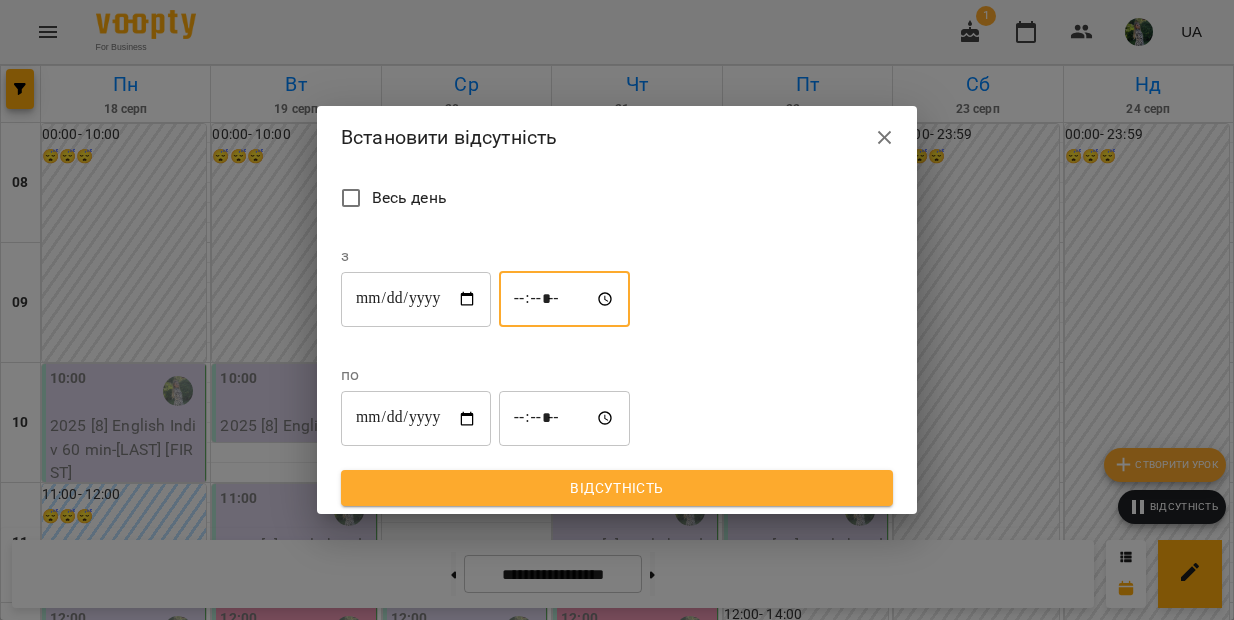 click on "*****" at bounding box center (565, 299) 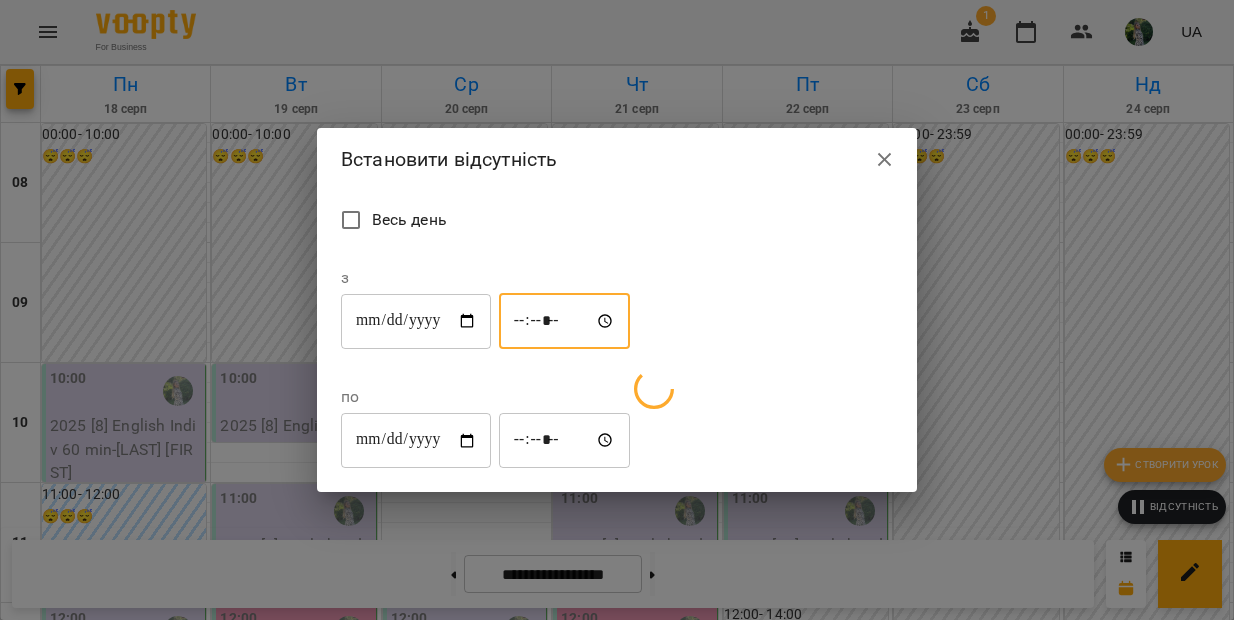 type on "*****" 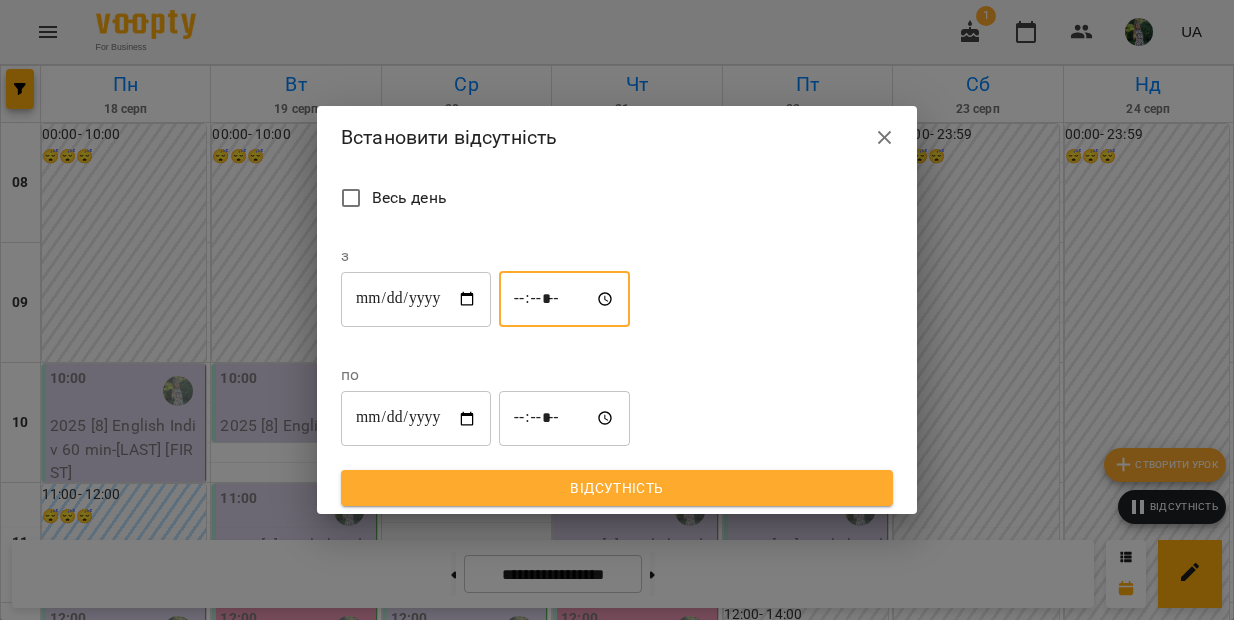 click on "*****" at bounding box center (565, 419) 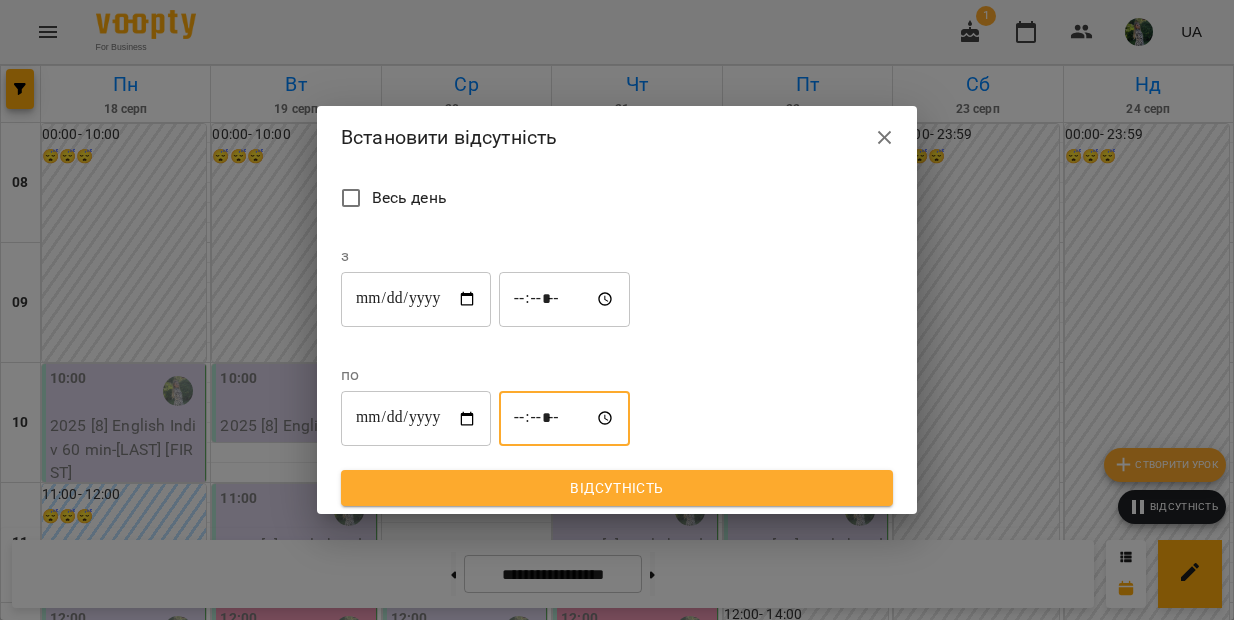 type on "*****" 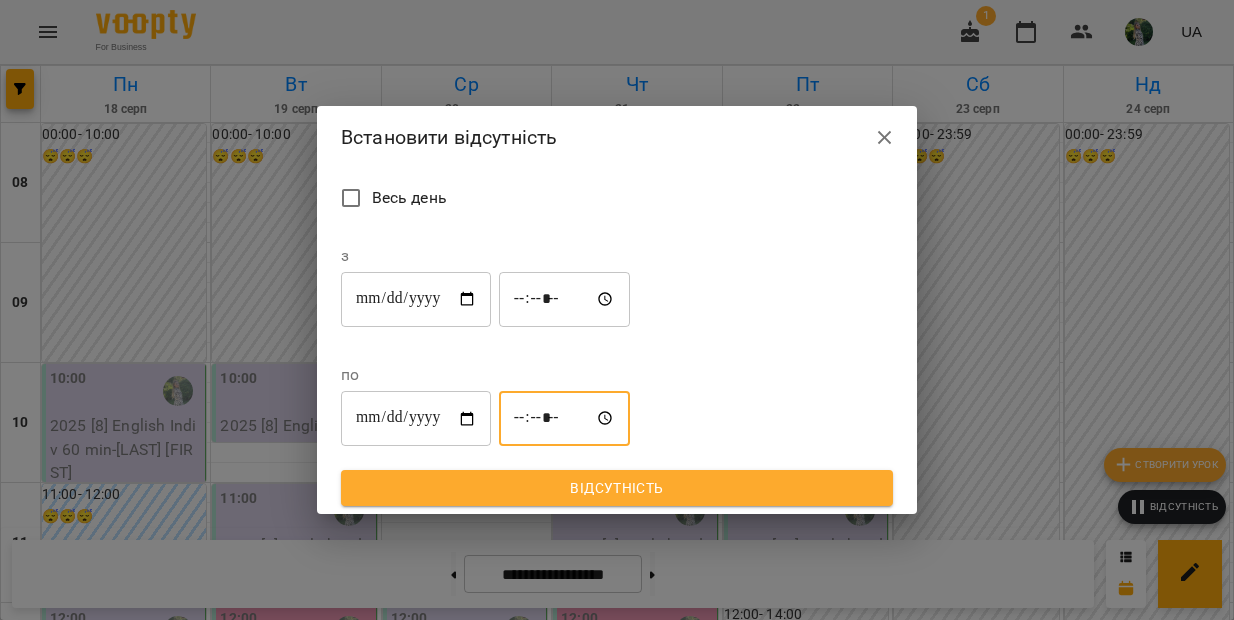 click on "Відсутність" at bounding box center [617, 488] 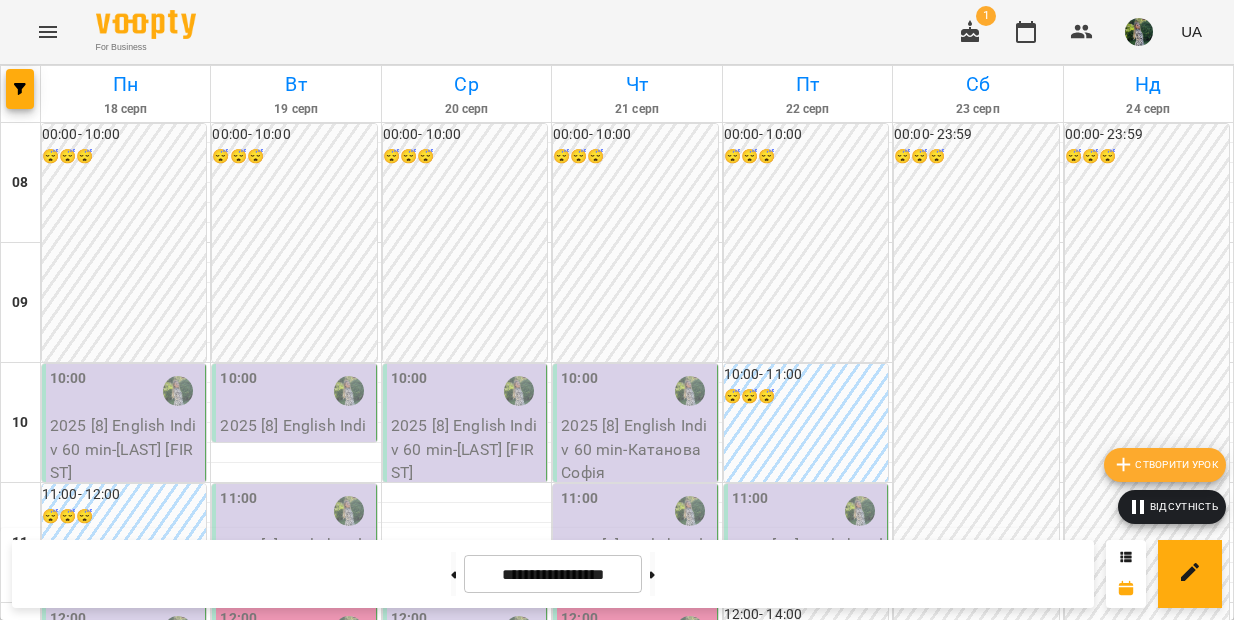 click on "15:00 -   17:00 😴😴😴" at bounding box center (849, 1083) 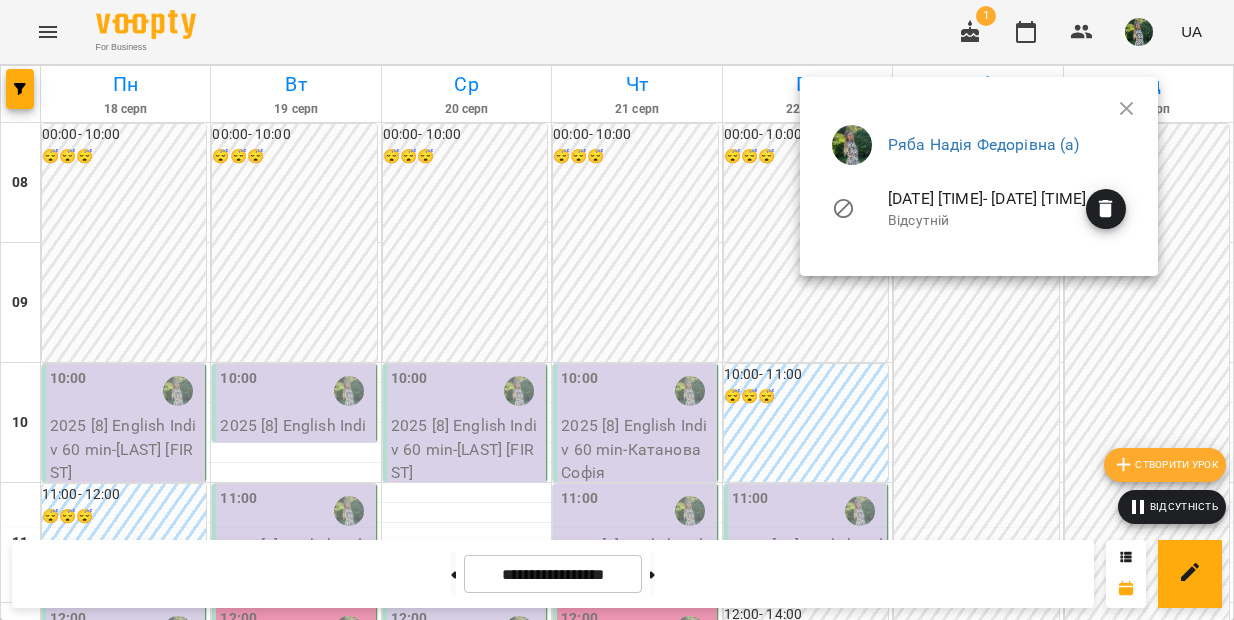 click 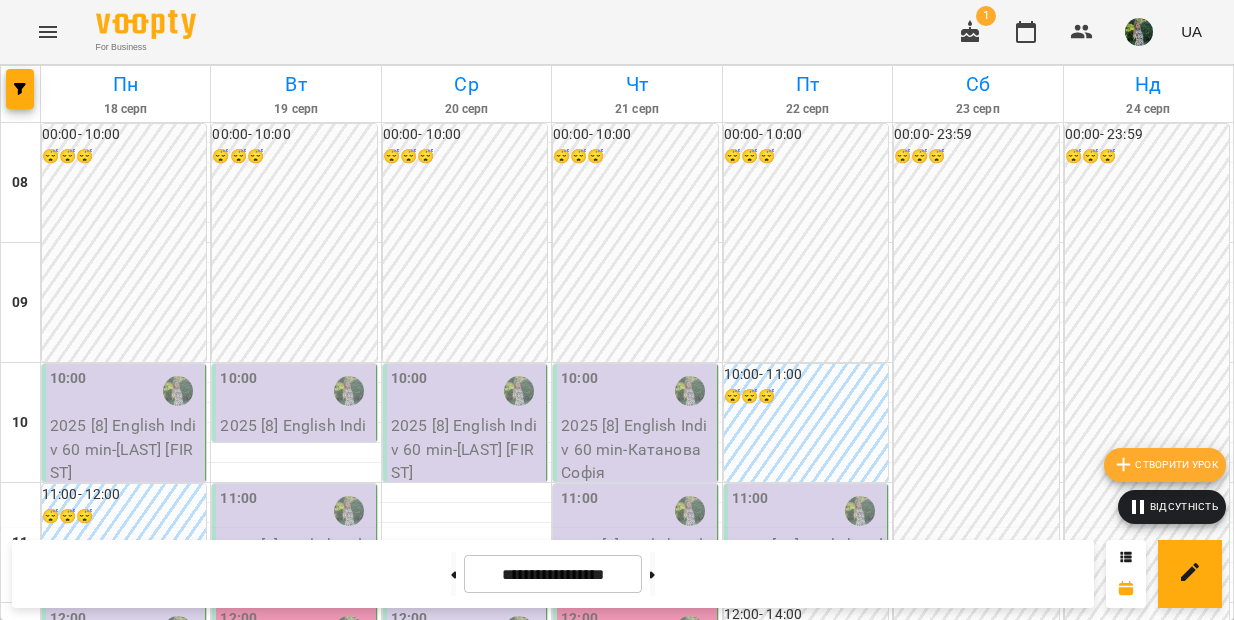 click on "Відсутність" at bounding box center [1172, 507] 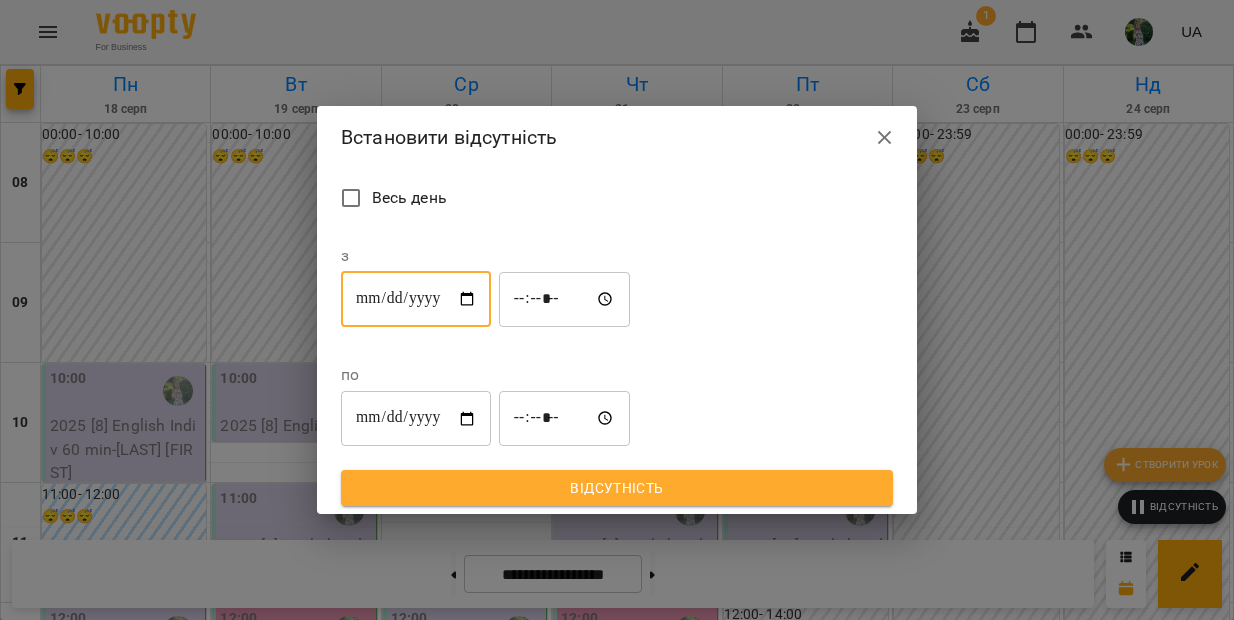 click on "**********" at bounding box center [416, 299] 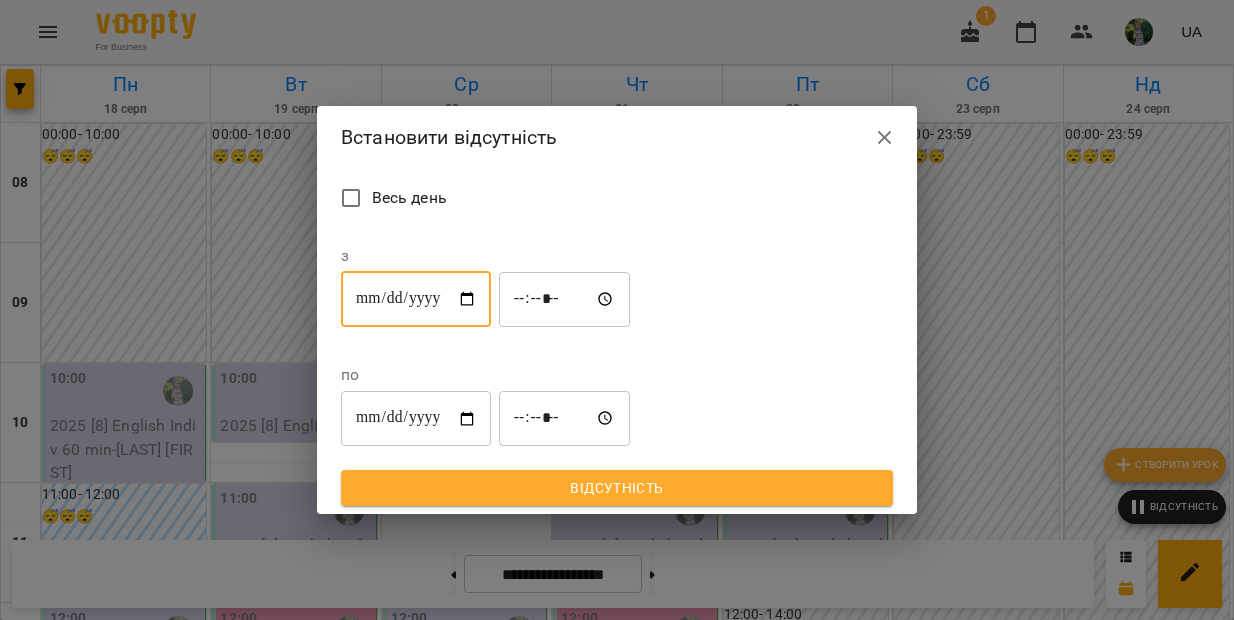 type on "**********" 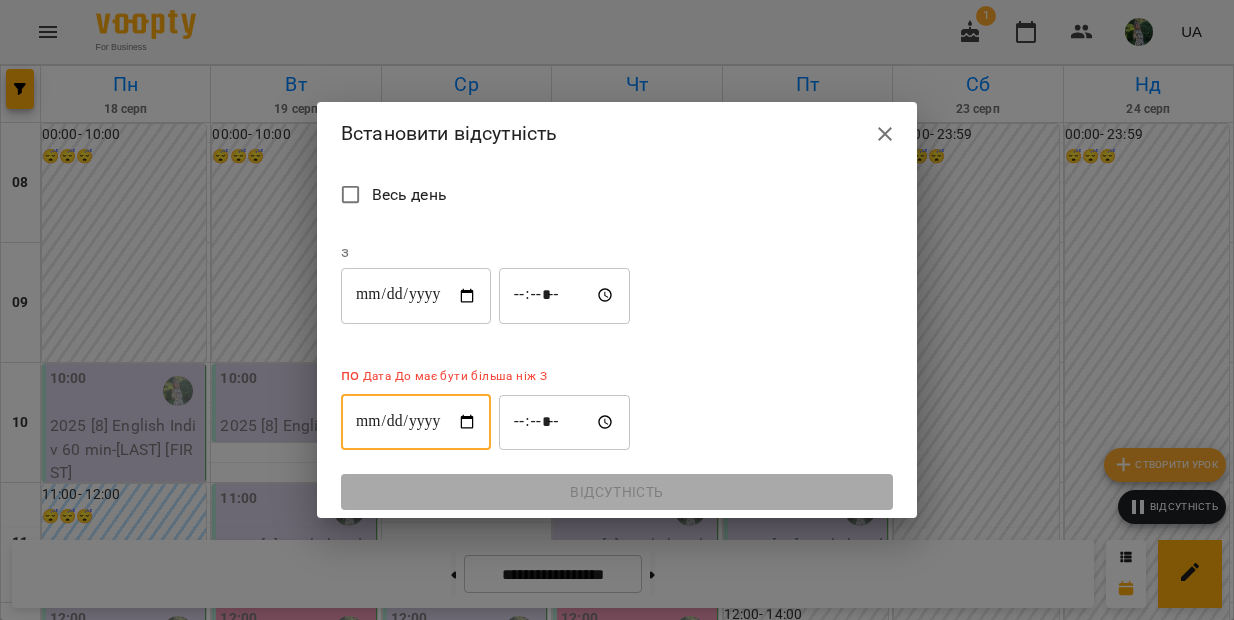 click on "**********" at bounding box center [416, 422] 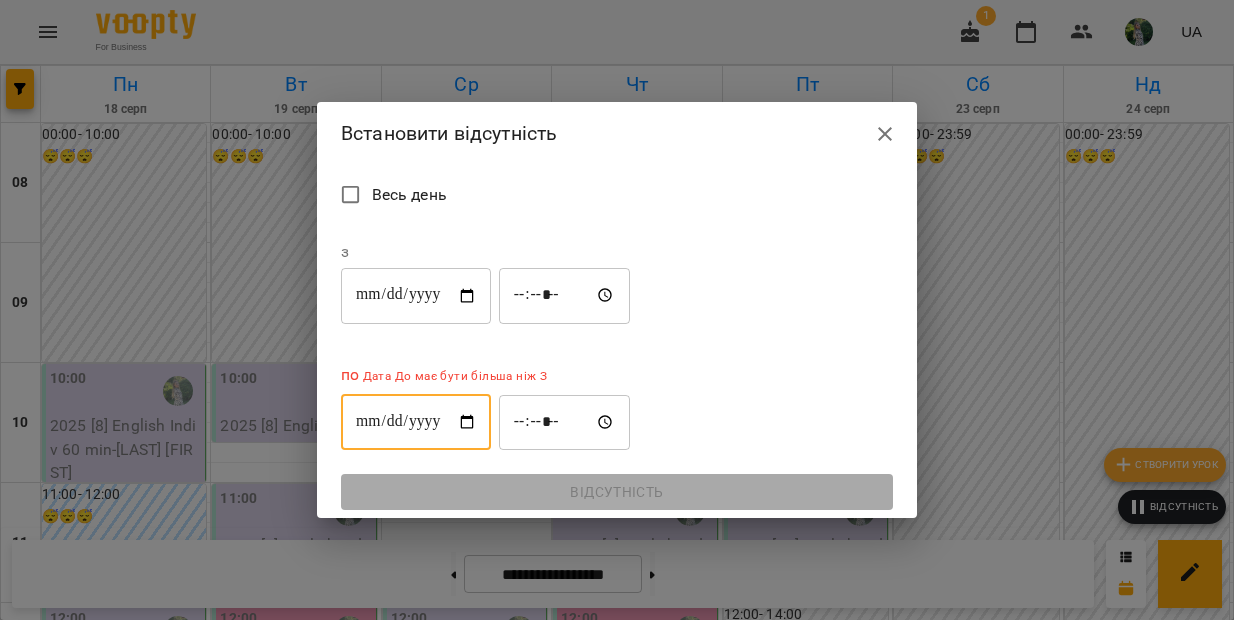 type on "**********" 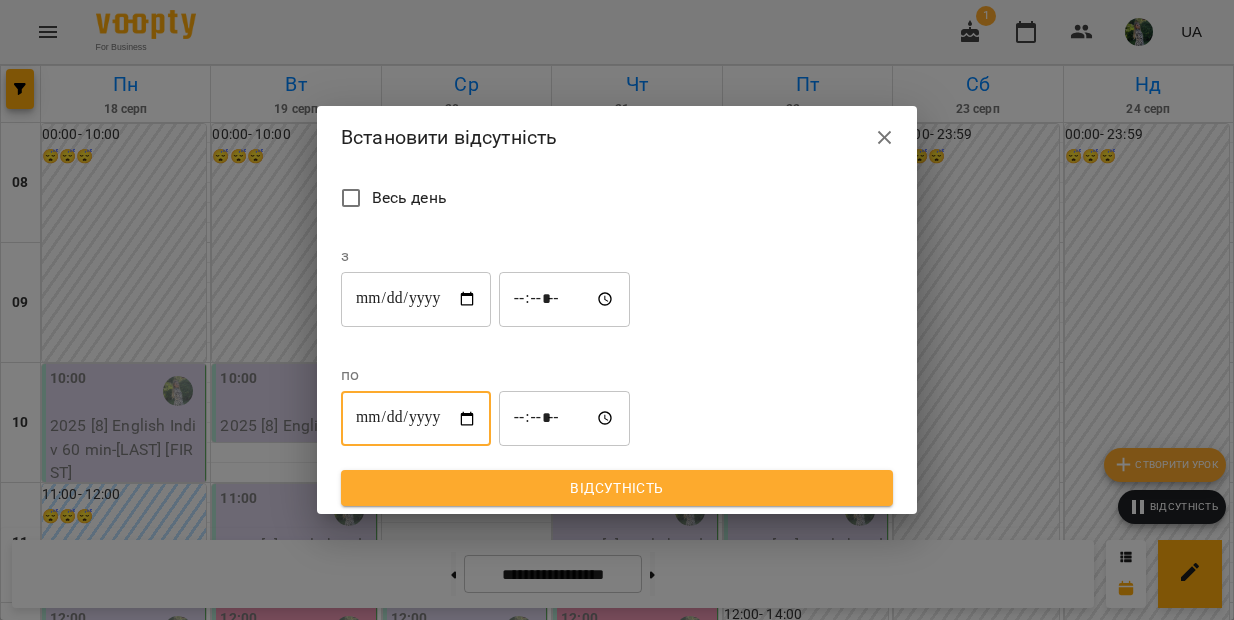 click on "*****" at bounding box center [565, 299] 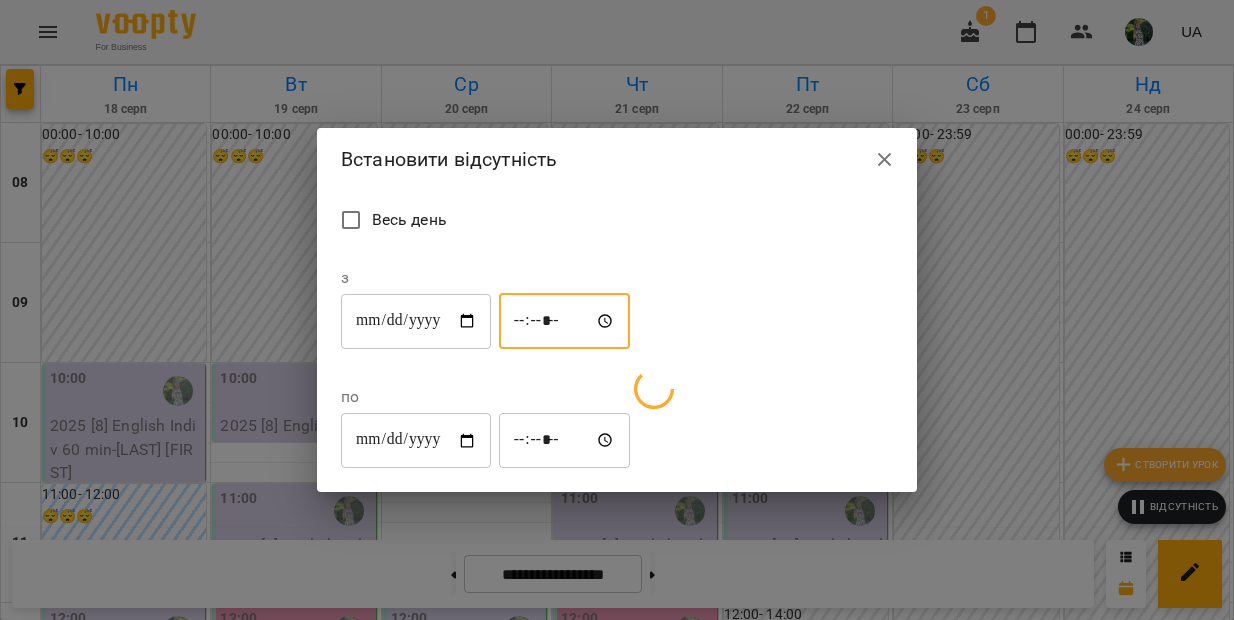 type on "*****" 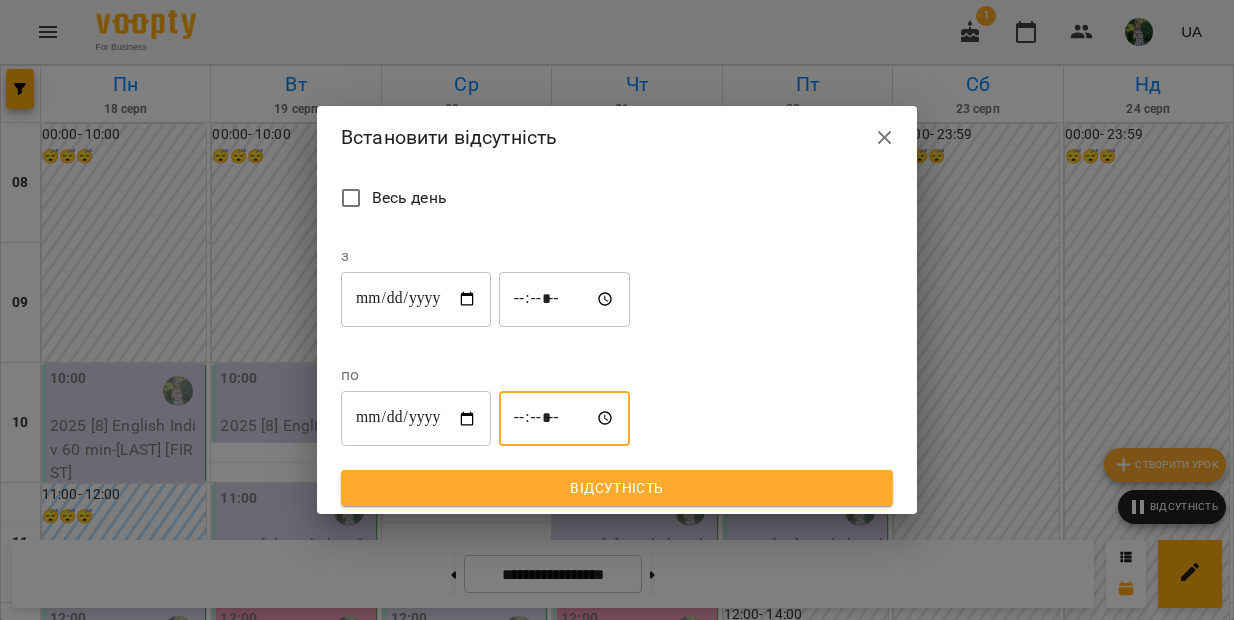 click on "*****" at bounding box center [565, 419] 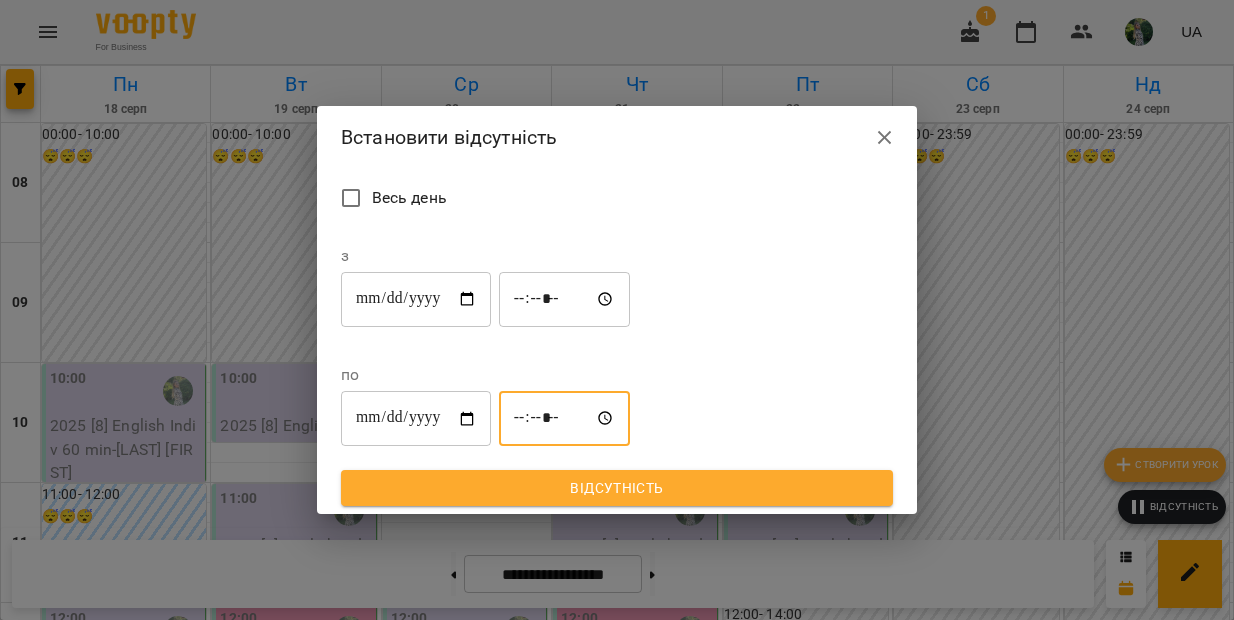click on "*****" at bounding box center (565, 419) 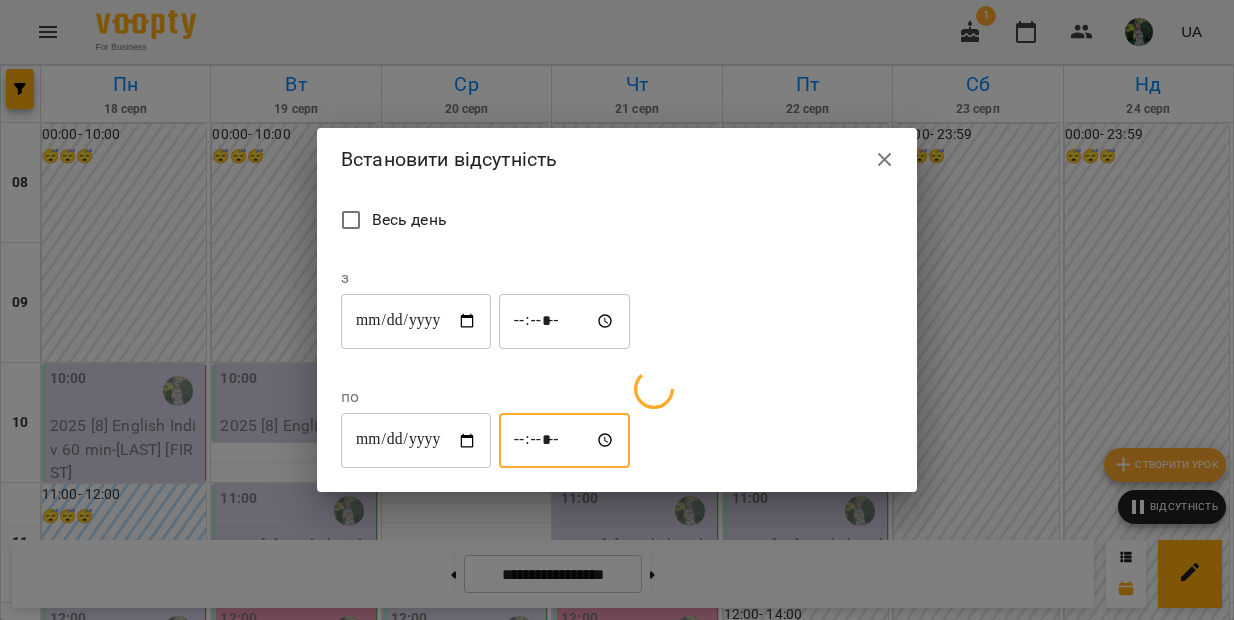 type on "*****" 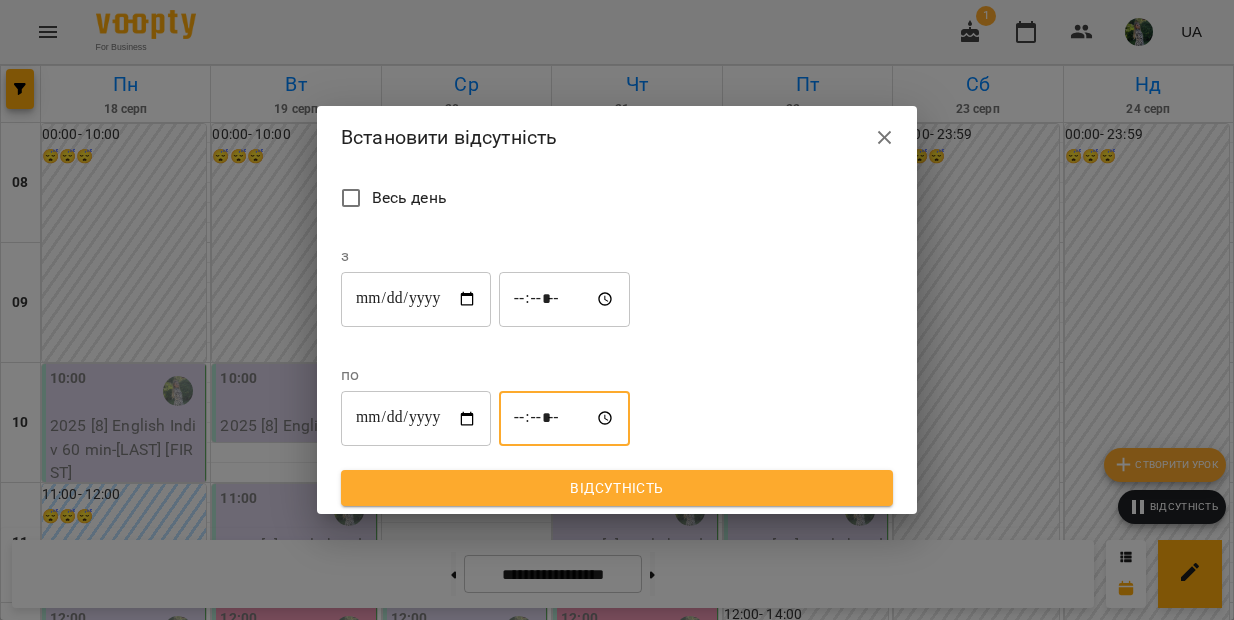 click on "Відсутність" at bounding box center (617, 488) 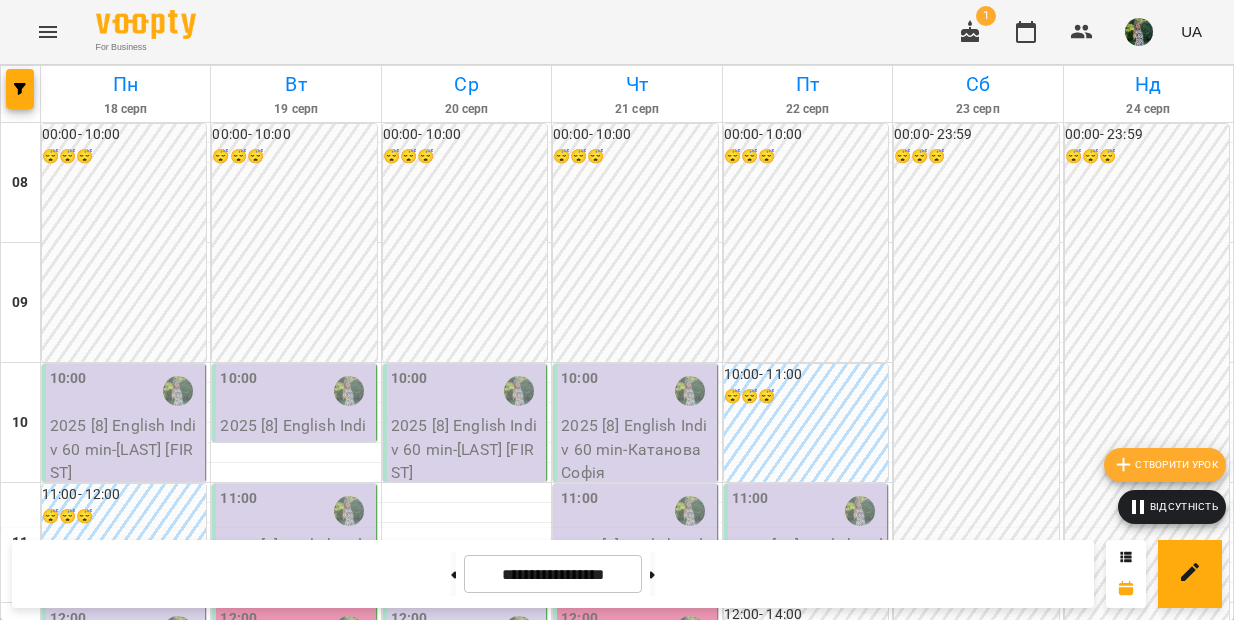 scroll, scrollTop: 110, scrollLeft: 0, axis: vertical 